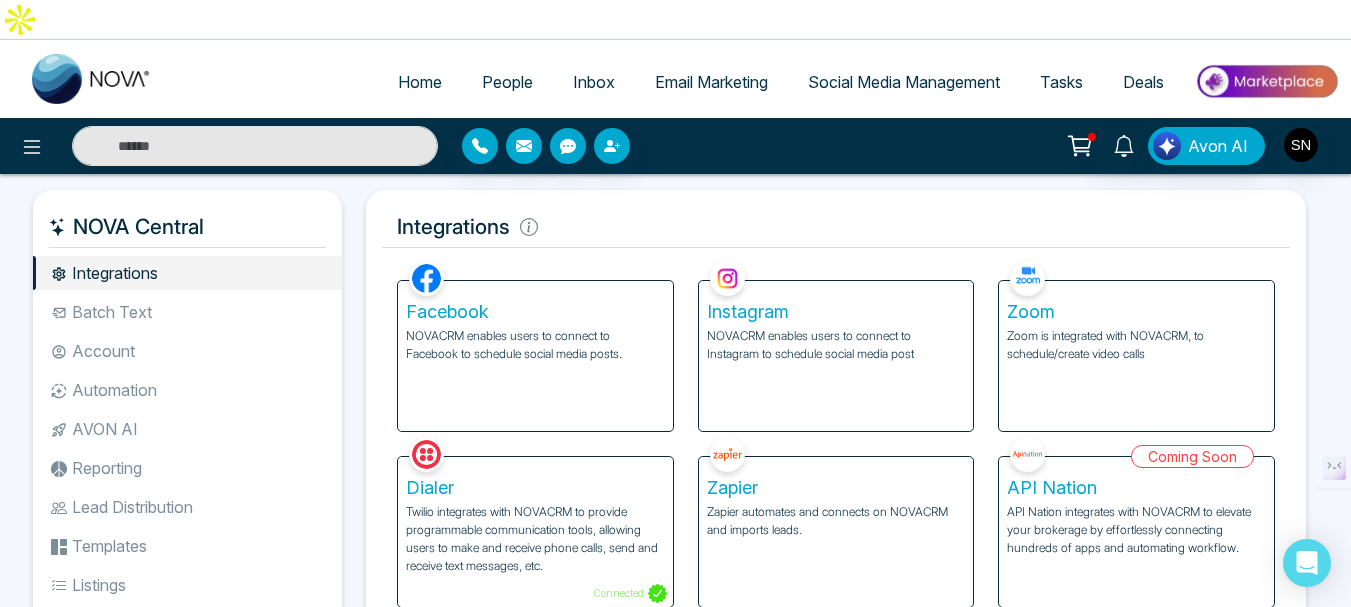 scroll, scrollTop: 116, scrollLeft: 0, axis: vertical 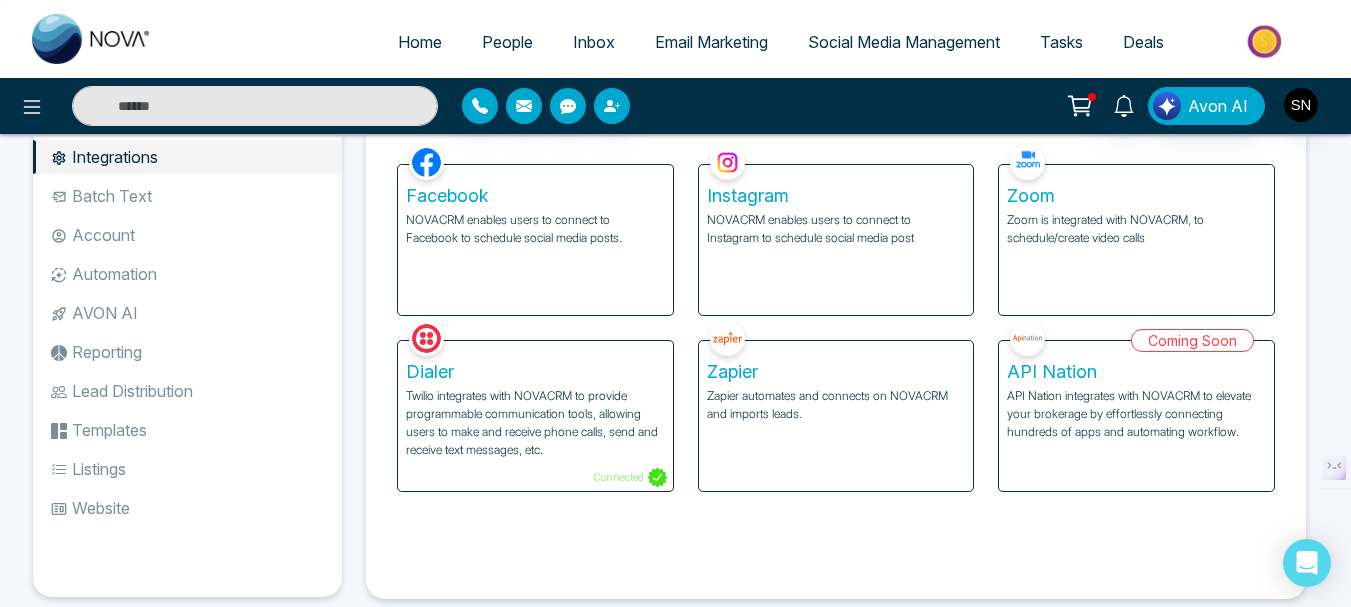 click on "Lead Distribution" at bounding box center (187, 391) 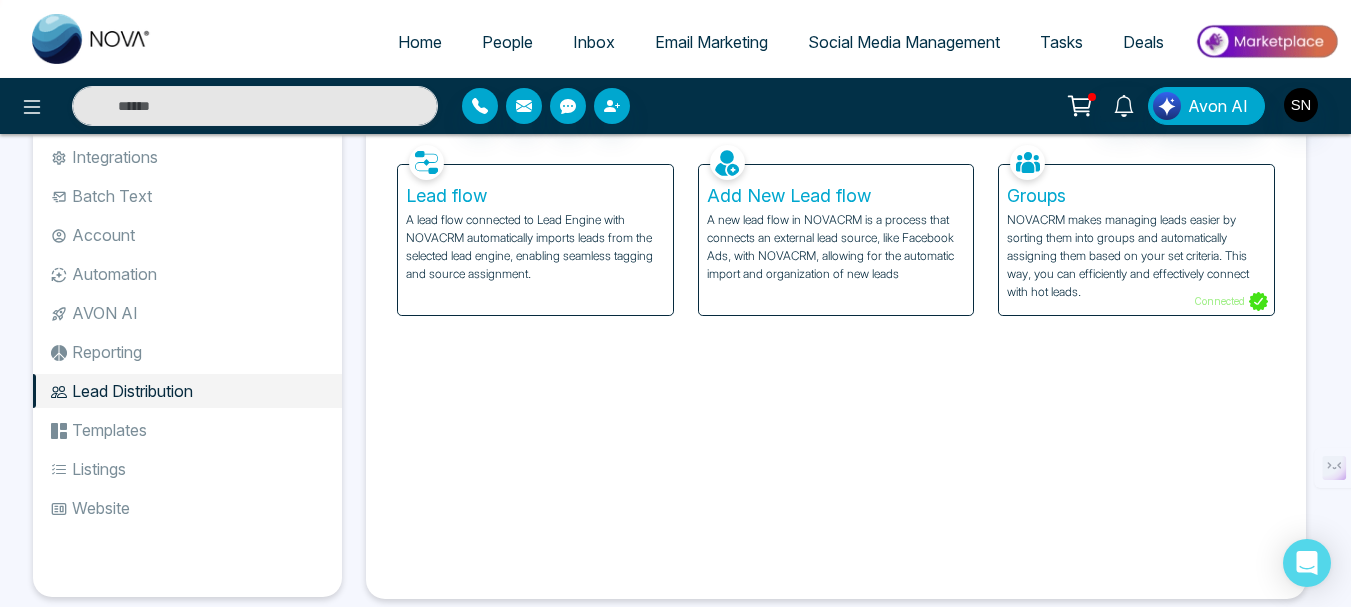 click on "Tasks" at bounding box center (1061, 42) 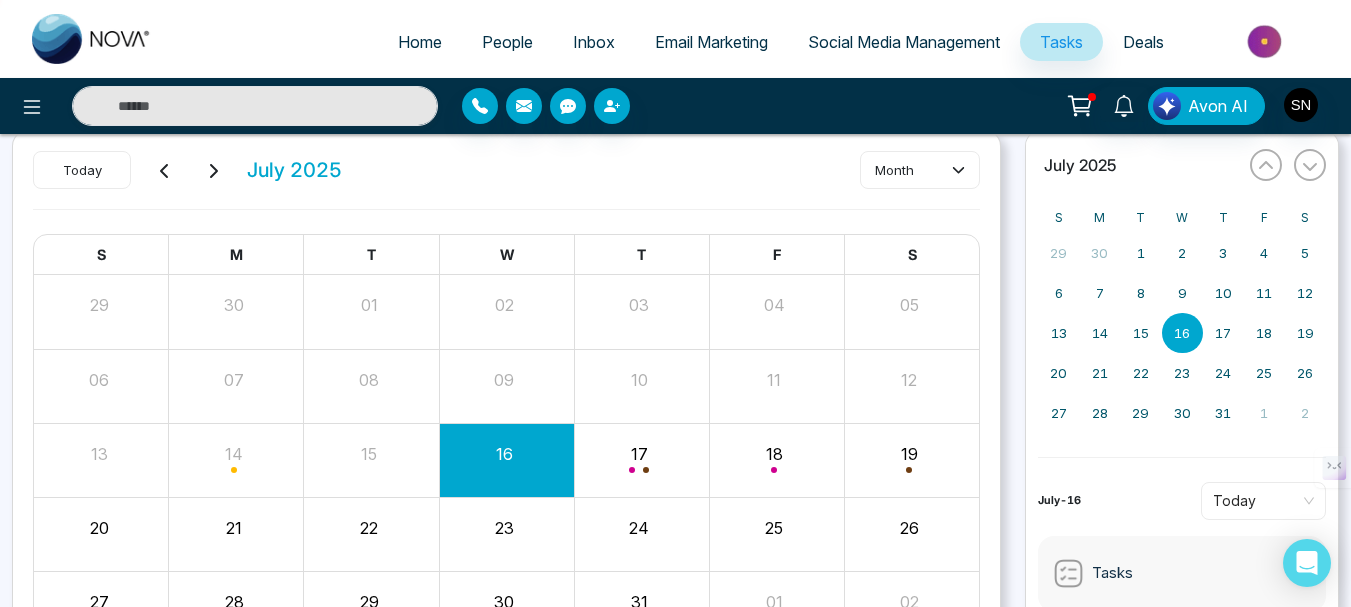 scroll, scrollTop: 0, scrollLeft: 0, axis: both 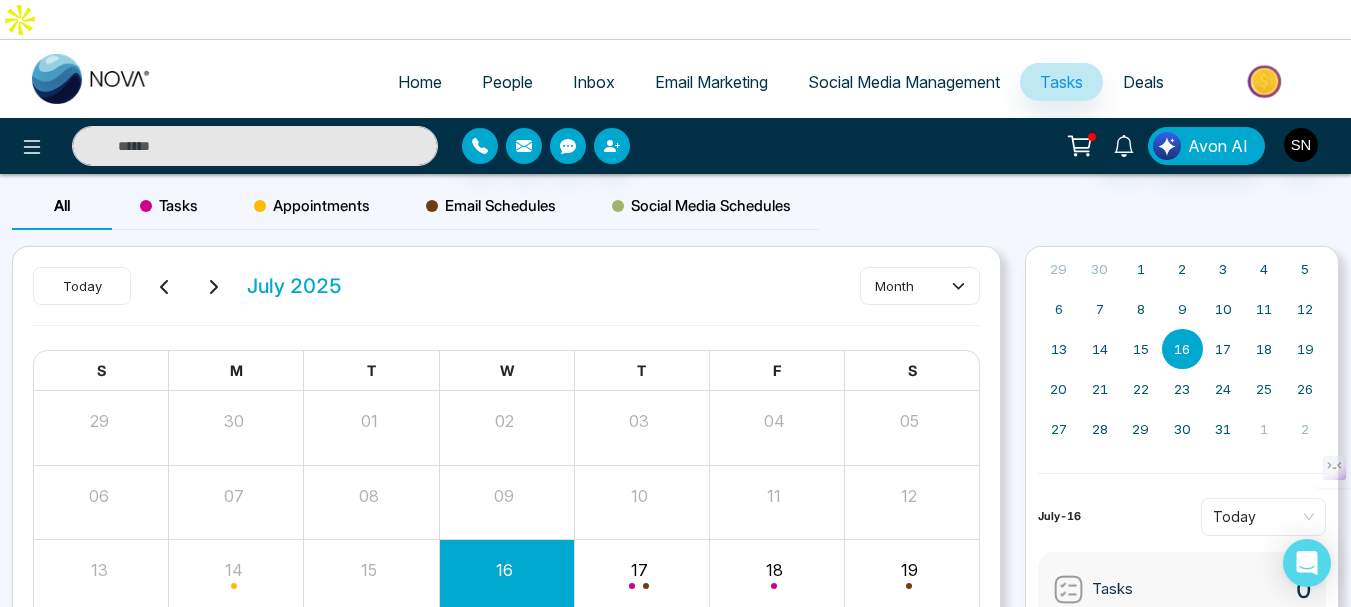 click on "People" at bounding box center [507, 82] 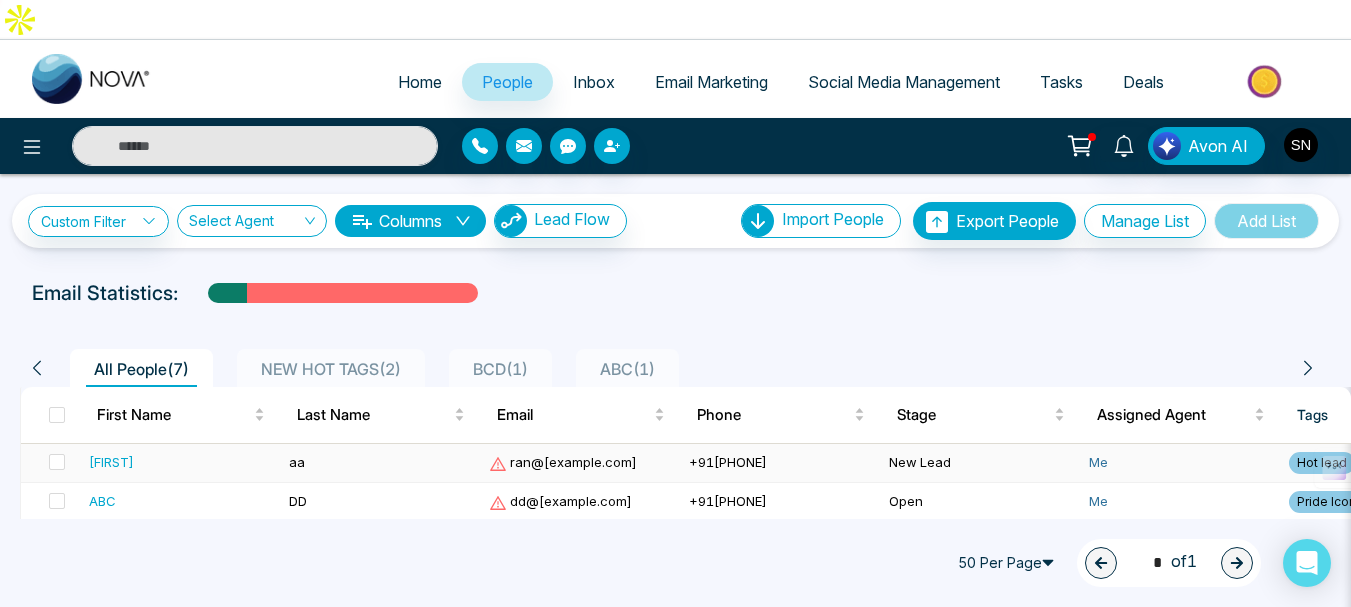 click on "[FIRST]" at bounding box center (111, 462) 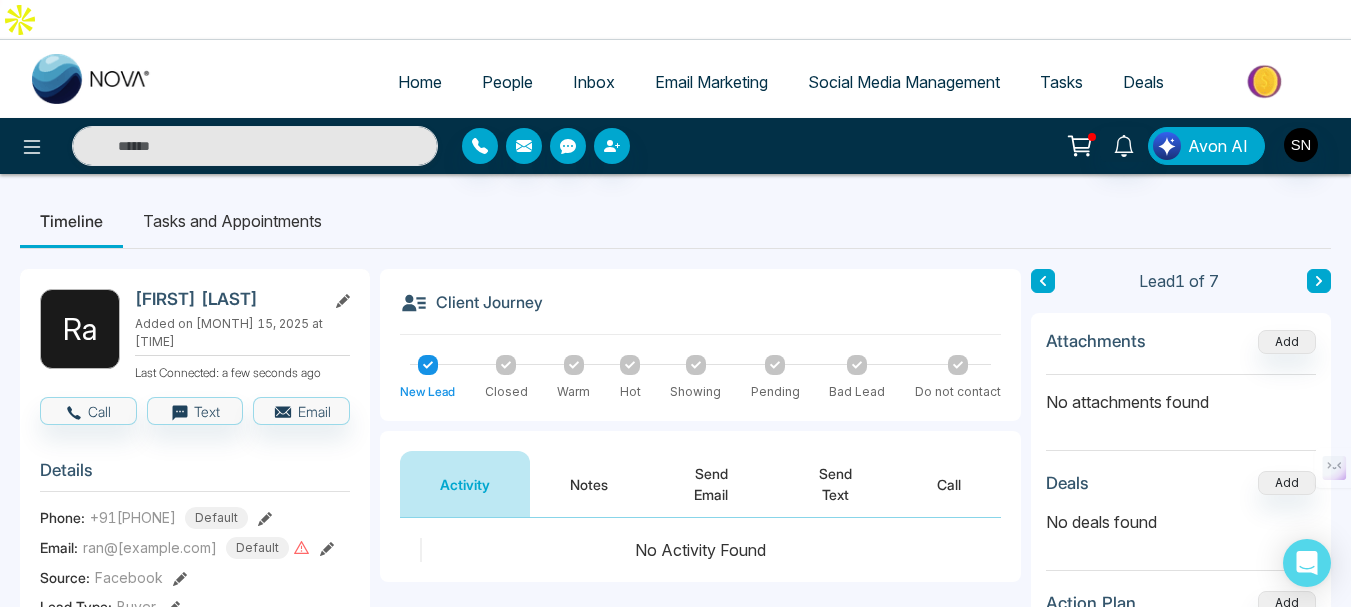 click on "Avon AI" at bounding box center (1218, 146) 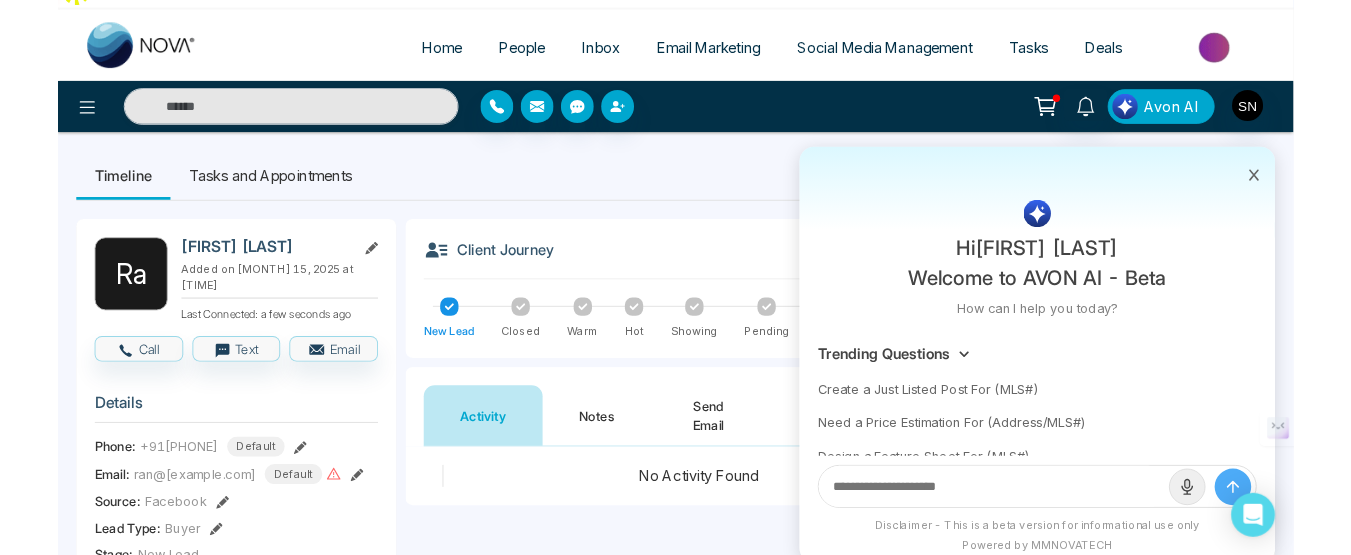scroll, scrollTop: 0, scrollLeft: 0, axis: both 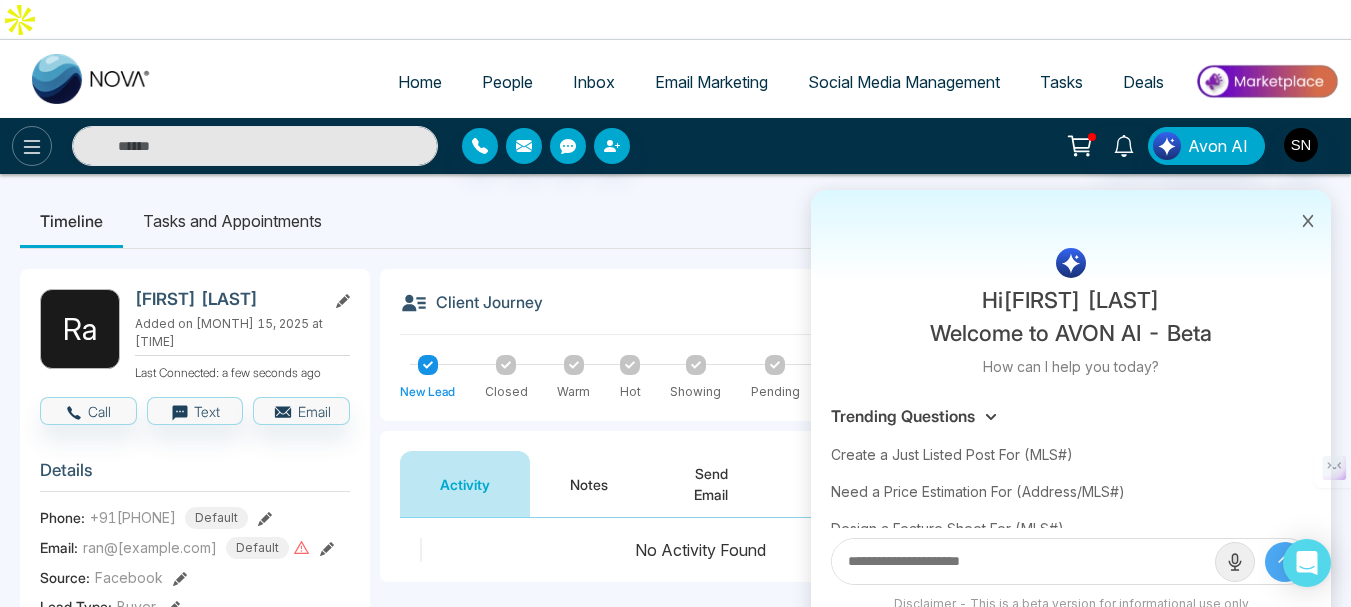 click 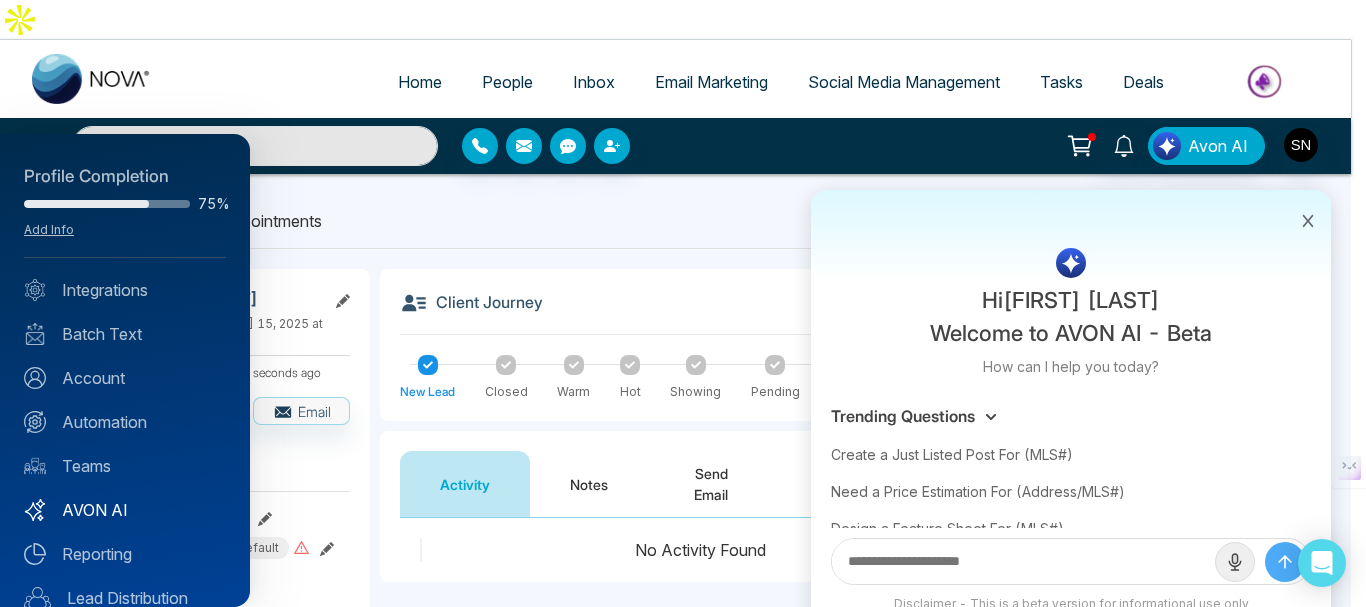 click on "AVON AI" at bounding box center (125, 510) 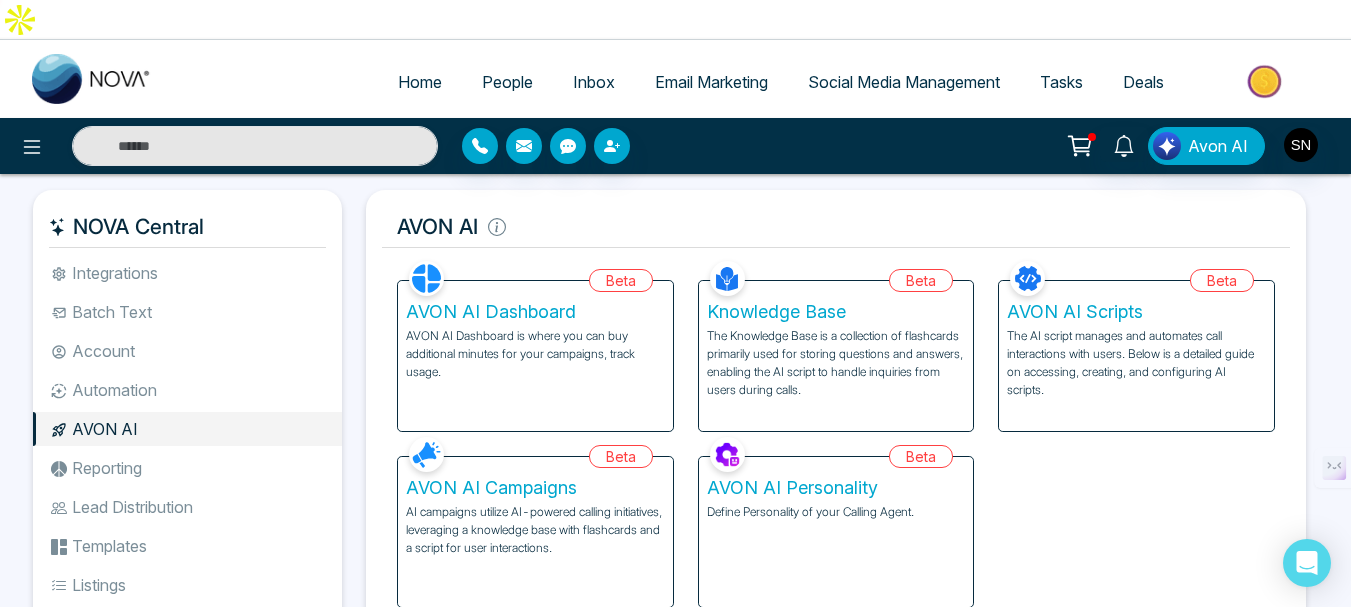 click on "AVON AI Dashboard" at bounding box center [535, 312] 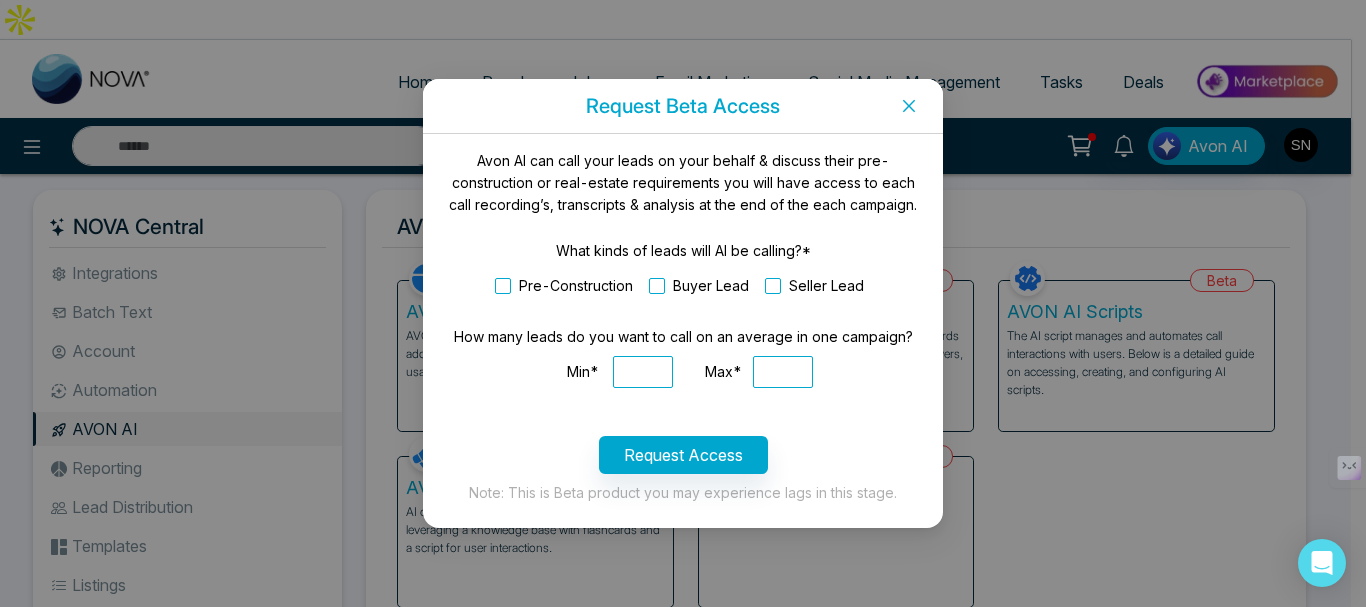 click 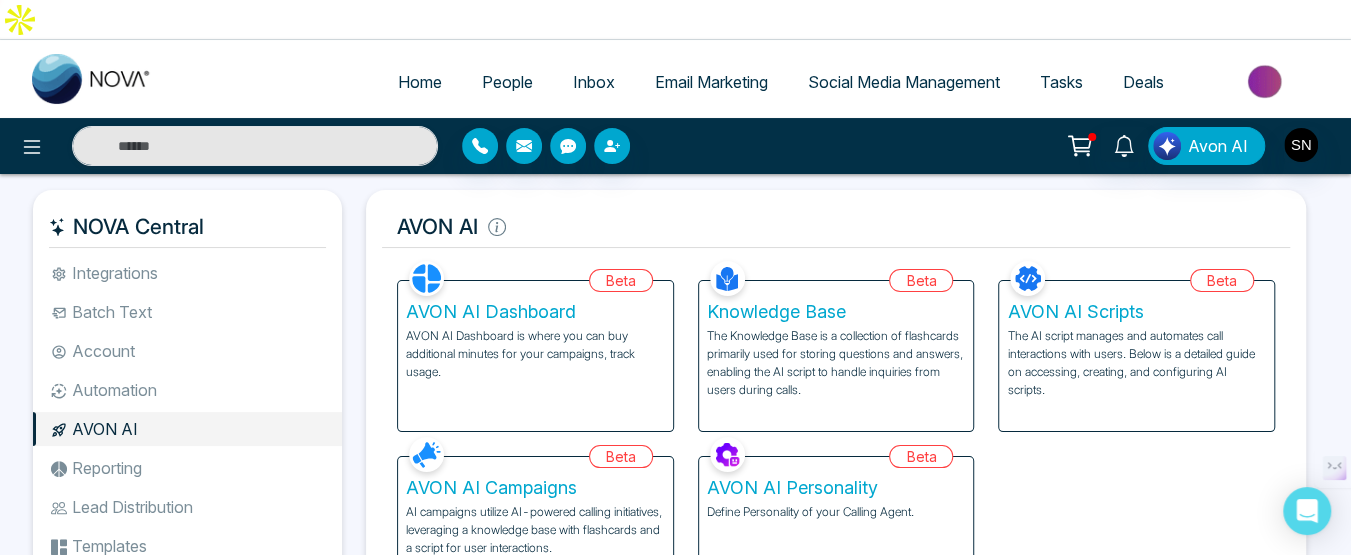 click on "AVON AI Dashboard" at bounding box center [535, 312] 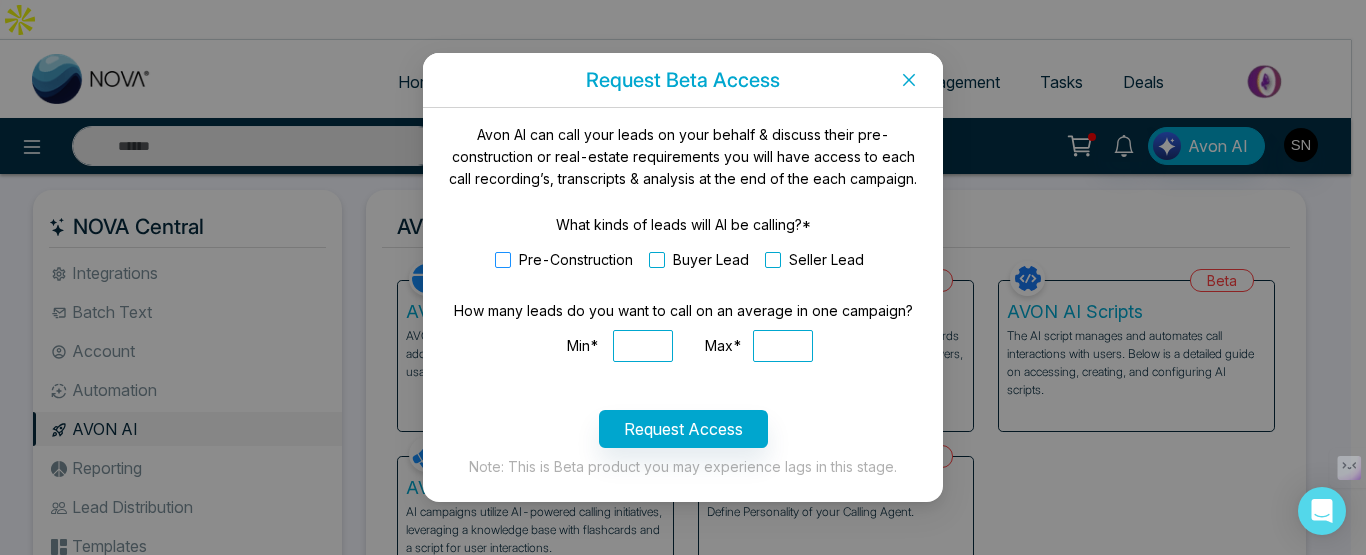 click at bounding box center (503, 260) 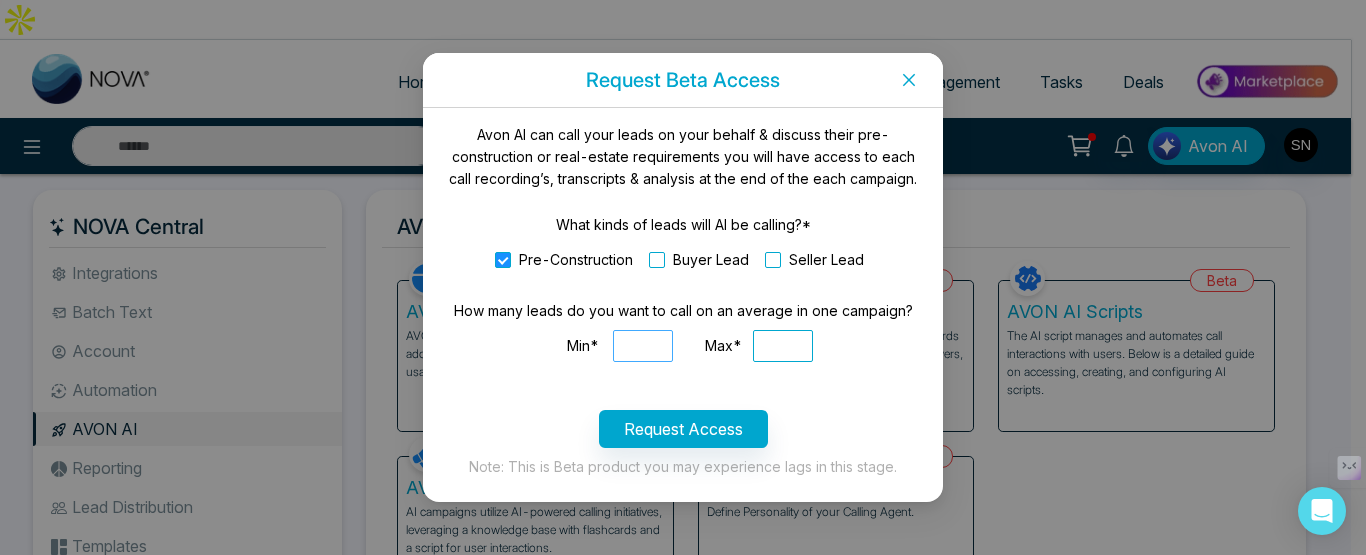 click on "Min*" at bounding box center [643, 346] 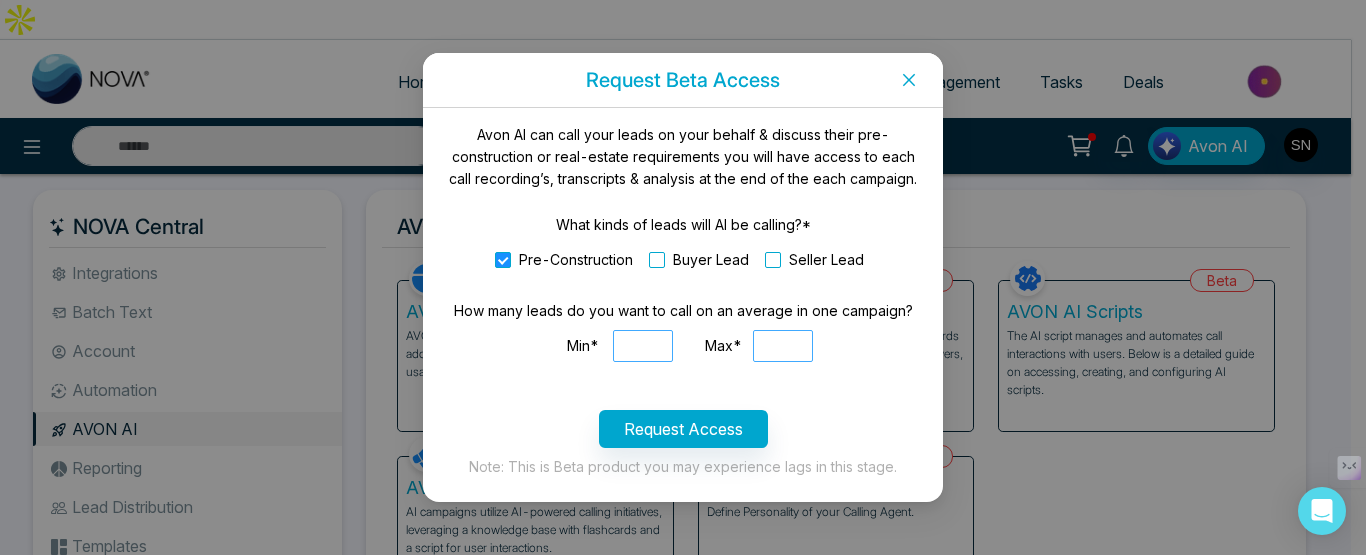 type on "**" 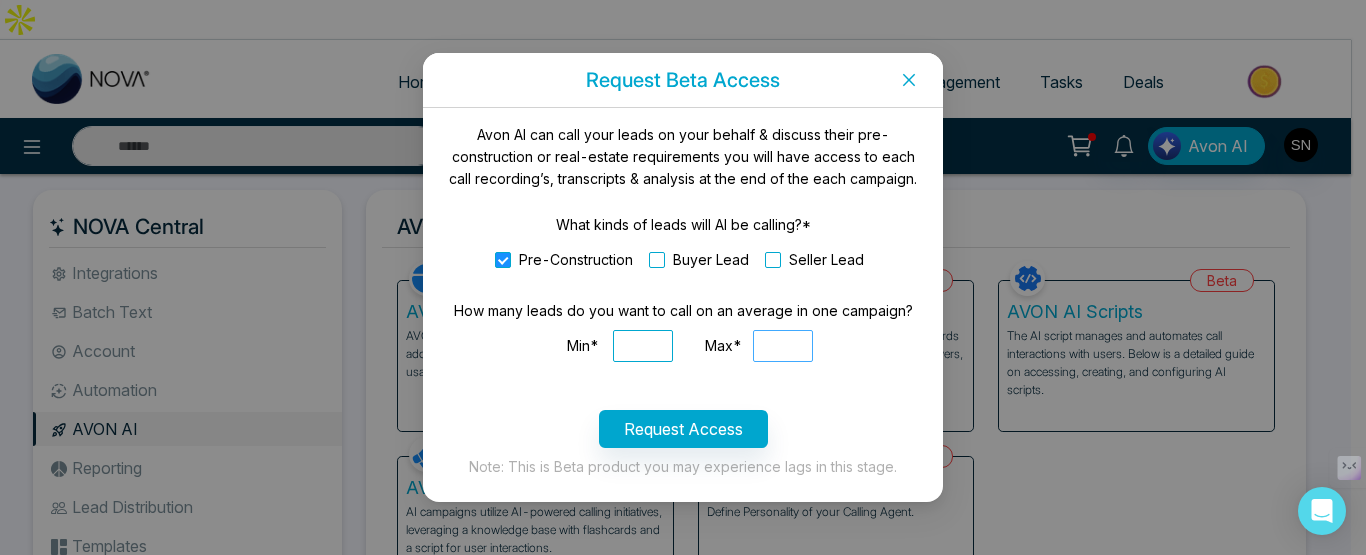 click on "Max*" at bounding box center [783, 346] 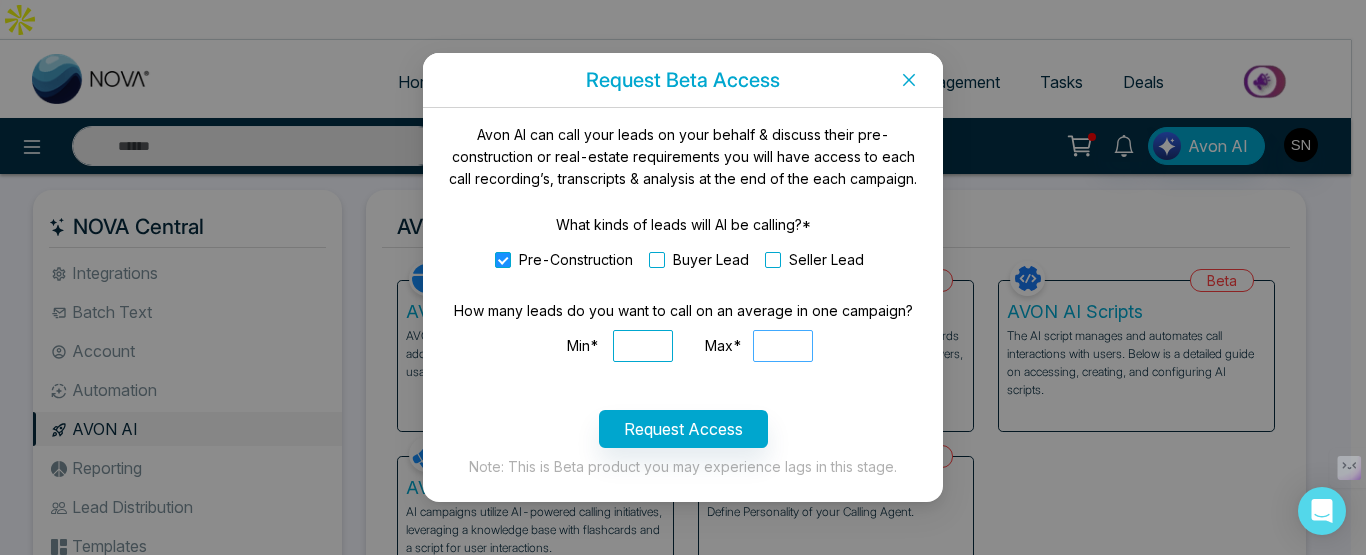 type on "**" 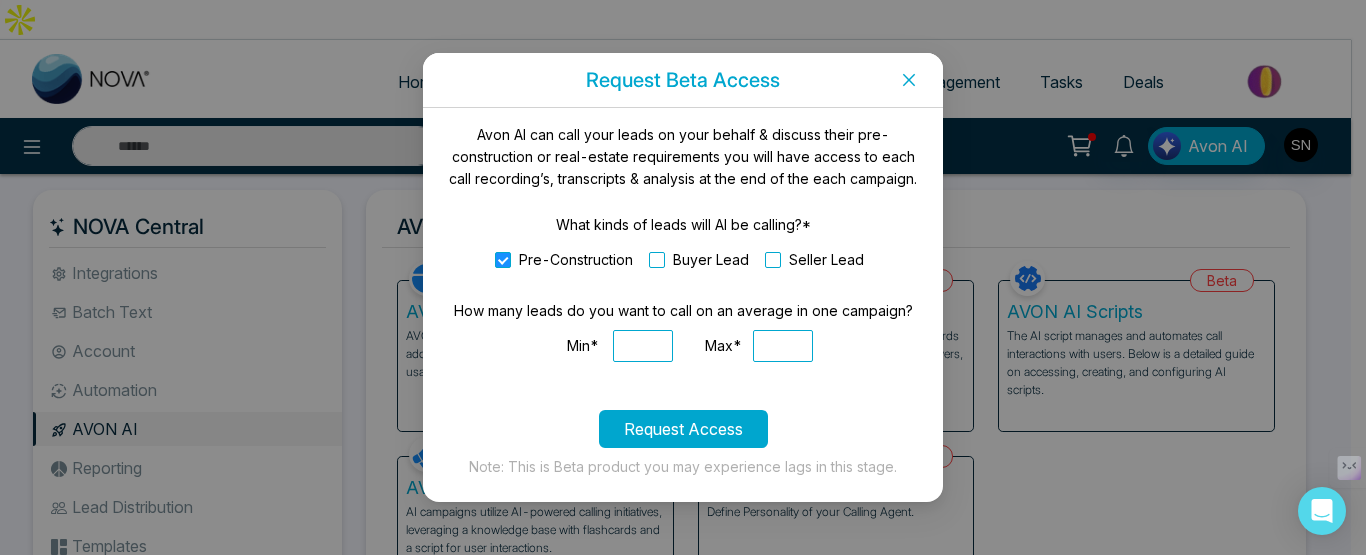 click on "Request Access" at bounding box center (683, 429) 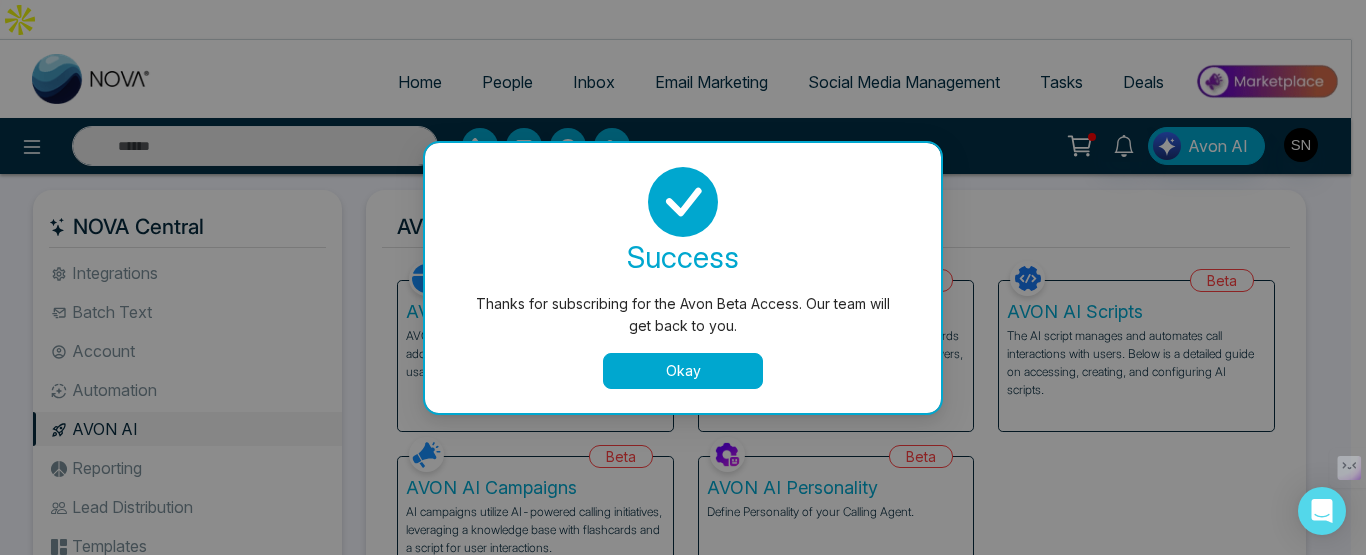 click on "Okay" at bounding box center (683, 371) 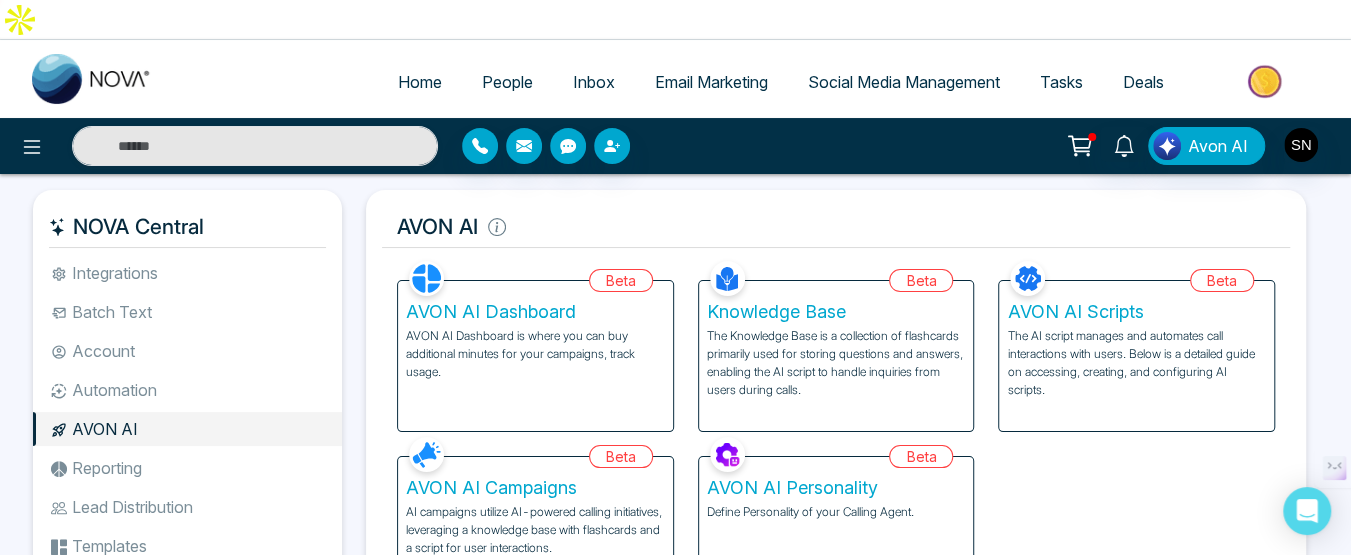 click on "Knowledge Base" at bounding box center (836, 312) 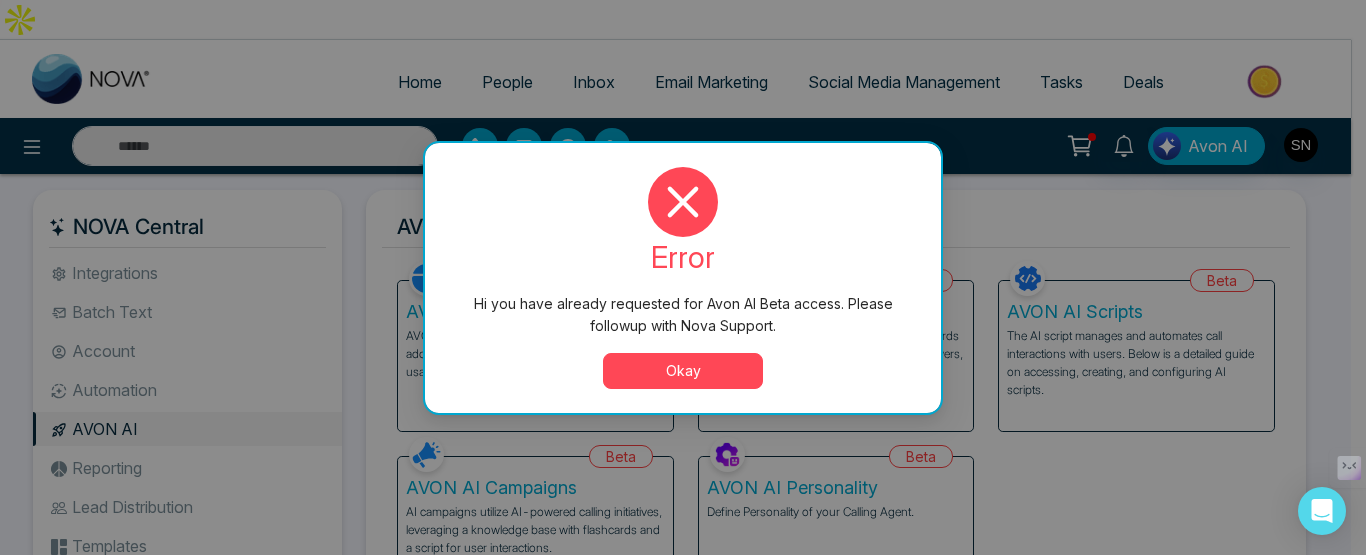 click on "Okay" at bounding box center (683, 371) 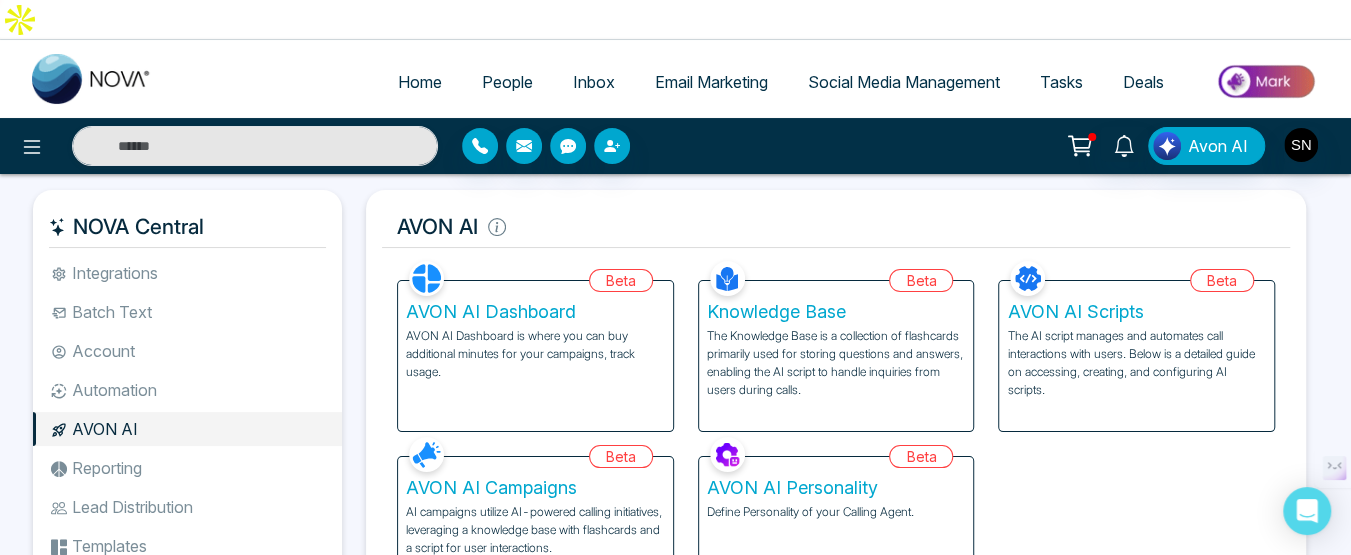 click on "AVON AI Scripts" at bounding box center (1136, 312) 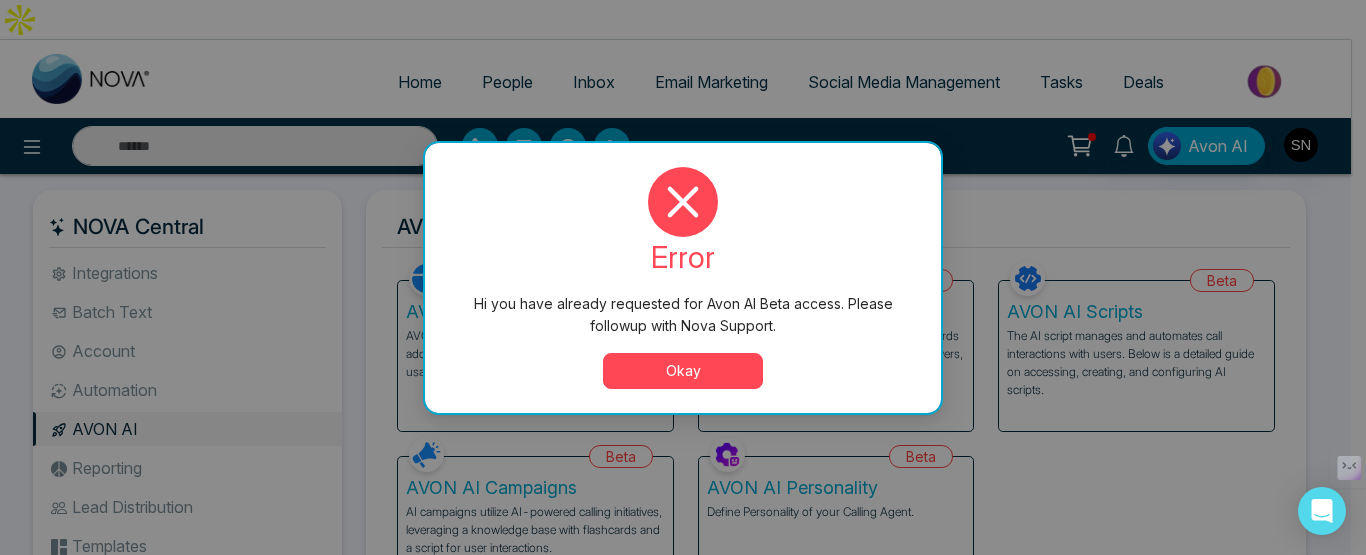click on "Okay" at bounding box center [683, 371] 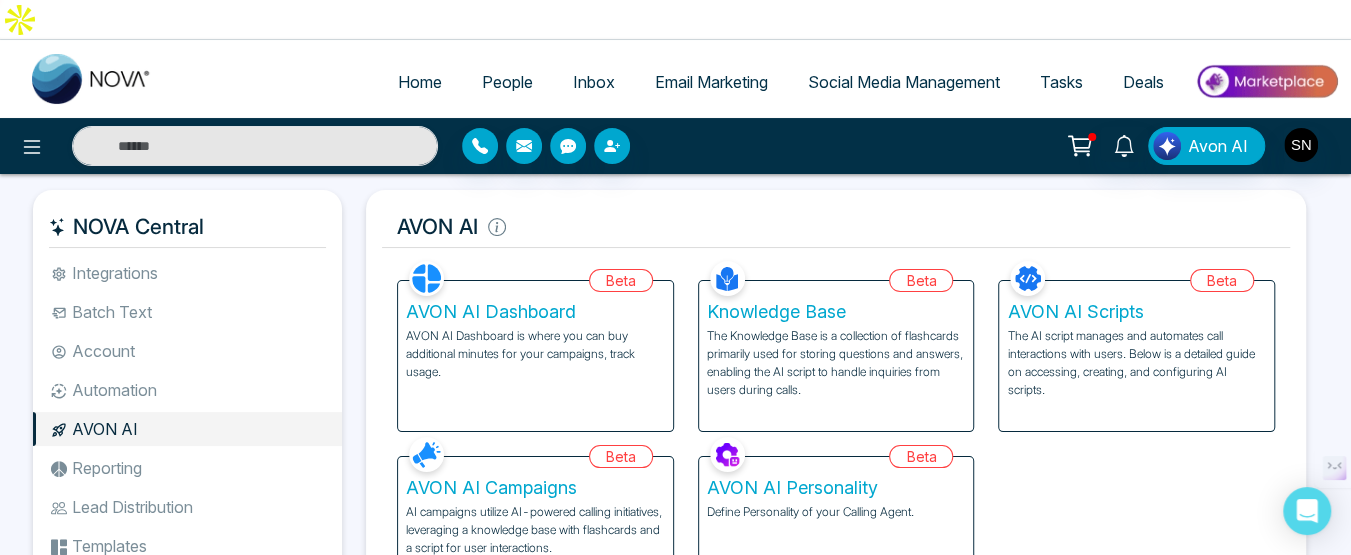 click on "AVON AI Campaigns" at bounding box center [535, 488] 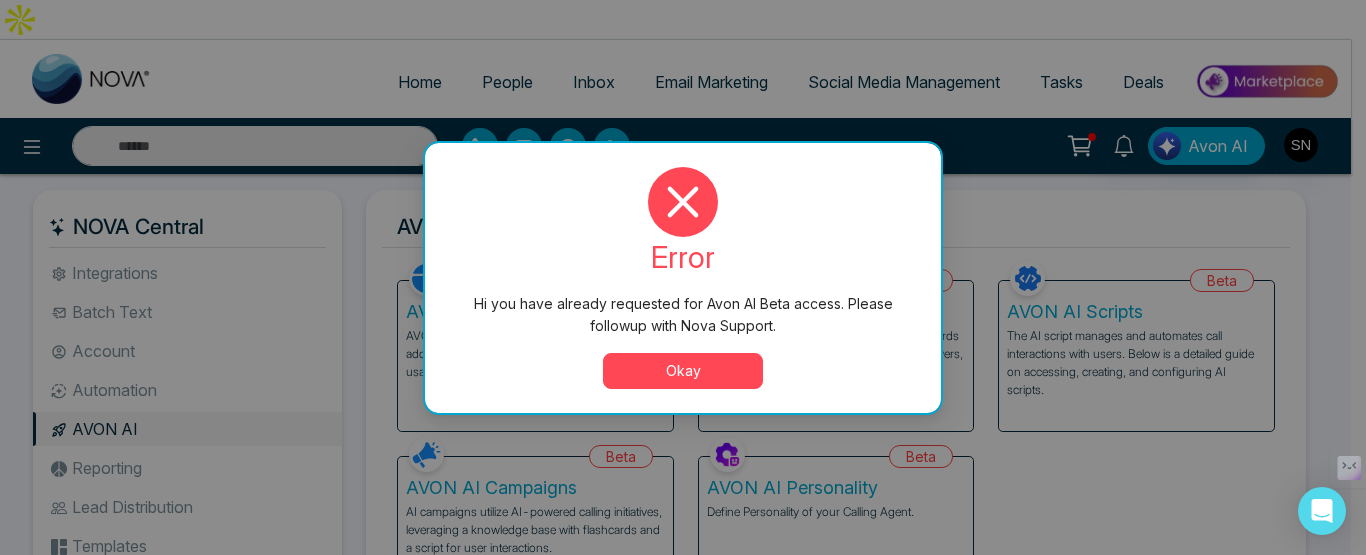 click on "Hi you have already requested for Avon AI Beta access. Please followup with Nova Support." at bounding box center (683, 315) 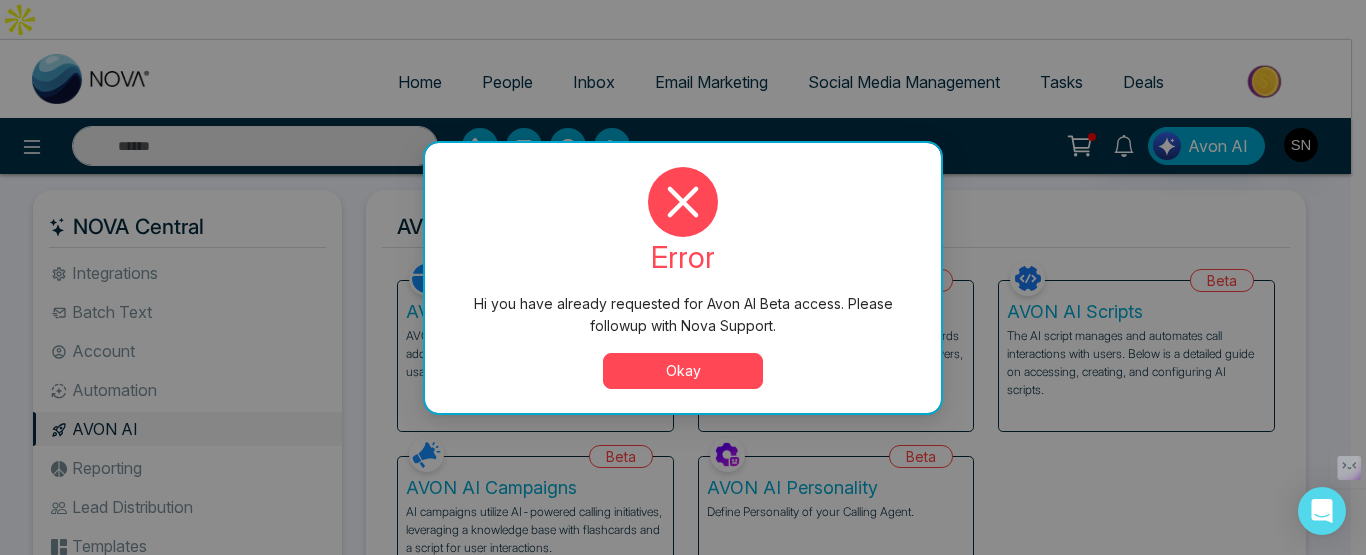 click on "Okay" at bounding box center [683, 371] 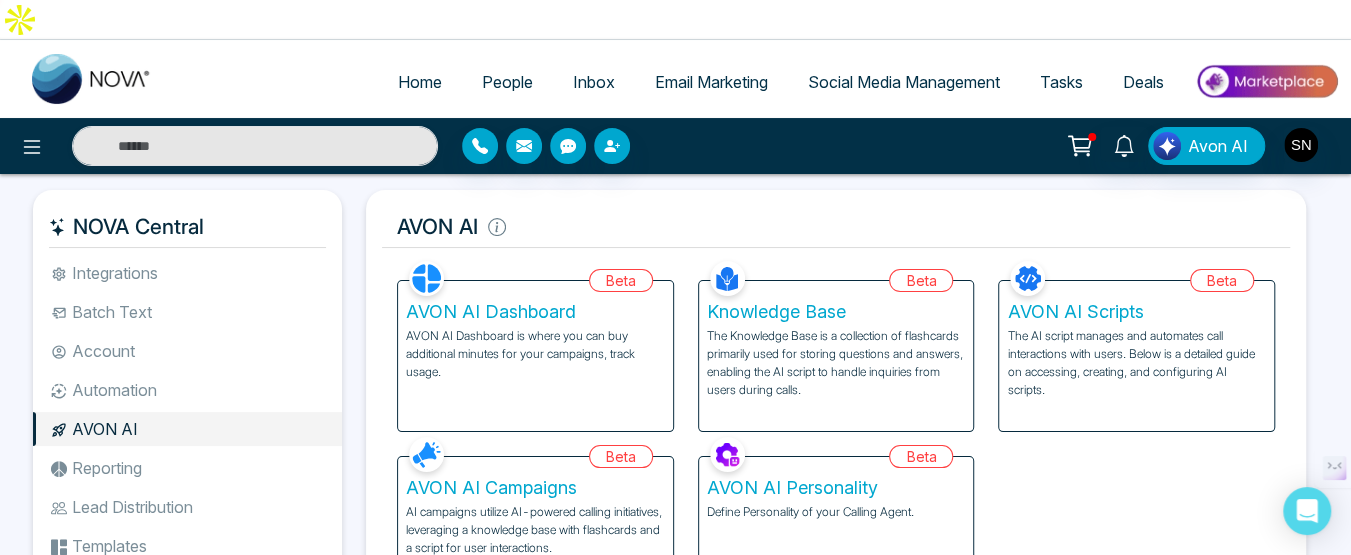 click on "AVON AI Personality" at bounding box center (836, 488) 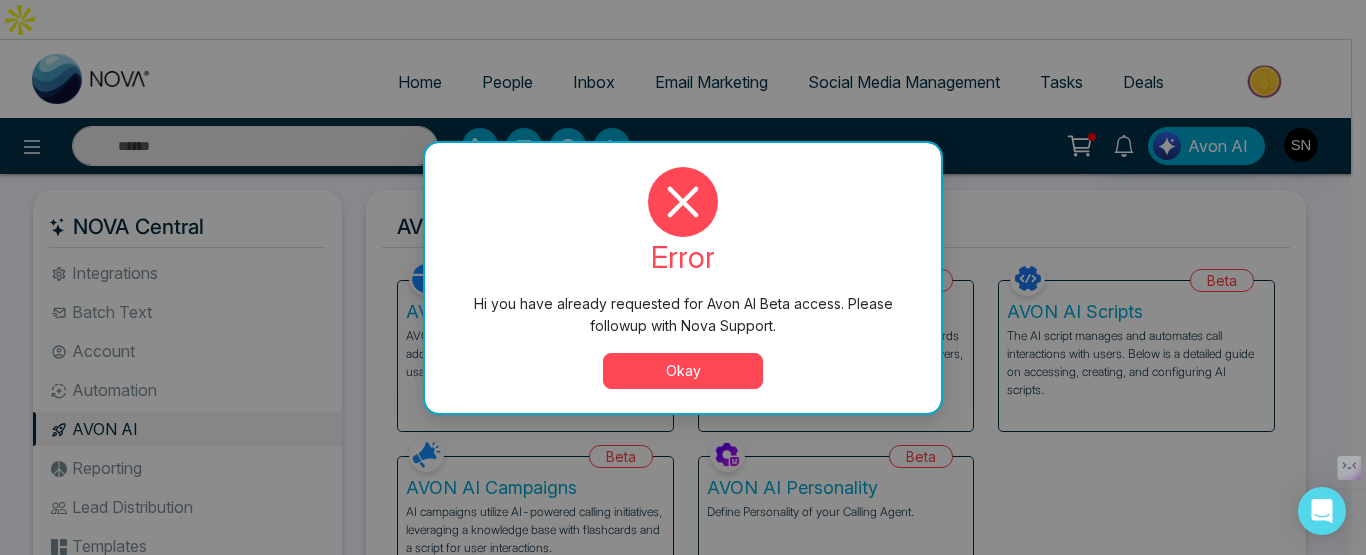 click on "Okay" at bounding box center [683, 371] 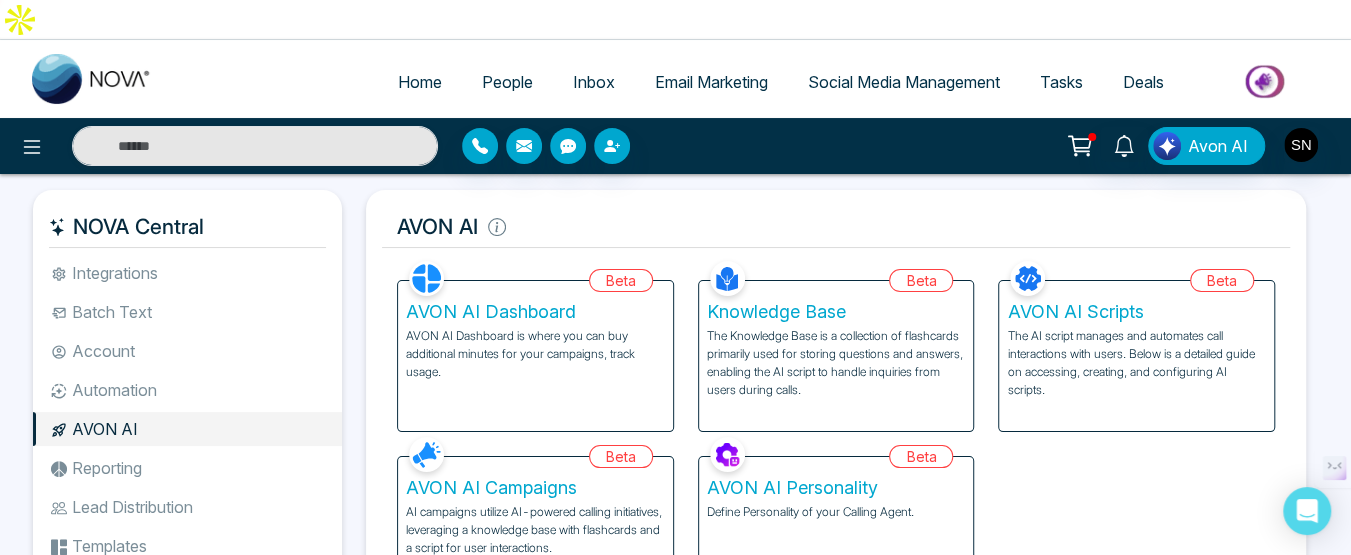 click on "AVON AI Dashboard" at bounding box center (535, 312) 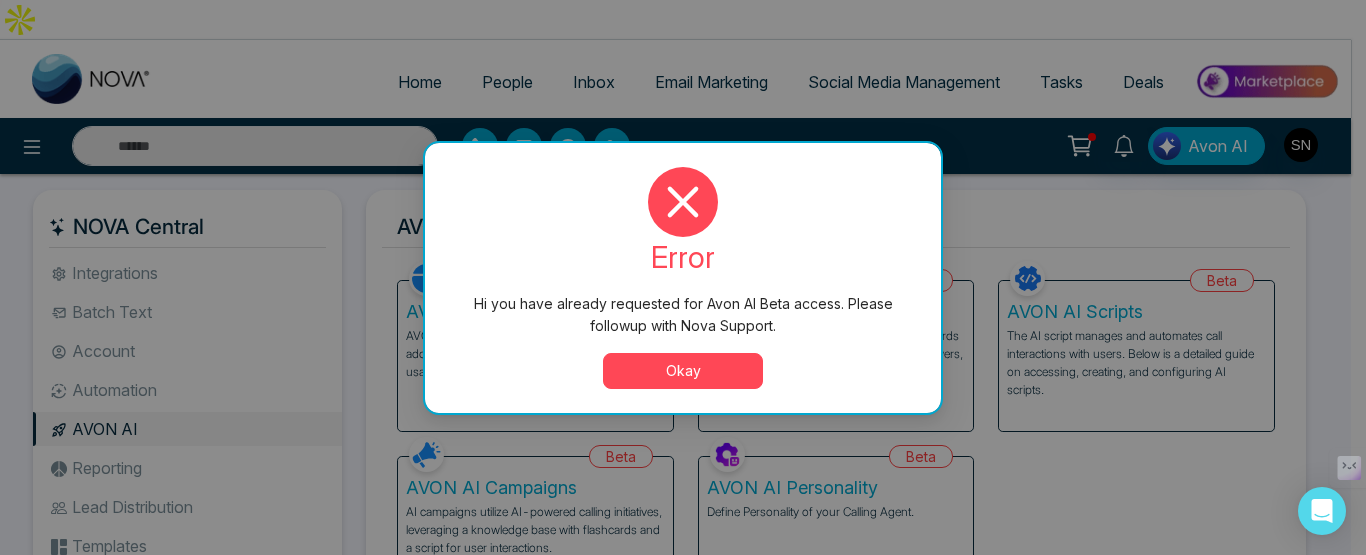 click on "Okay" at bounding box center [683, 371] 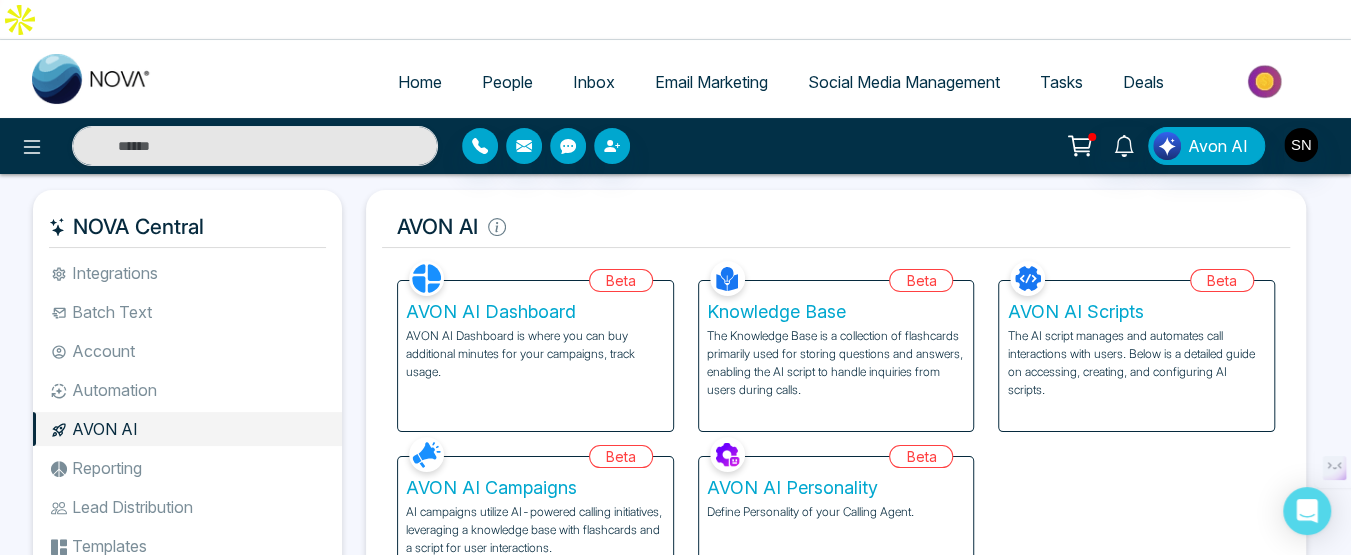 click on "Batch Text" at bounding box center (187, 312) 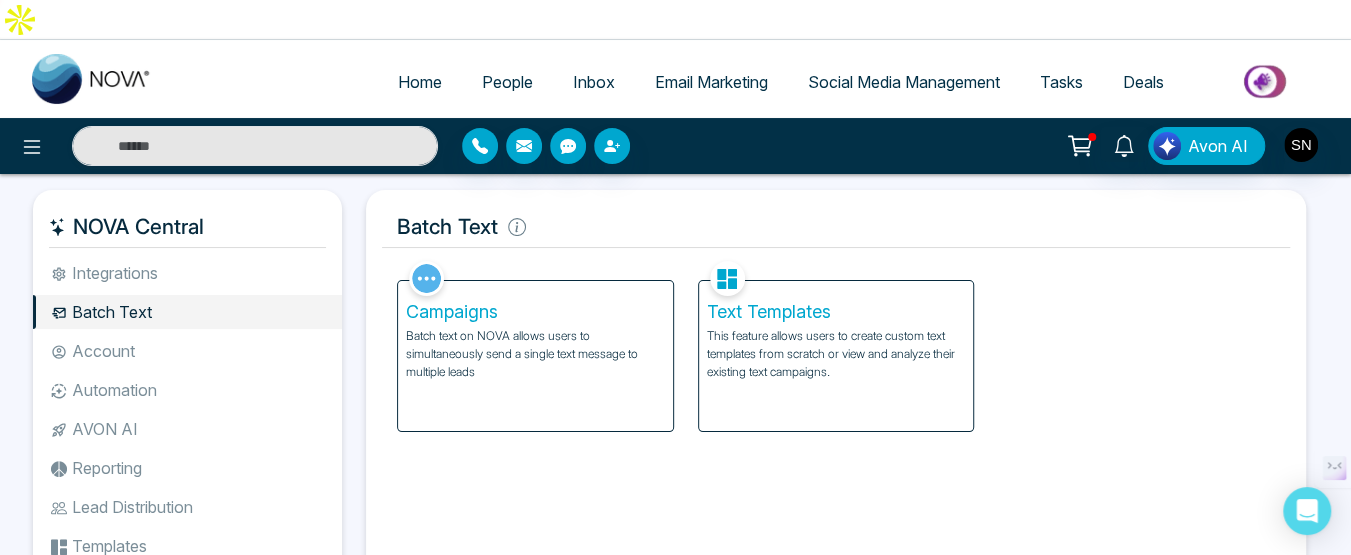 click on "People" at bounding box center (507, 82) 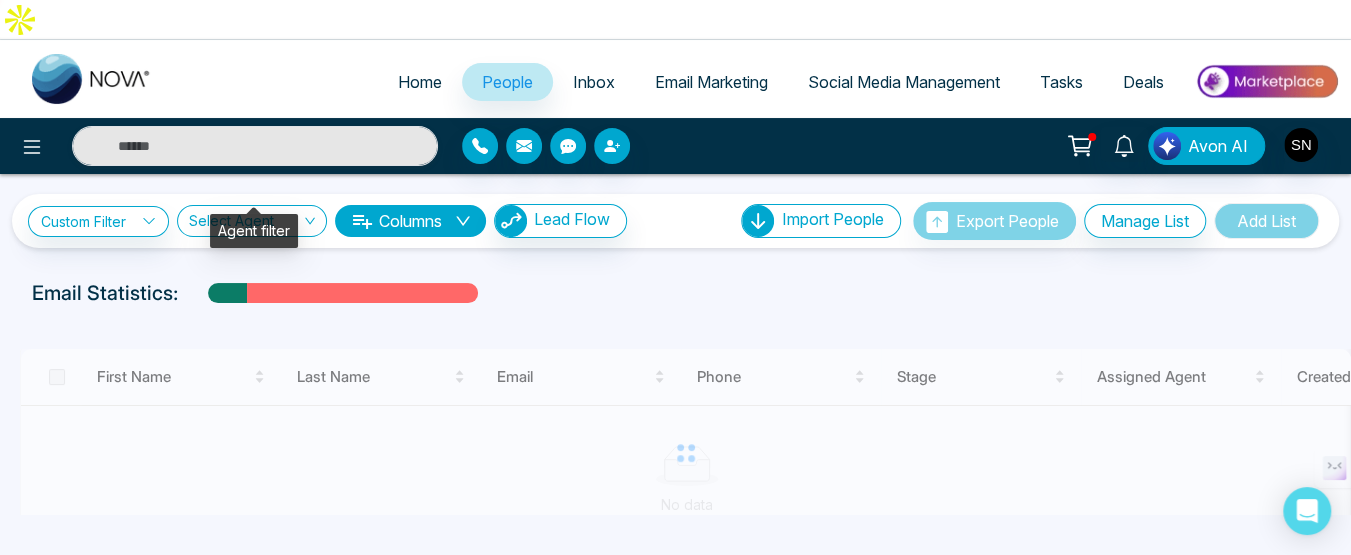 click at bounding box center [245, 225] 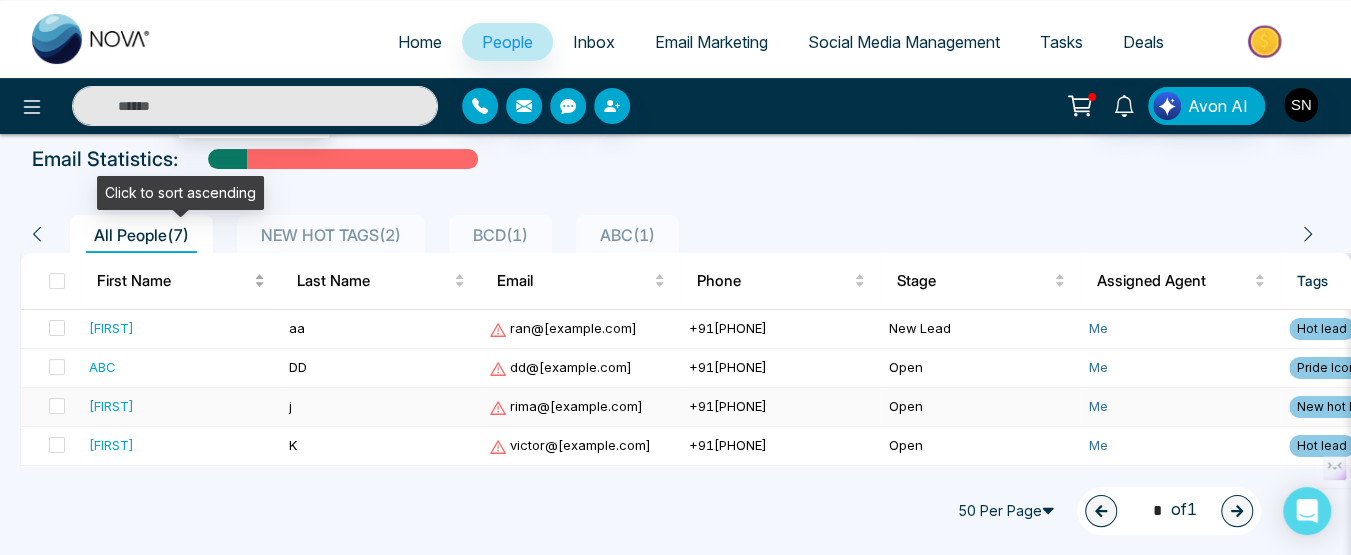scroll, scrollTop: 200, scrollLeft: 0, axis: vertical 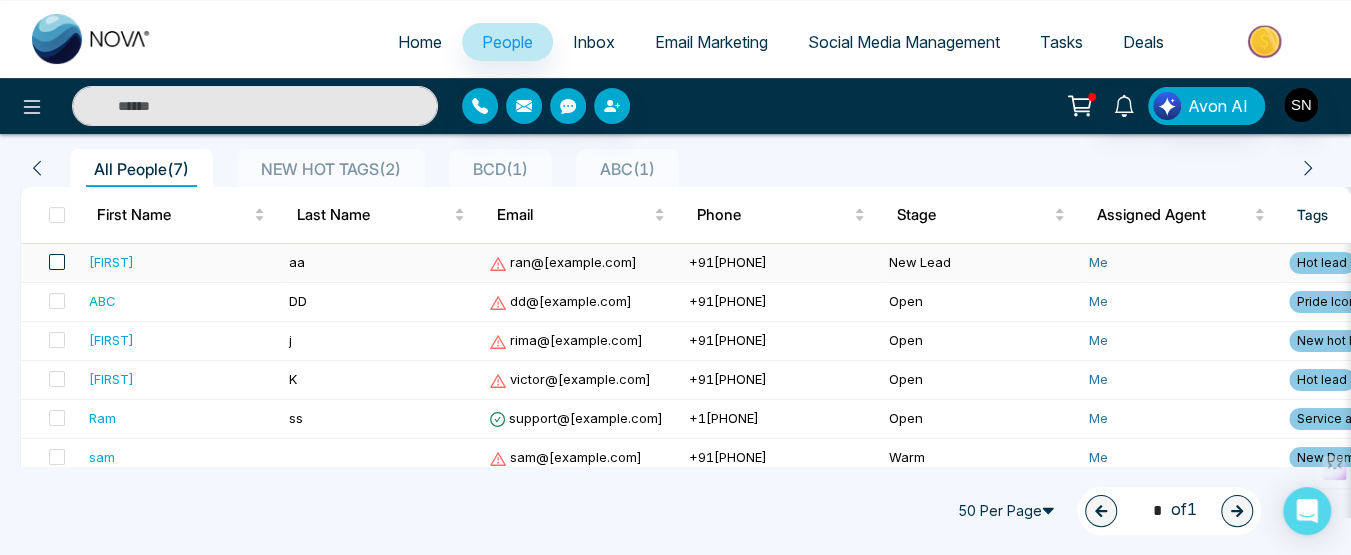 click at bounding box center (57, 262) 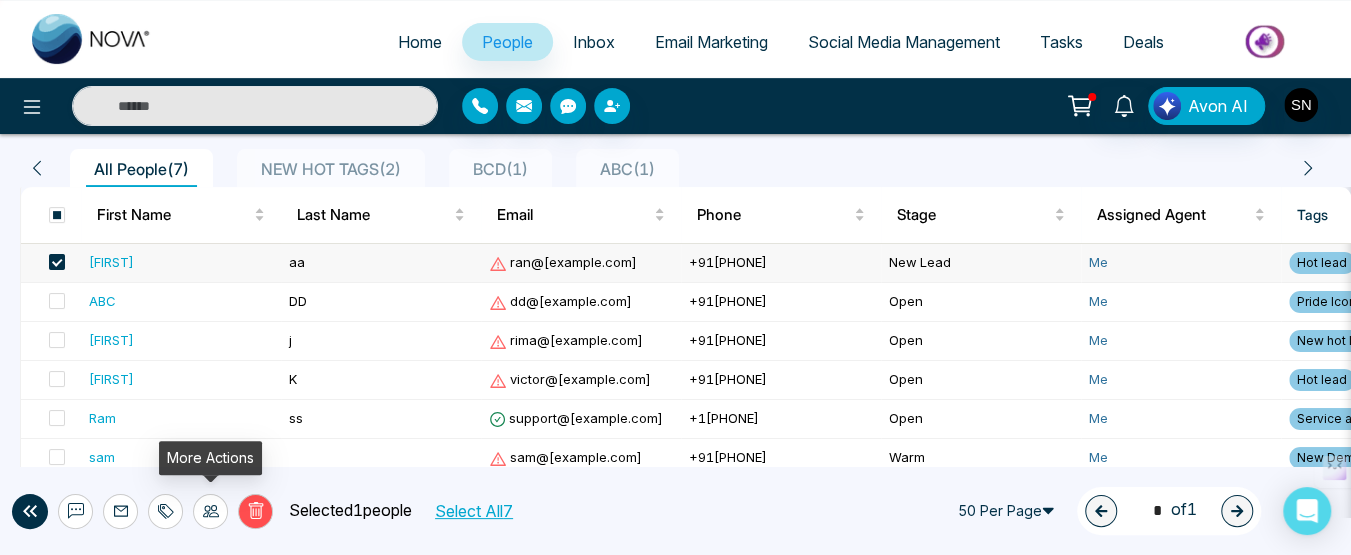click 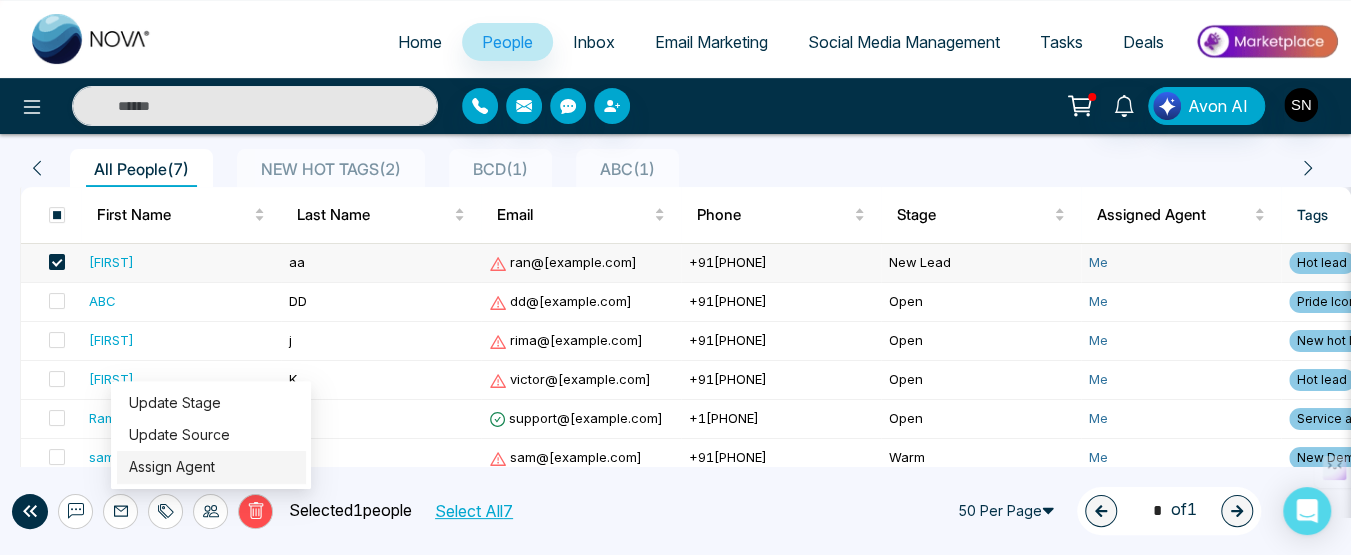 click on "Assign Agent" at bounding box center [172, 466] 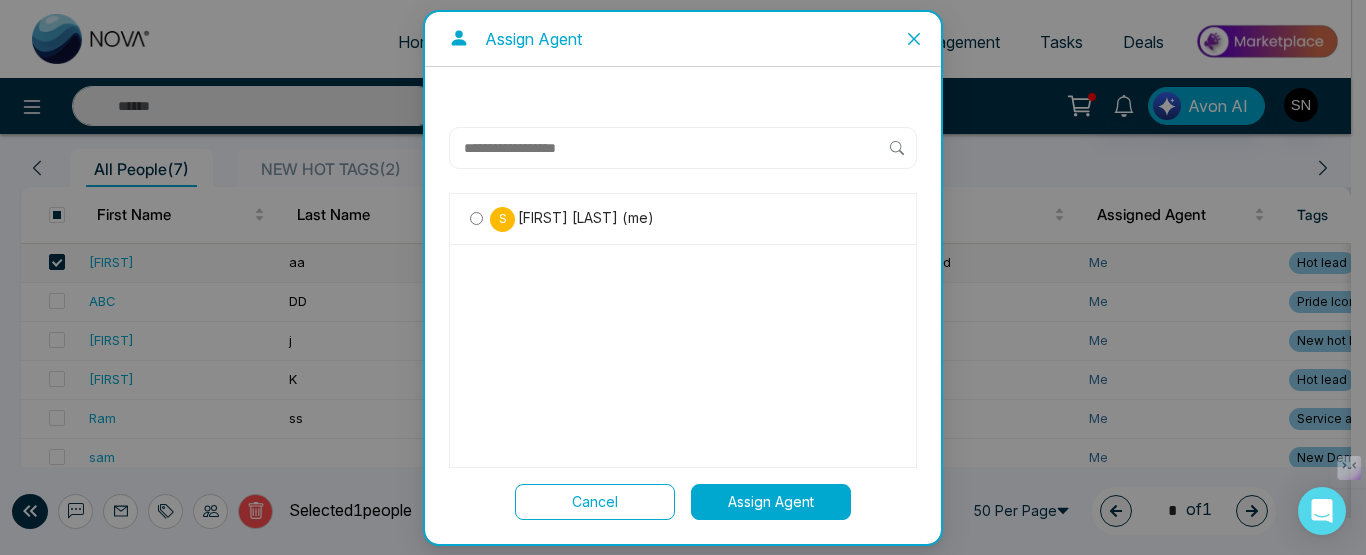 click 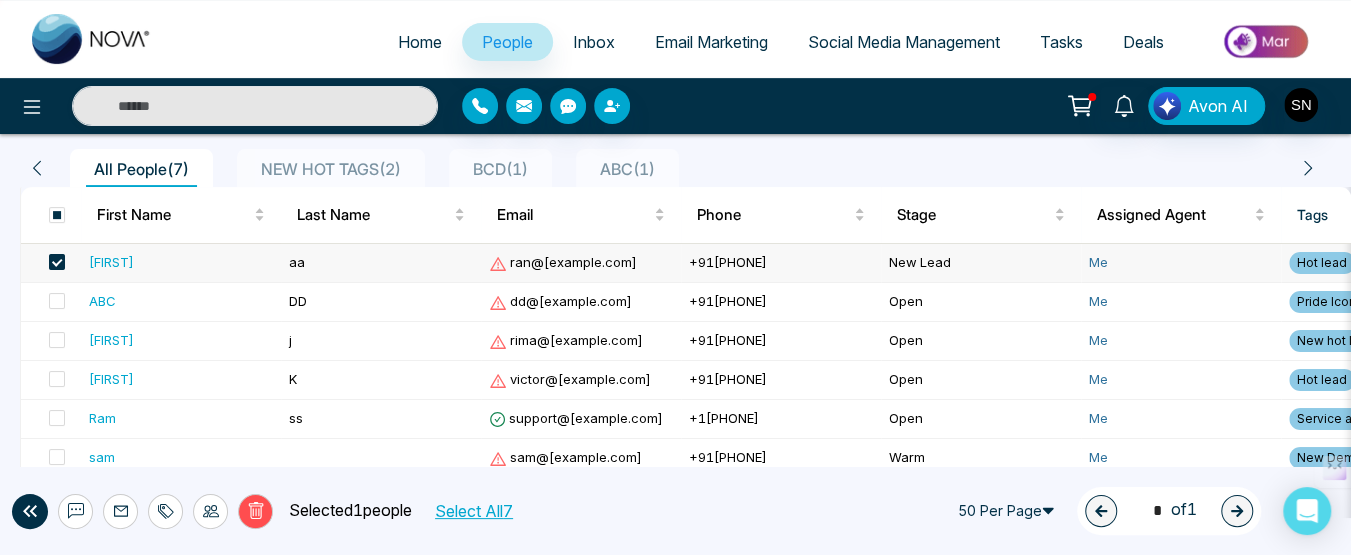 click at bounding box center (57, 262) 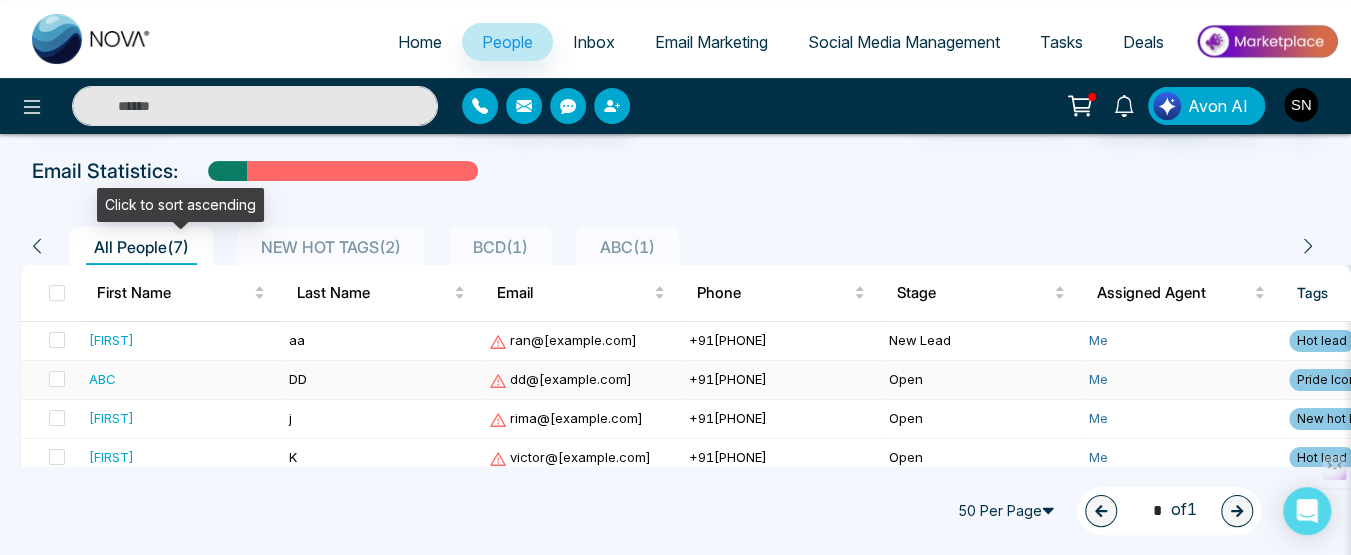 scroll, scrollTop: 0, scrollLeft: 0, axis: both 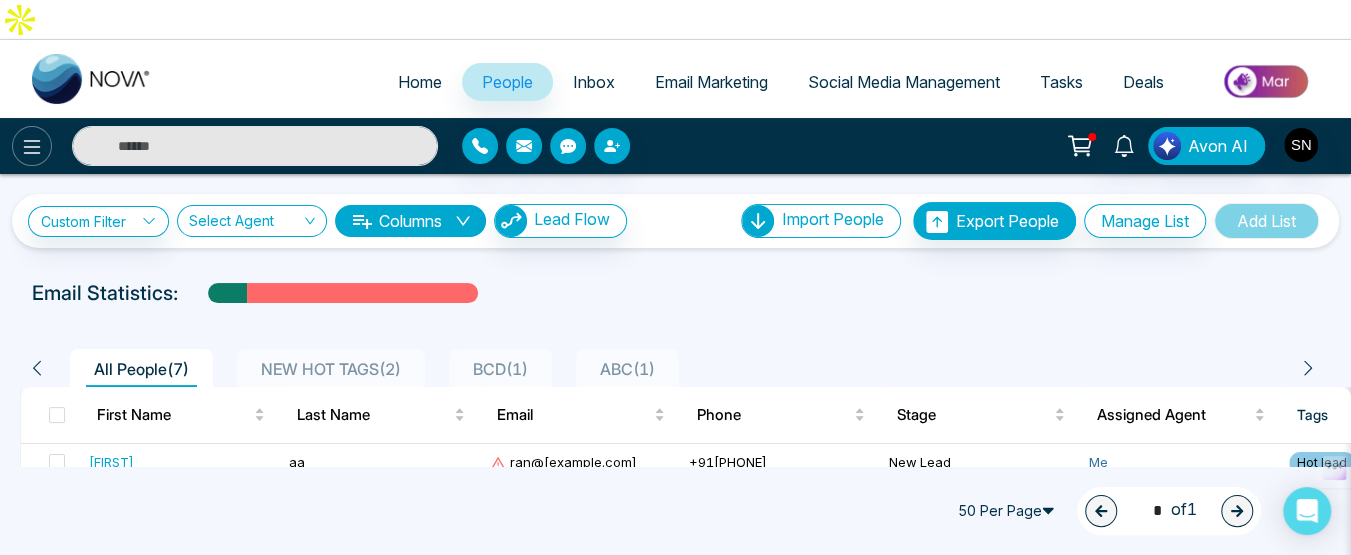 click at bounding box center [32, 146] 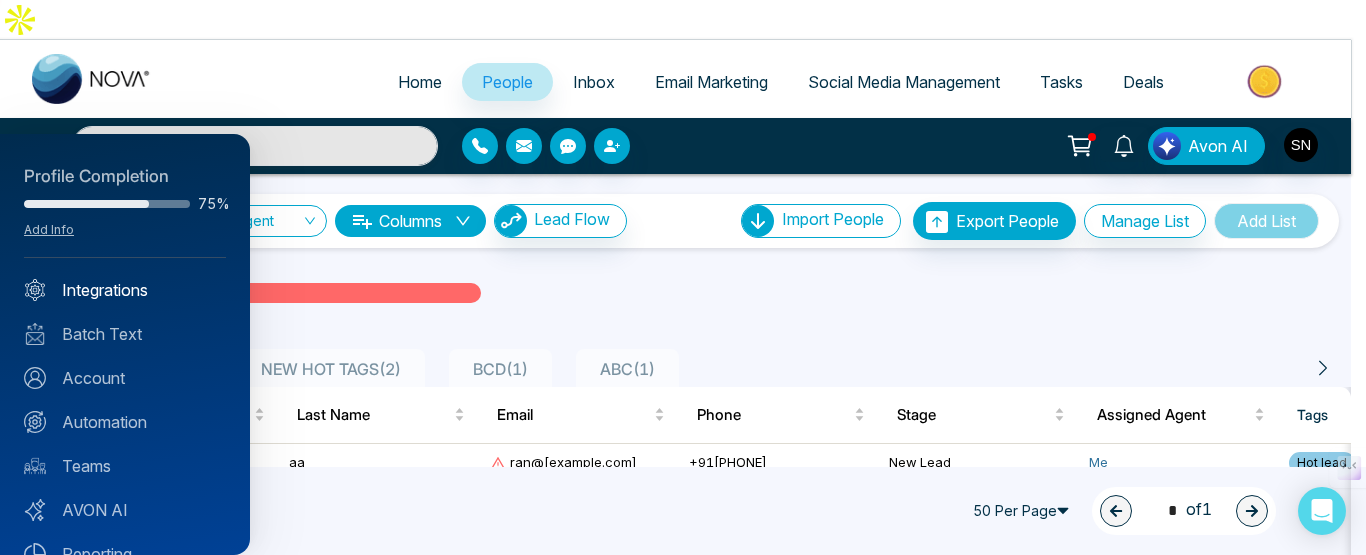 click on "Integrations" at bounding box center (125, 290) 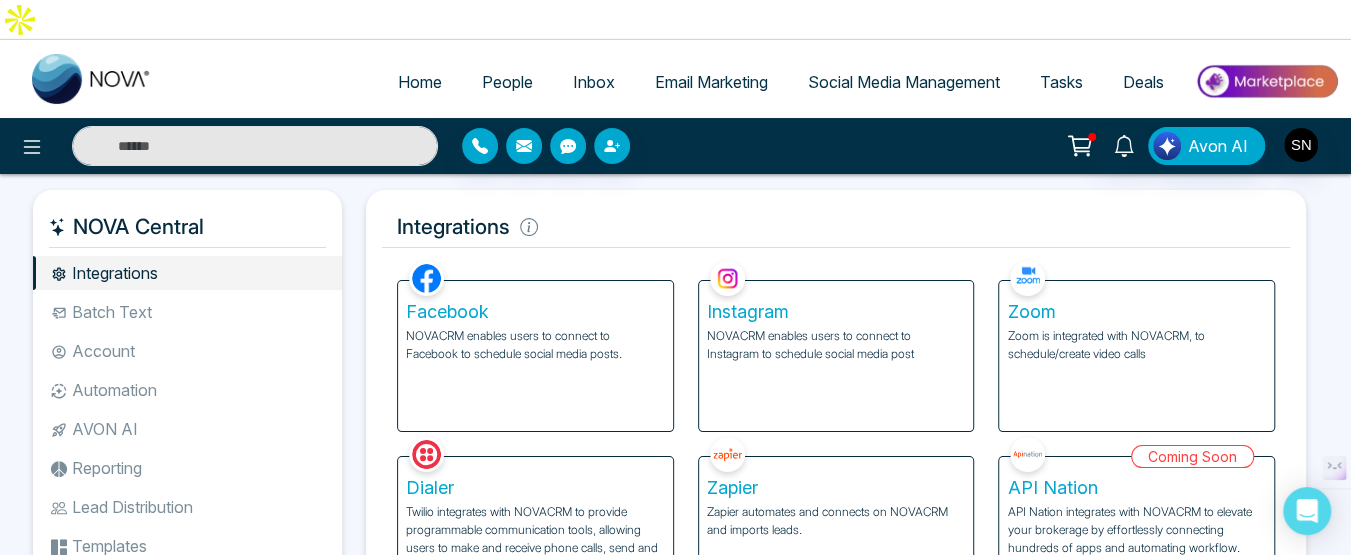 scroll, scrollTop: 100, scrollLeft: 0, axis: vertical 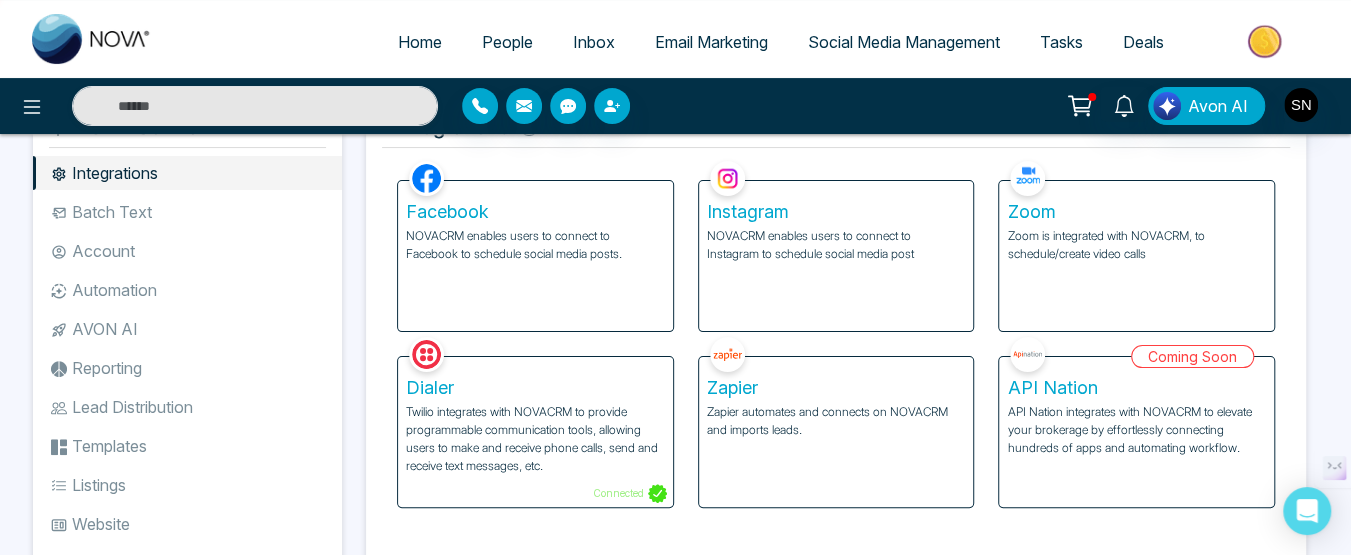 click on "Dialer" at bounding box center (535, 388) 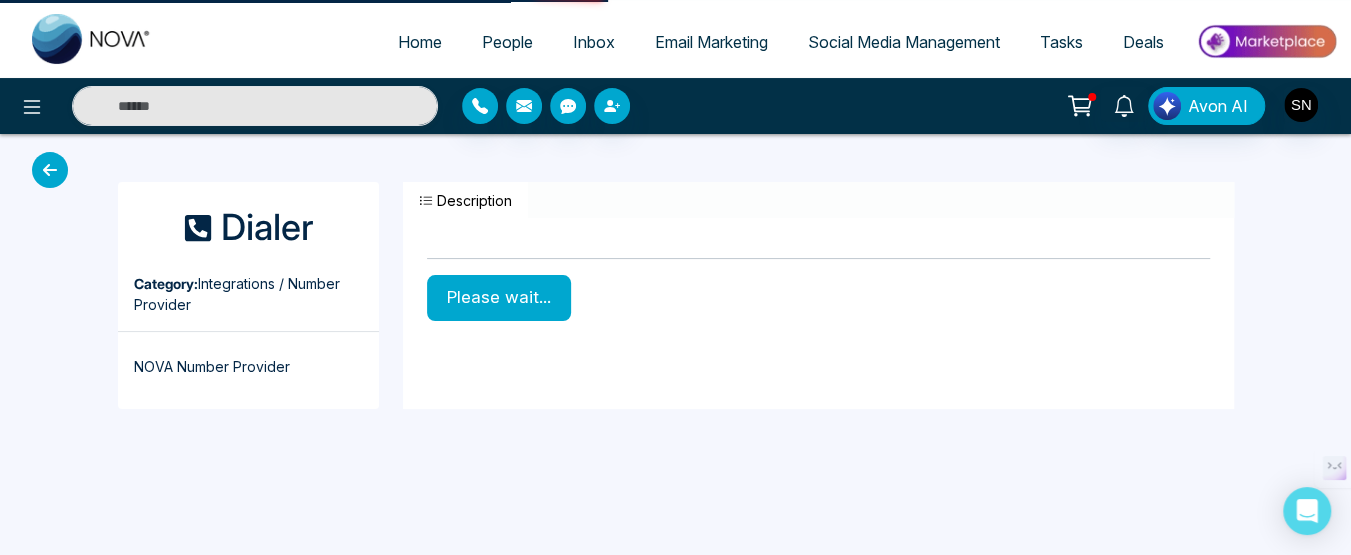 scroll, scrollTop: 0, scrollLeft: 0, axis: both 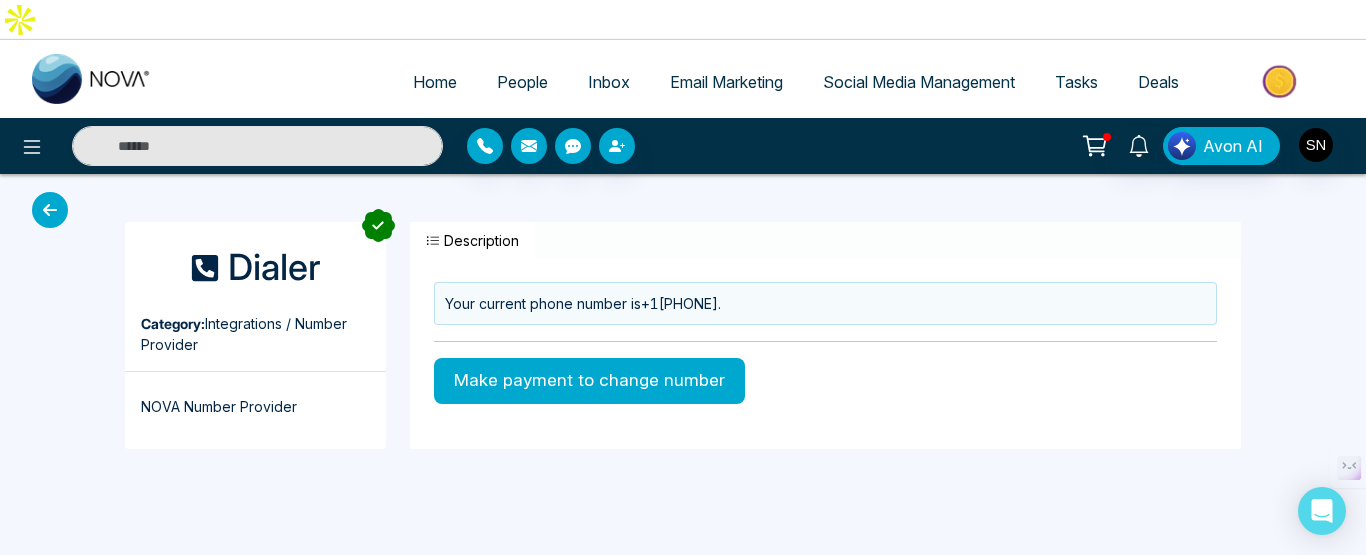 click at bounding box center [50, 210] 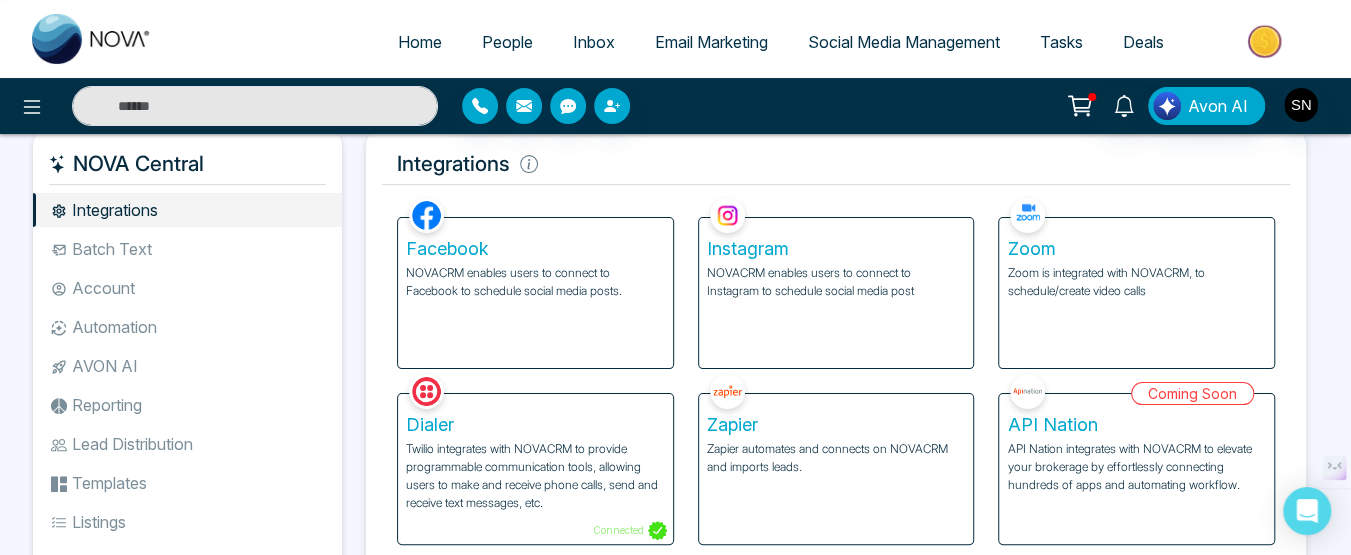 scroll, scrollTop: 0, scrollLeft: 0, axis: both 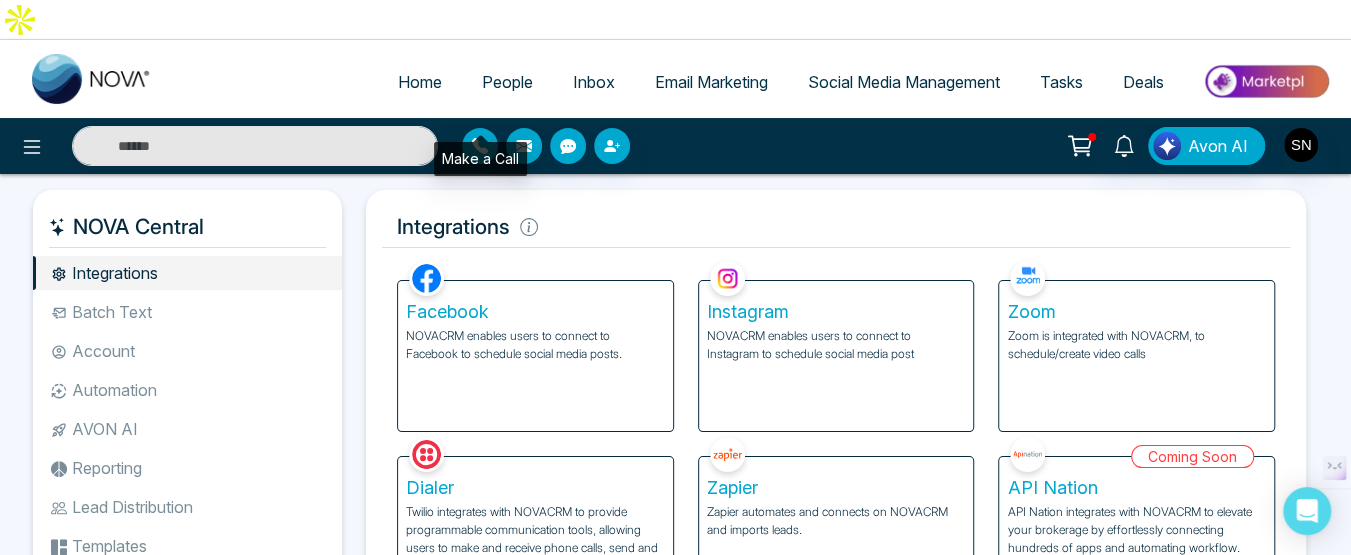 click 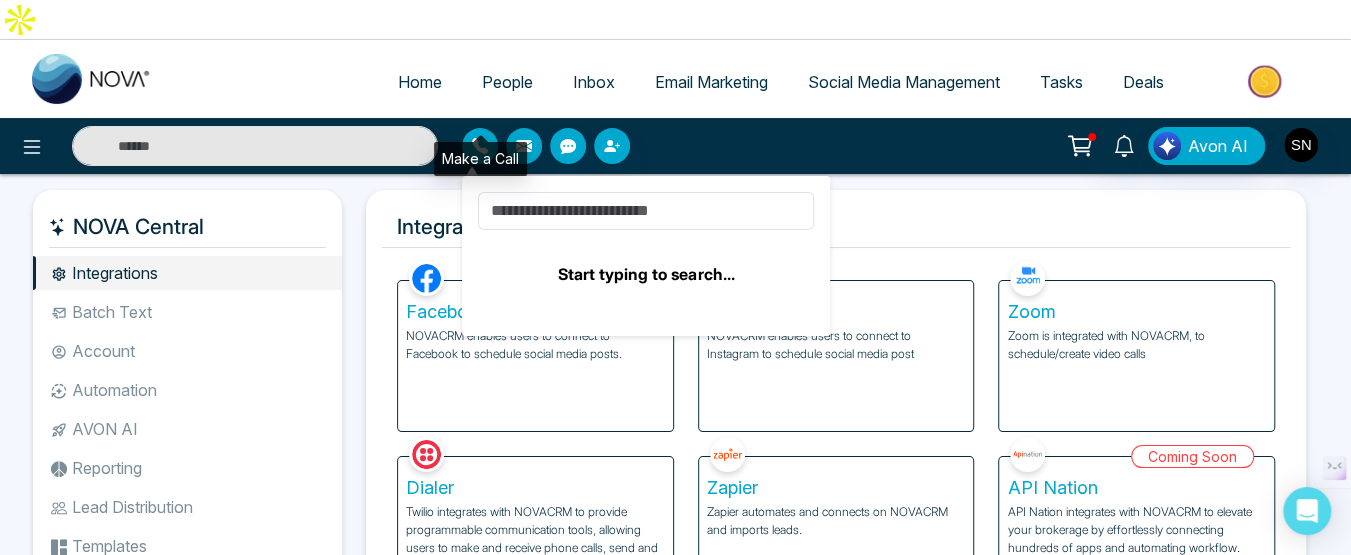 click 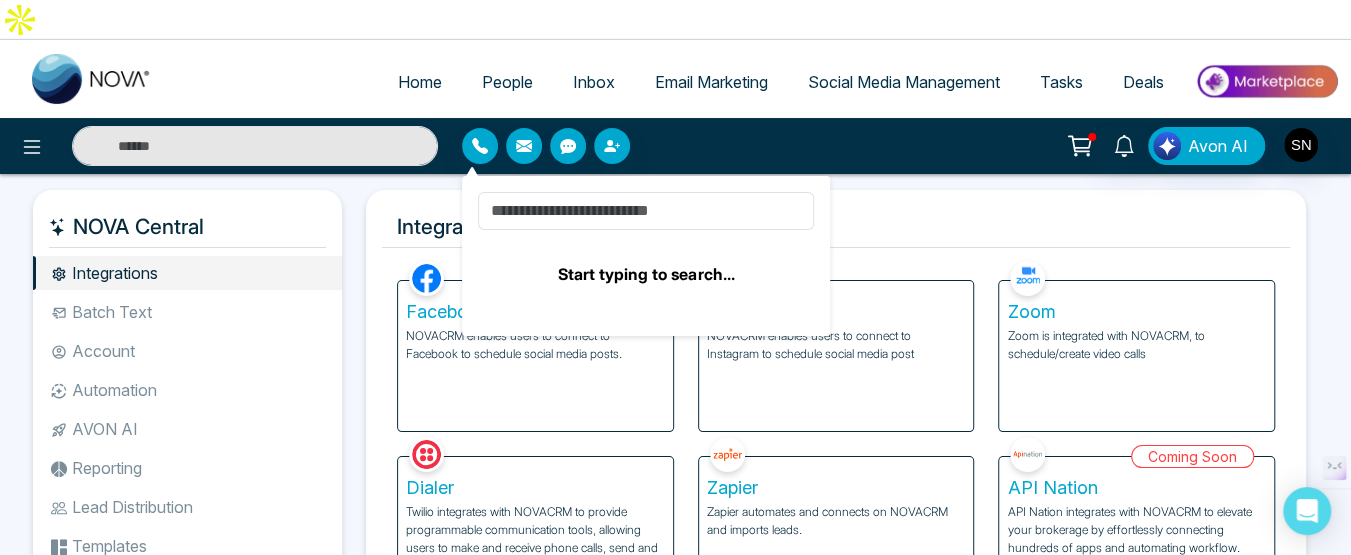 click on "People" at bounding box center (507, 82) 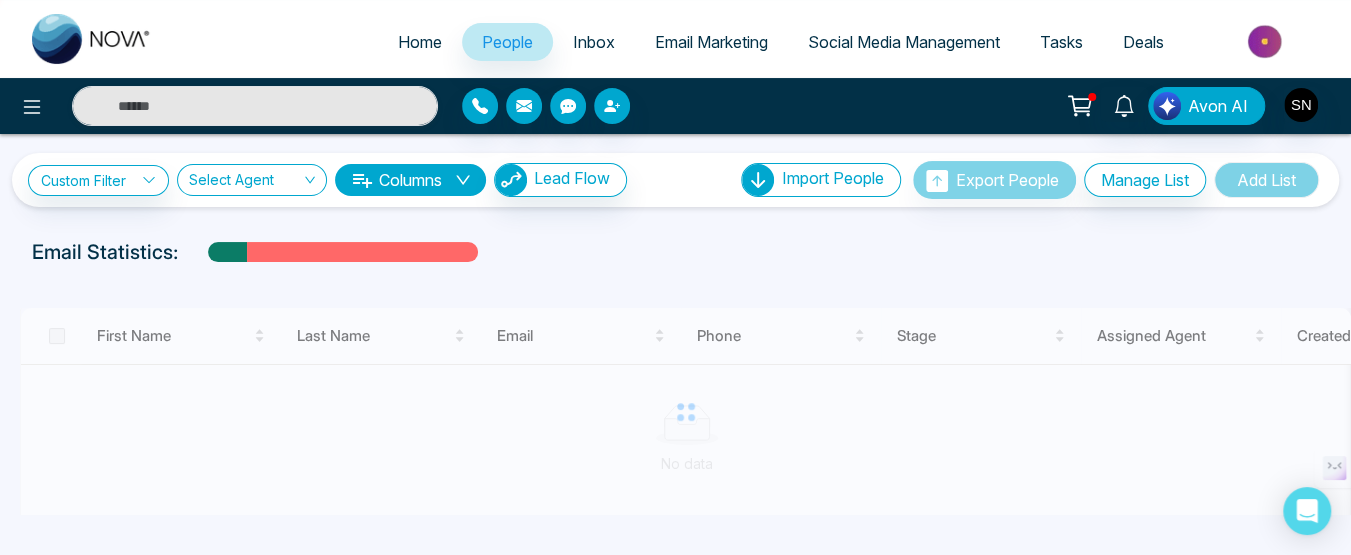 scroll, scrollTop: 64, scrollLeft: 0, axis: vertical 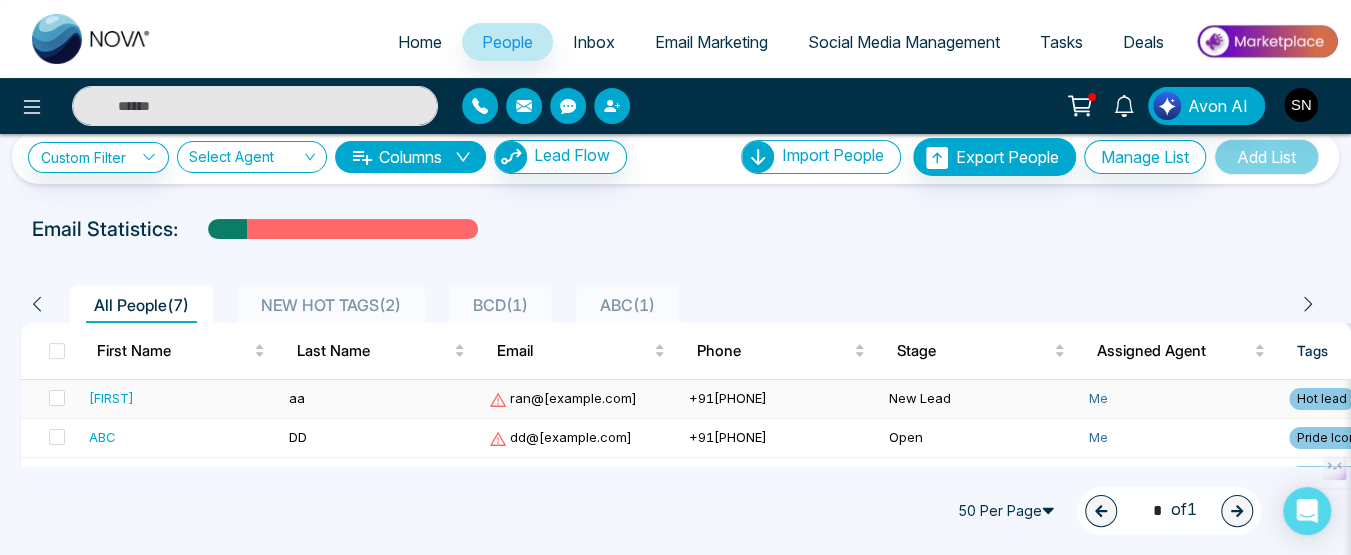 click on "[FIRST]" at bounding box center (111, 398) 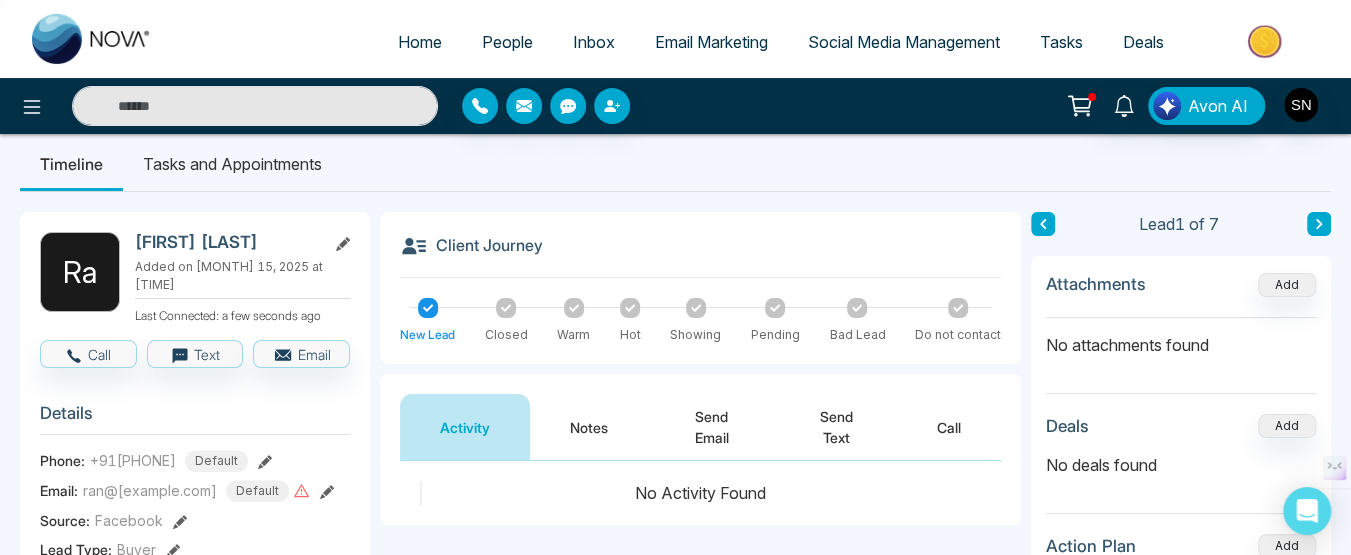 scroll, scrollTop: 100, scrollLeft: 0, axis: vertical 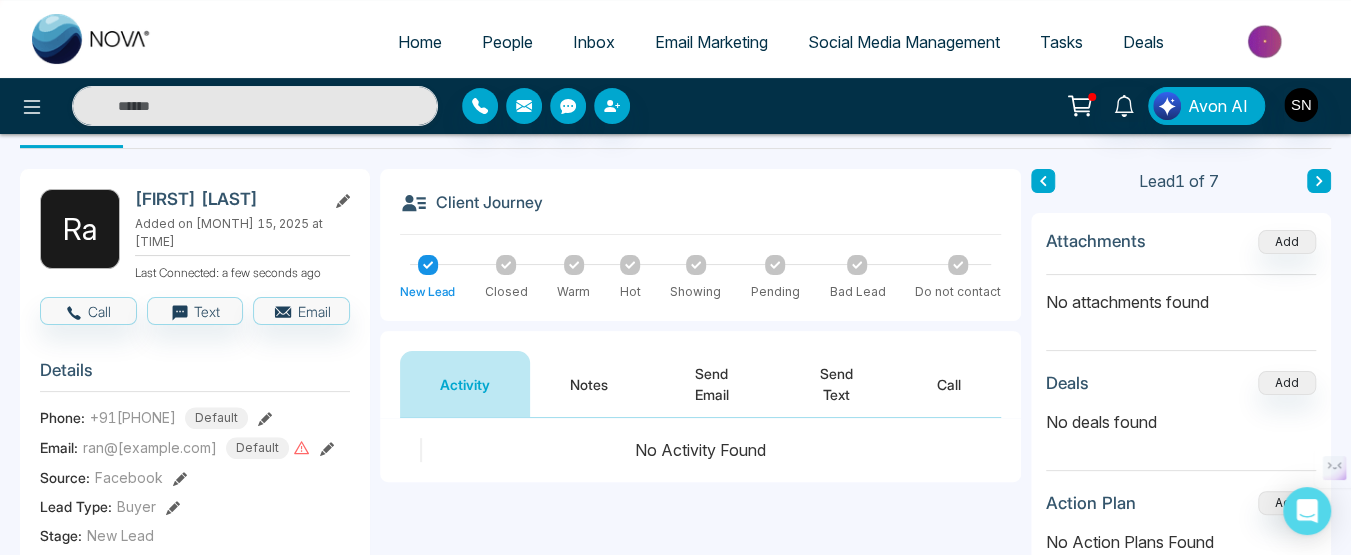 click on "Notes" at bounding box center (589, 384) 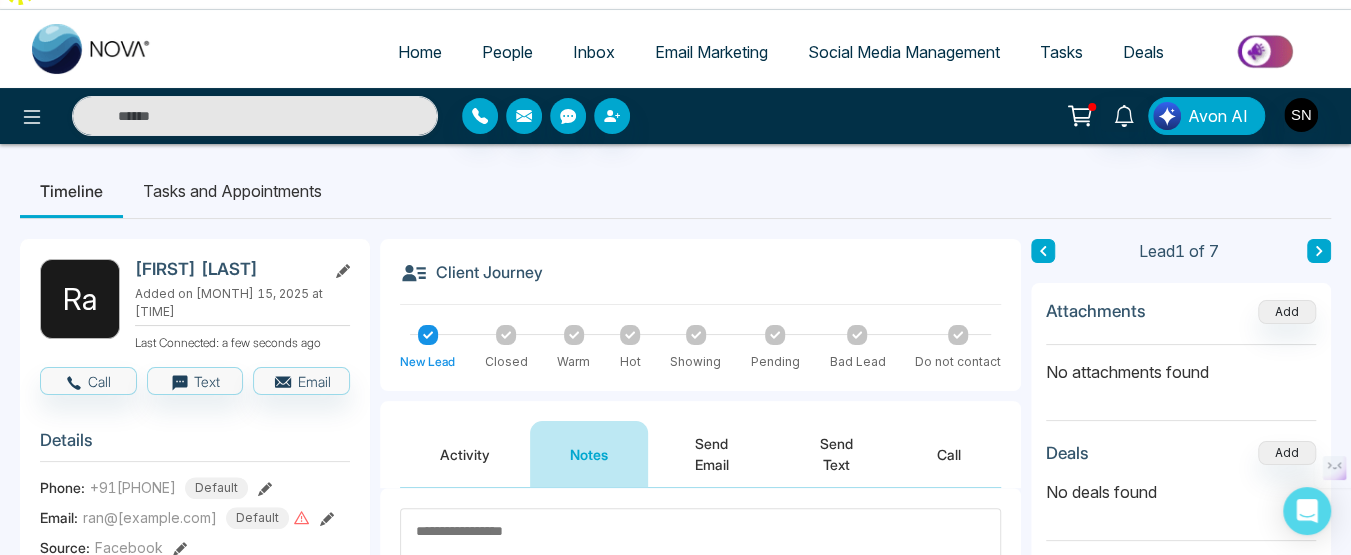 scroll, scrollTop: 0, scrollLeft: 0, axis: both 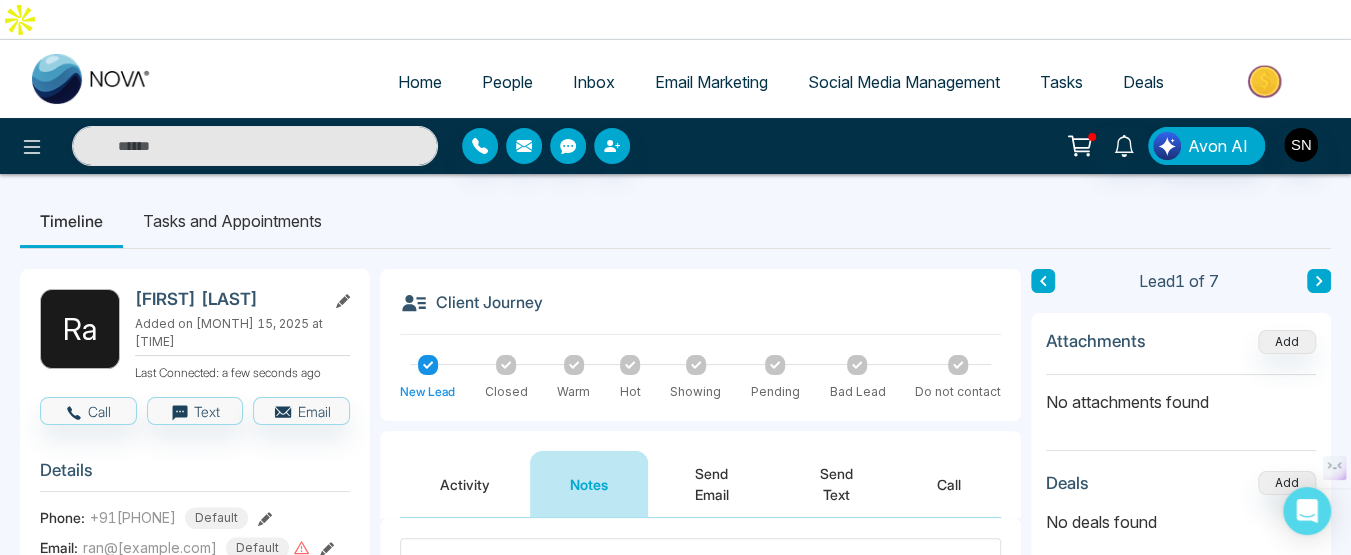 click on "Deals" at bounding box center [1143, 82] 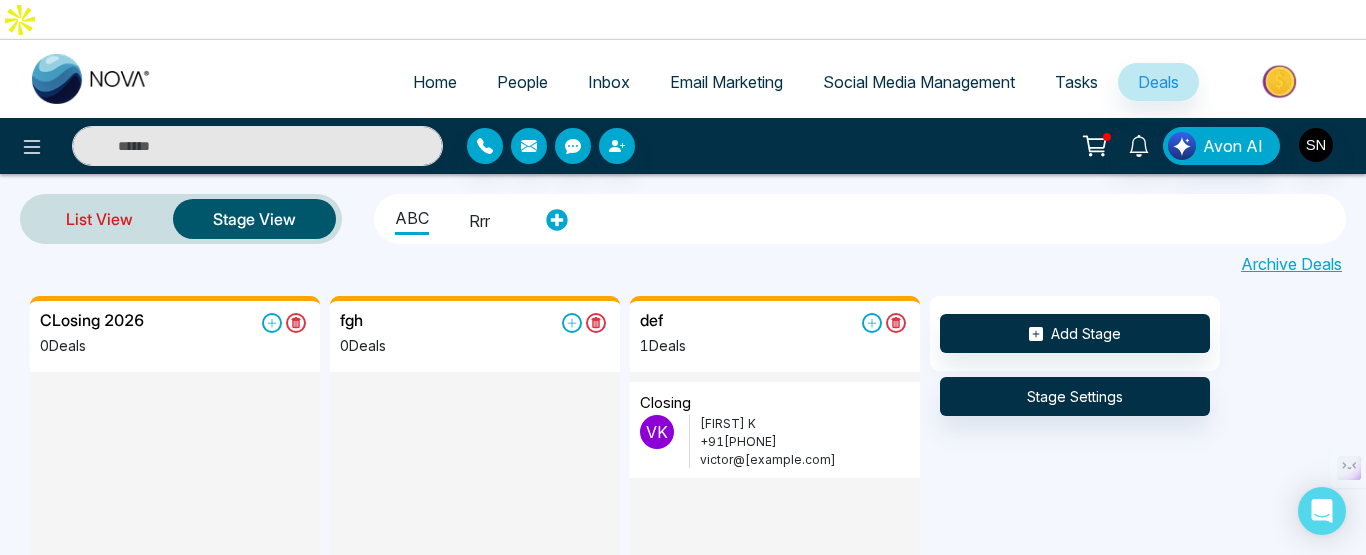 click on "List View" at bounding box center (99, 219) 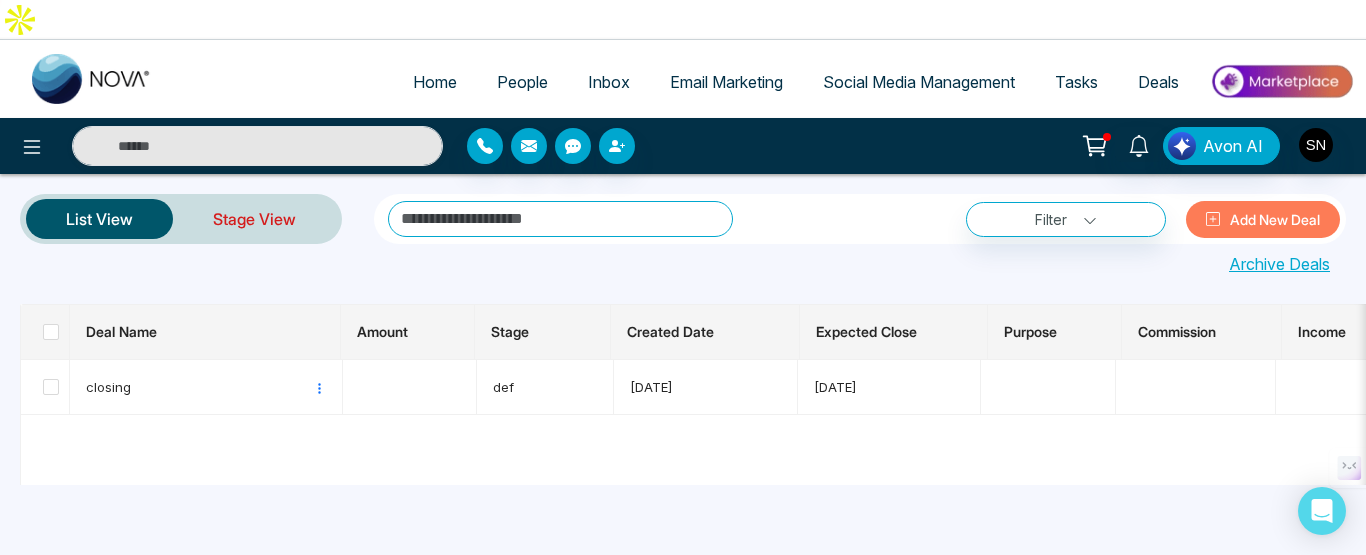 click on "Stage View" at bounding box center [254, 219] 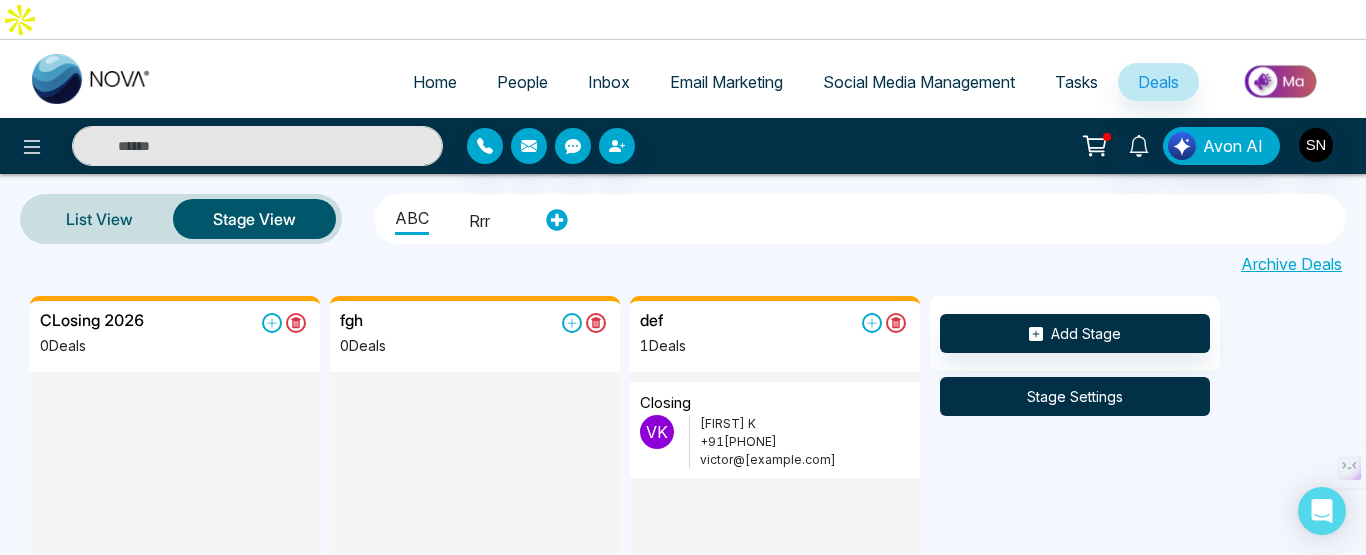 click on "Stage Settings" at bounding box center (1075, 396) 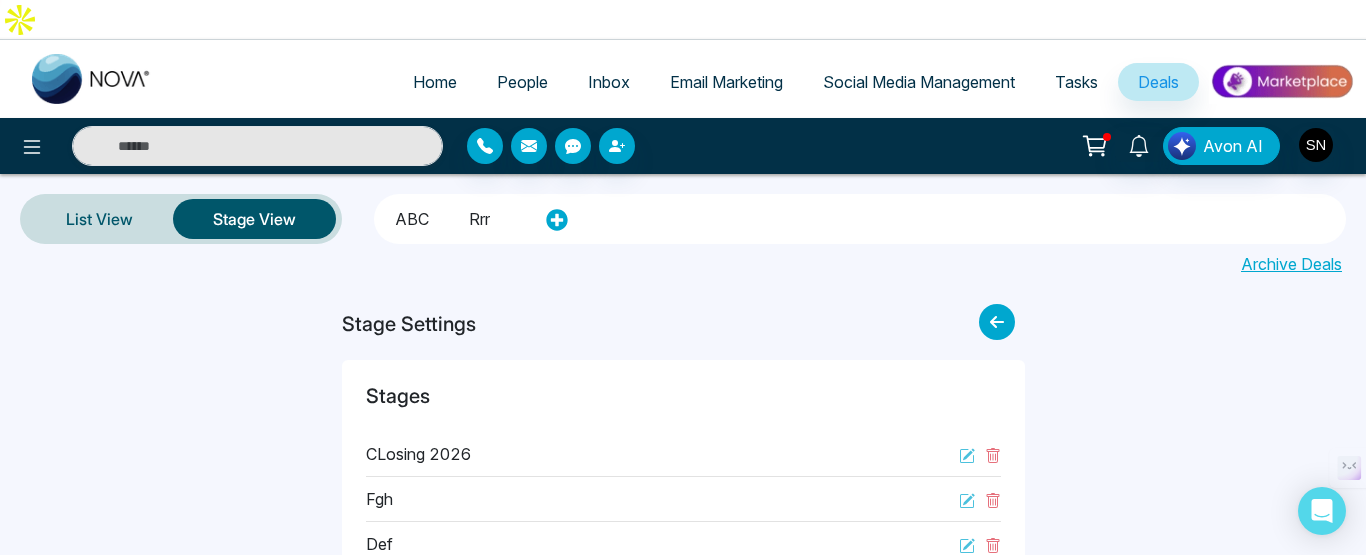 click on "Stages" at bounding box center [683, 408] 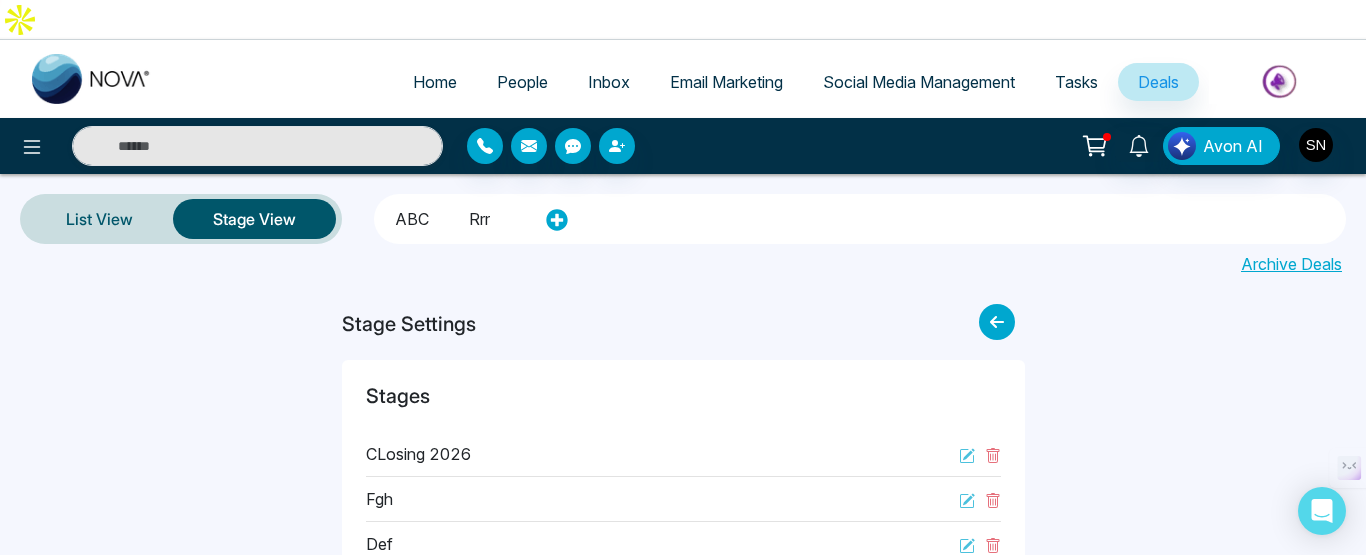 click on "Archive Deals" at bounding box center (1291, 264) 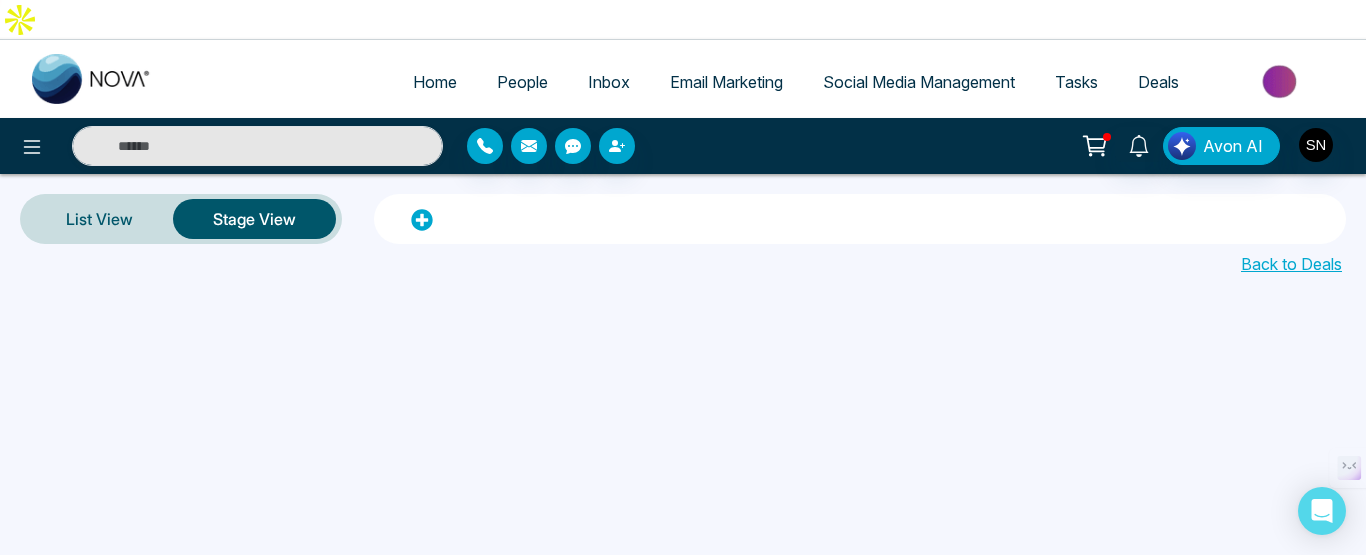 click on "Back to Deals" at bounding box center (1291, 264) 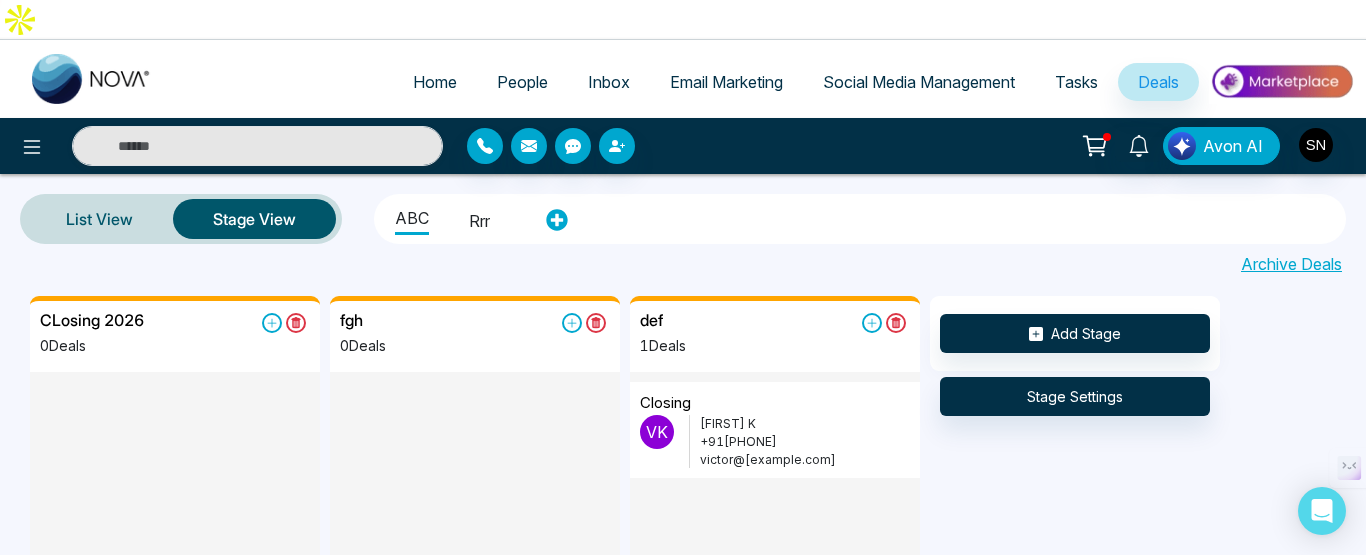 click on "Stage View" at bounding box center (254, 219) 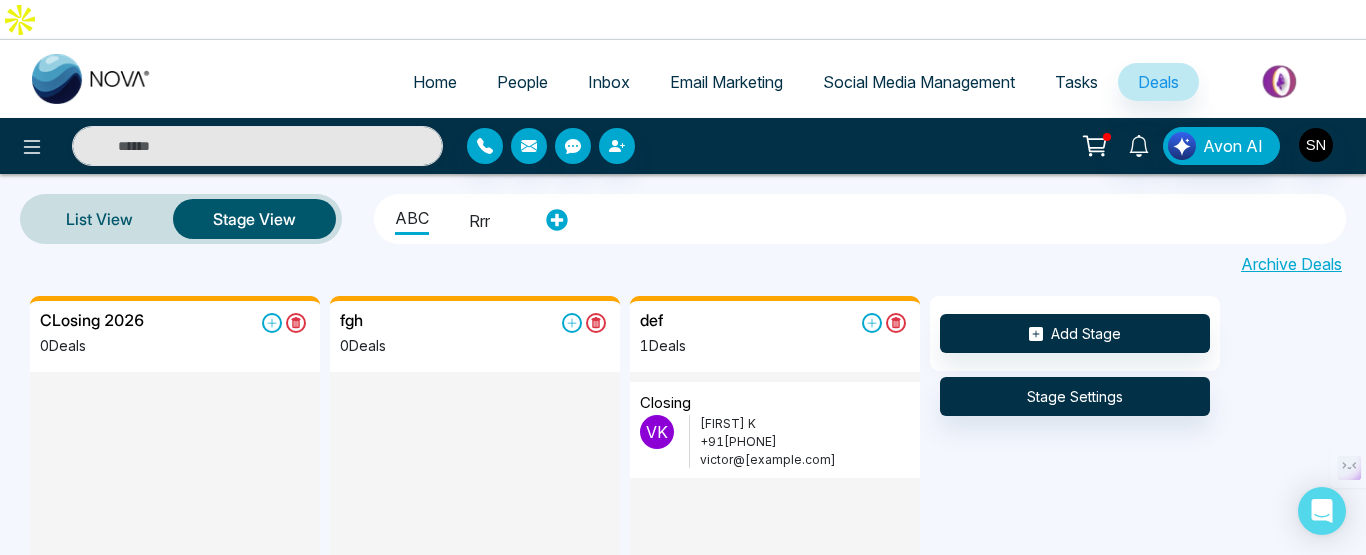 click on "People" at bounding box center [522, 82] 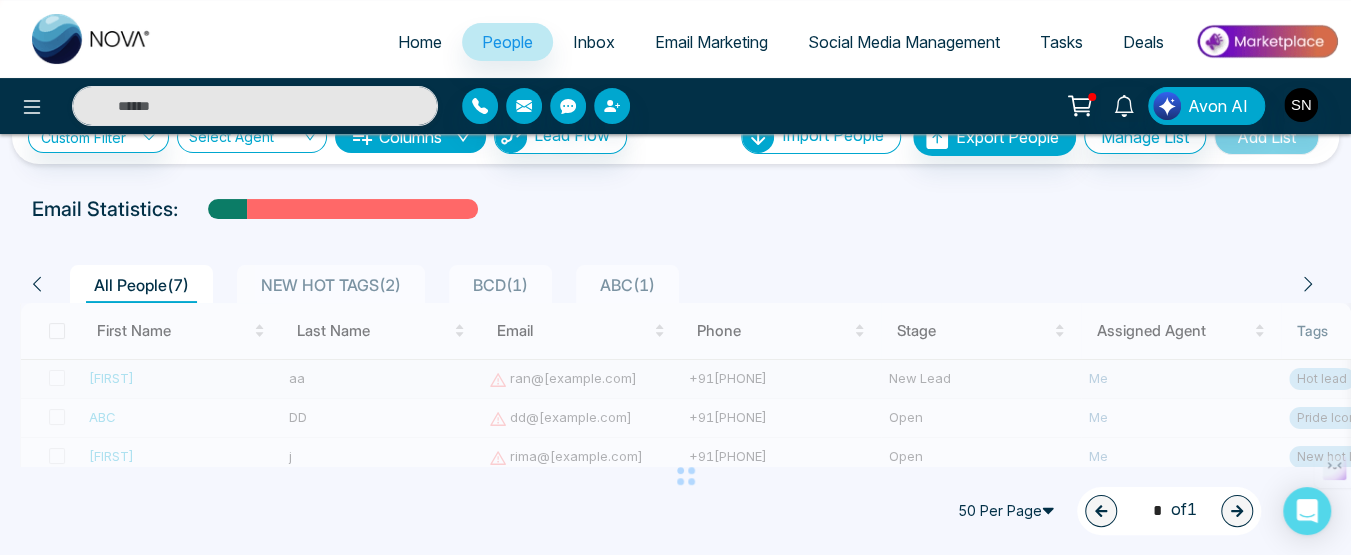 scroll, scrollTop: 102, scrollLeft: 0, axis: vertical 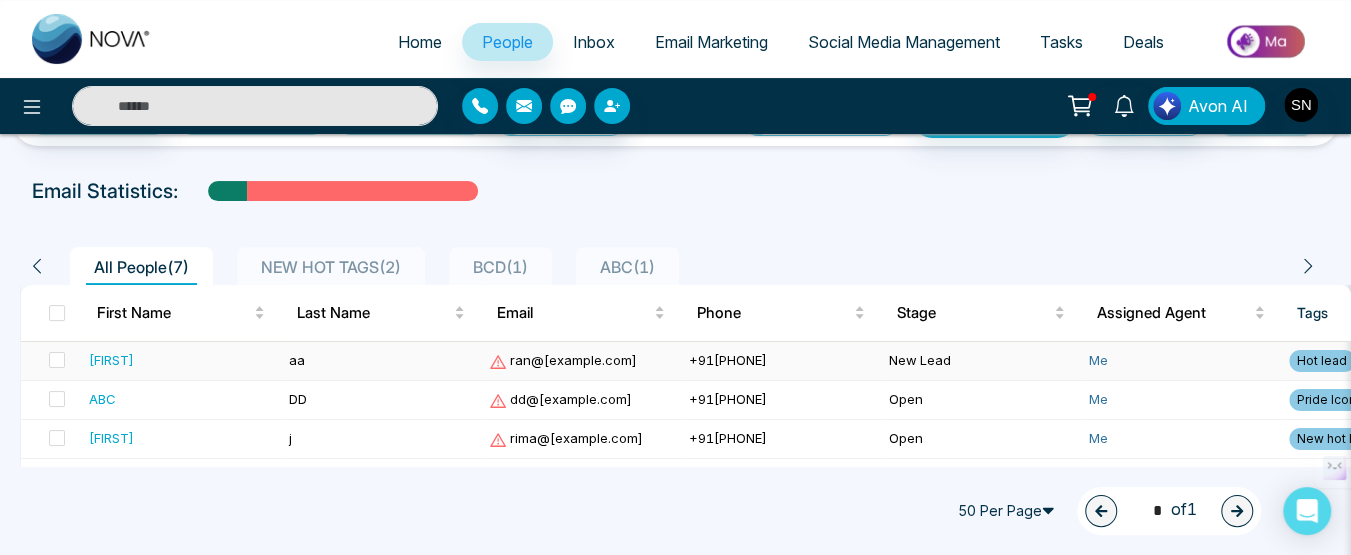 click on "[FIRST]" at bounding box center (111, 360) 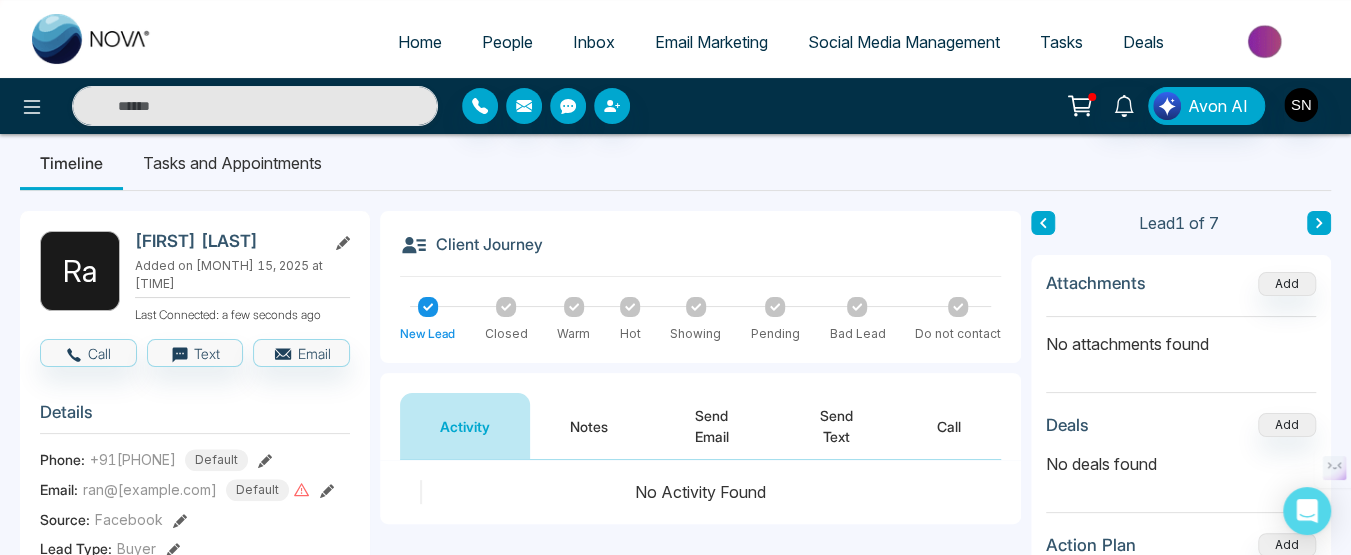 scroll, scrollTop: 100, scrollLeft: 0, axis: vertical 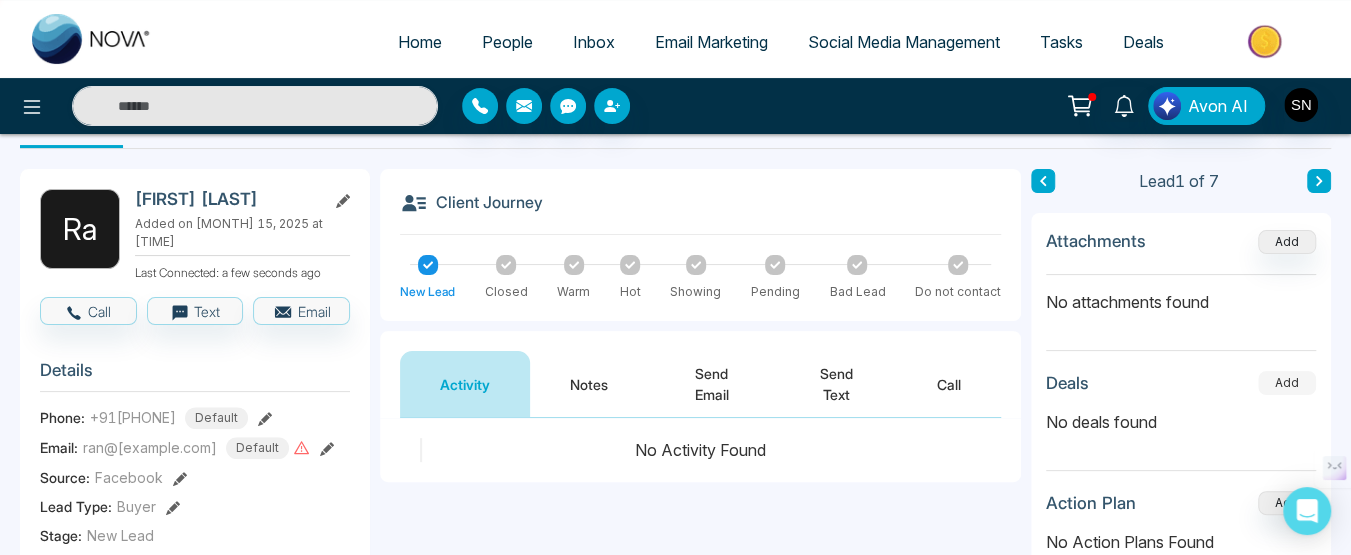 click on "Add" at bounding box center (1287, 383) 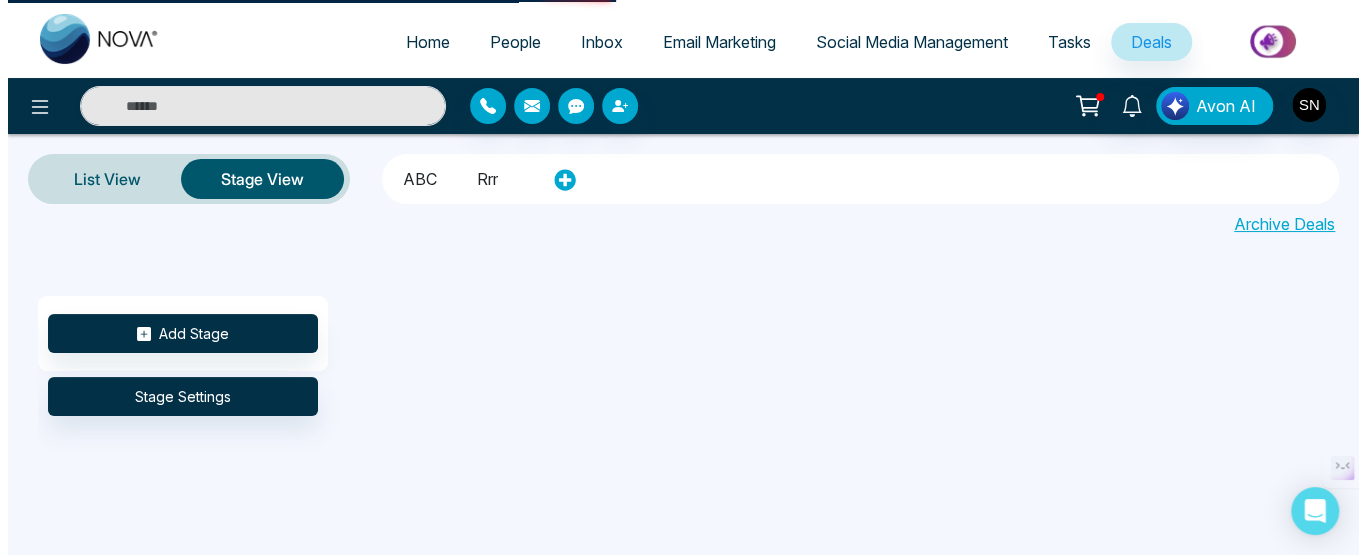 scroll, scrollTop: 0, scrollLeft: 0, axis: both 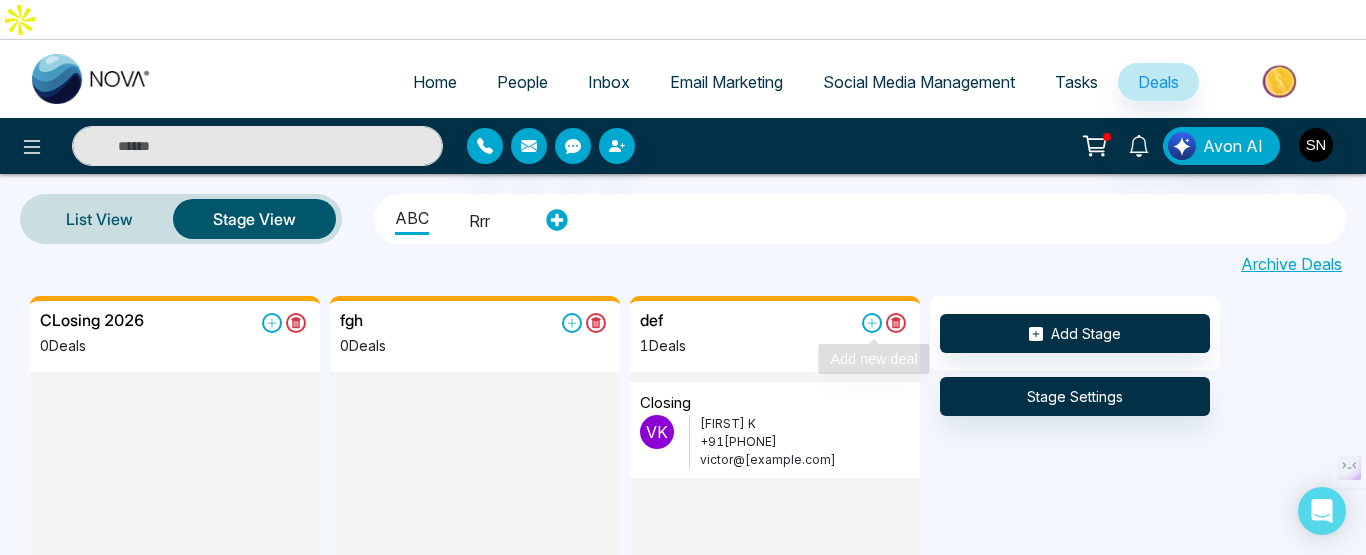 click 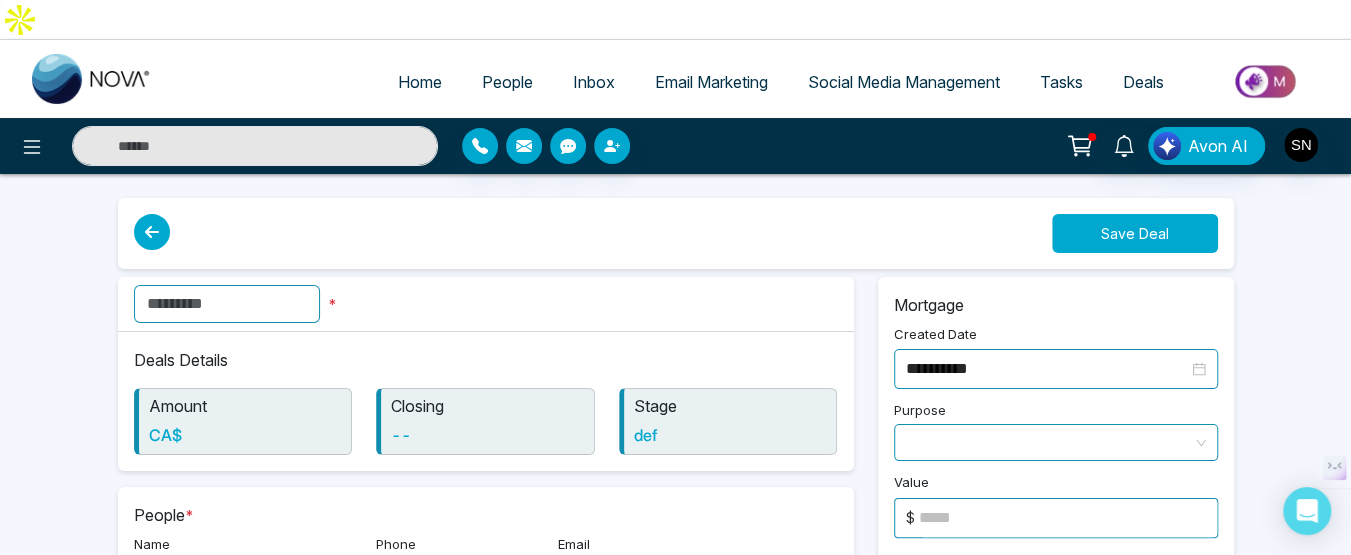 click on "Save Deal" at bounding box center [1135, 233] 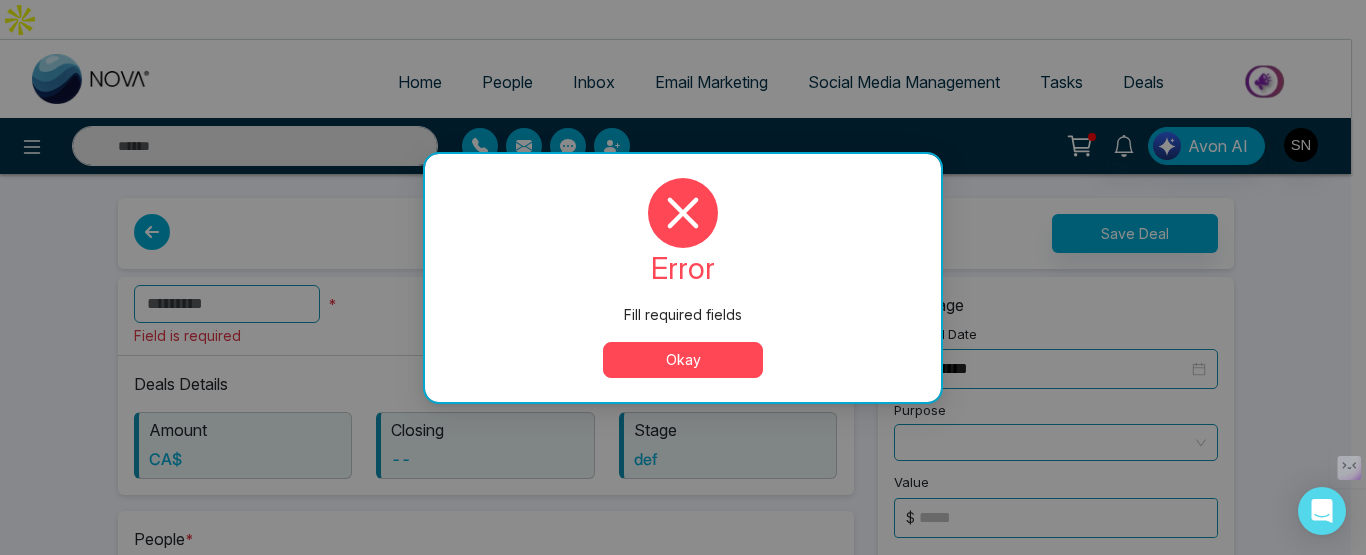 click on "Okay" at bounding box center [683, 360] 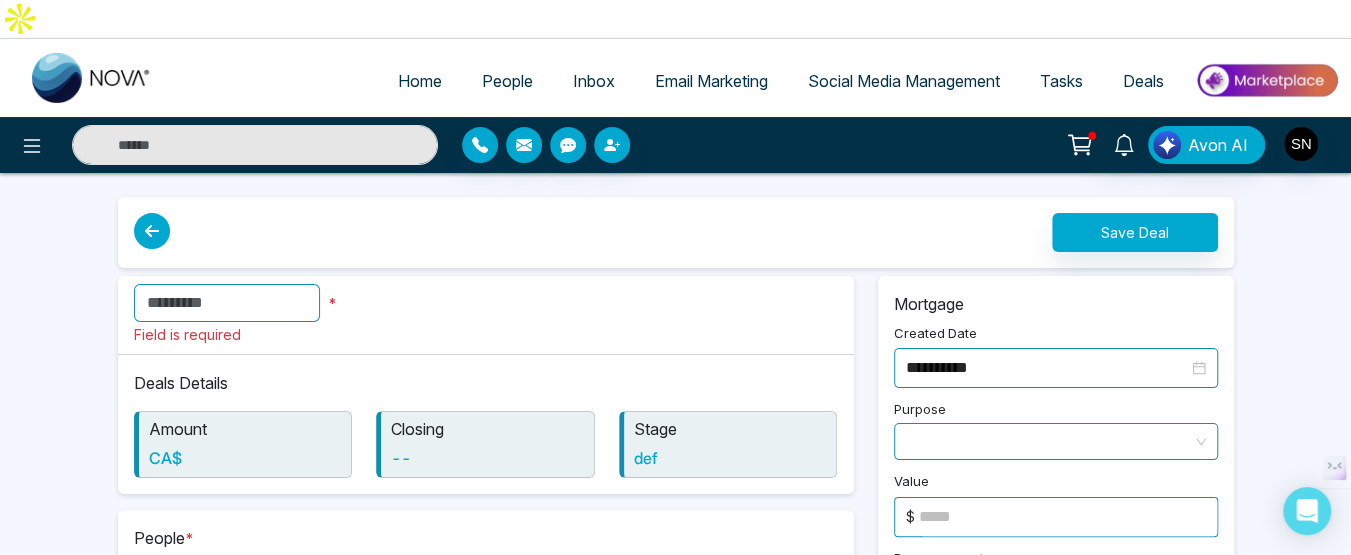 scroll, scrollTop: 0, scrollLeft: 0, axis: both 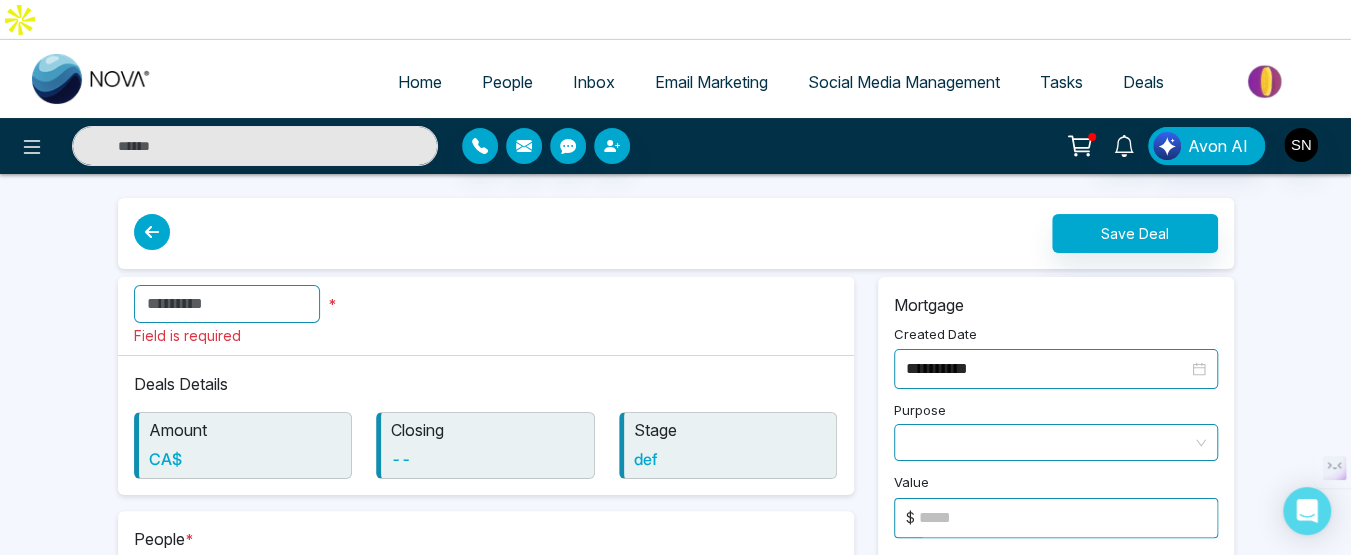 click at bounding box center [227, 304] 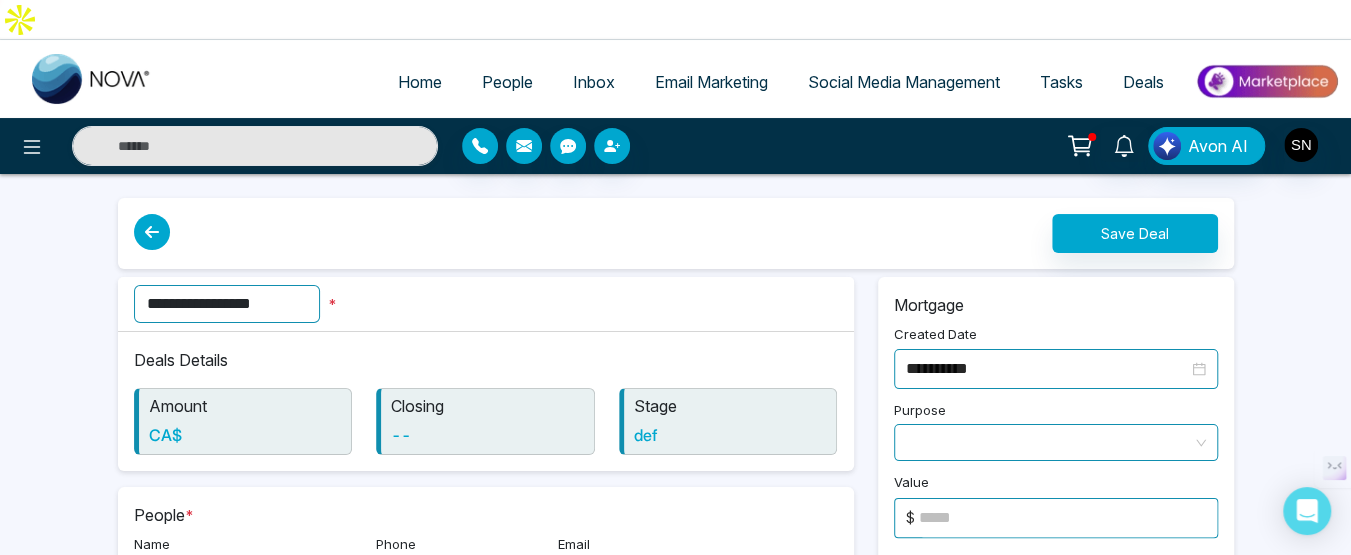 type on "**********" 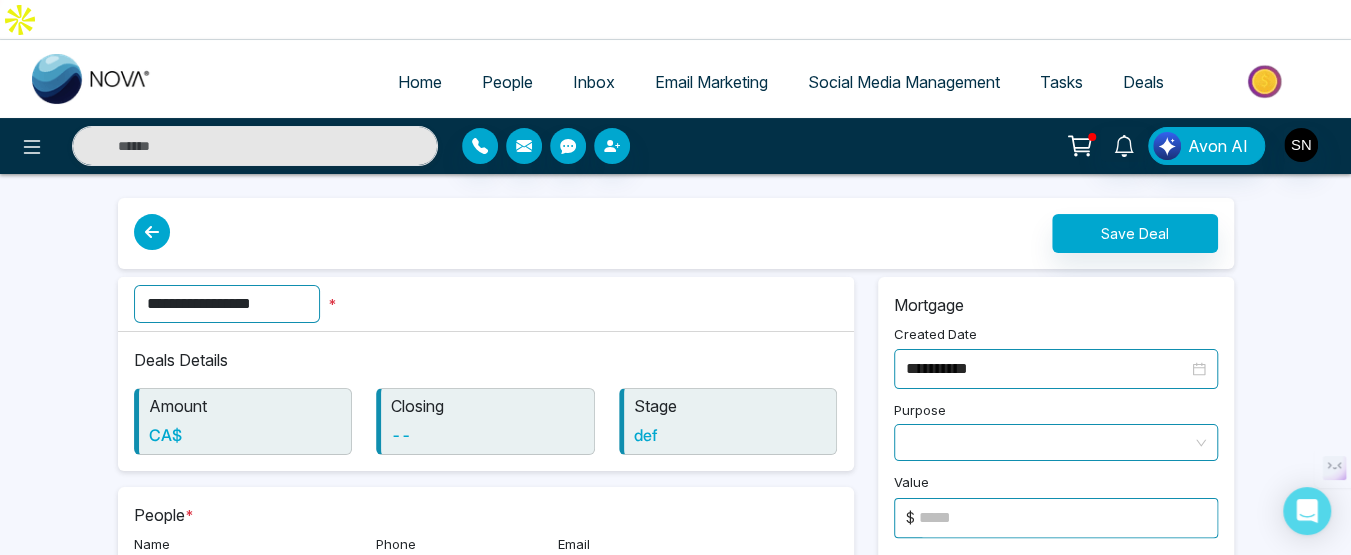 click on "**********" at bounding box center (486, 304) 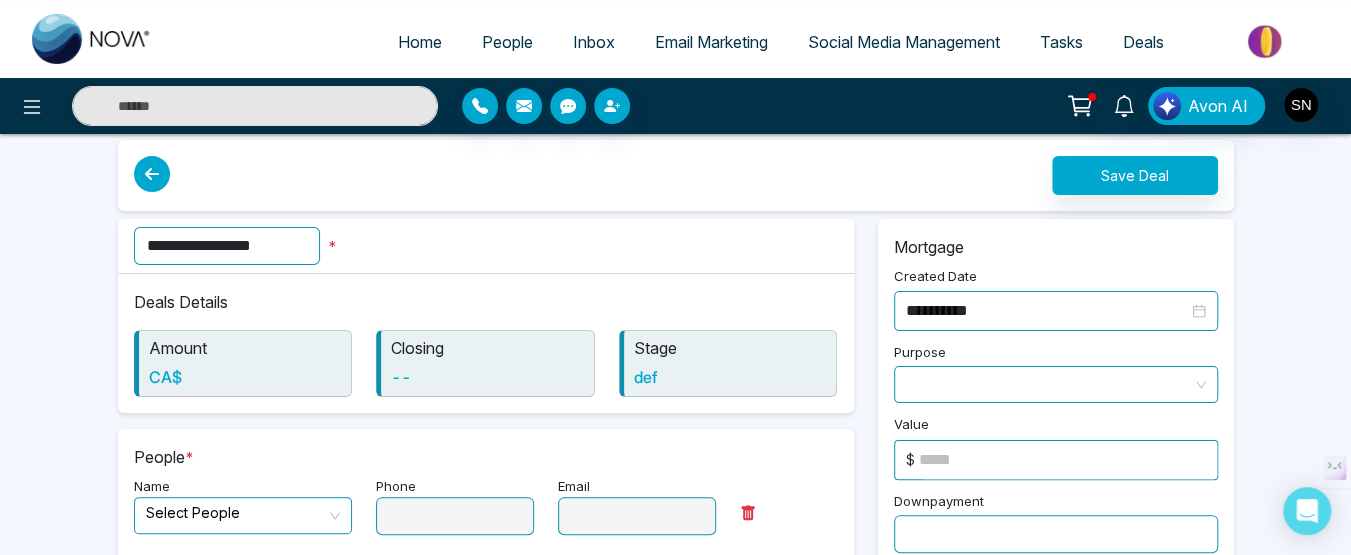 scroll, scrollTop: 100, scrollLeft: 0, axis: vertical 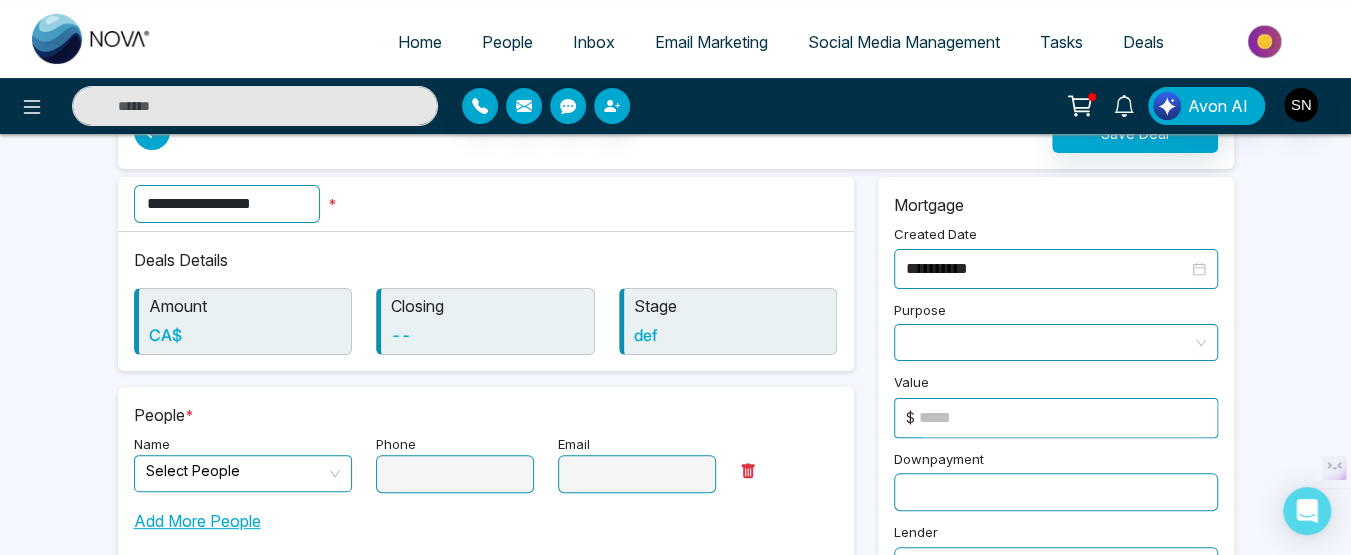 click at bounding box center [236, 471] 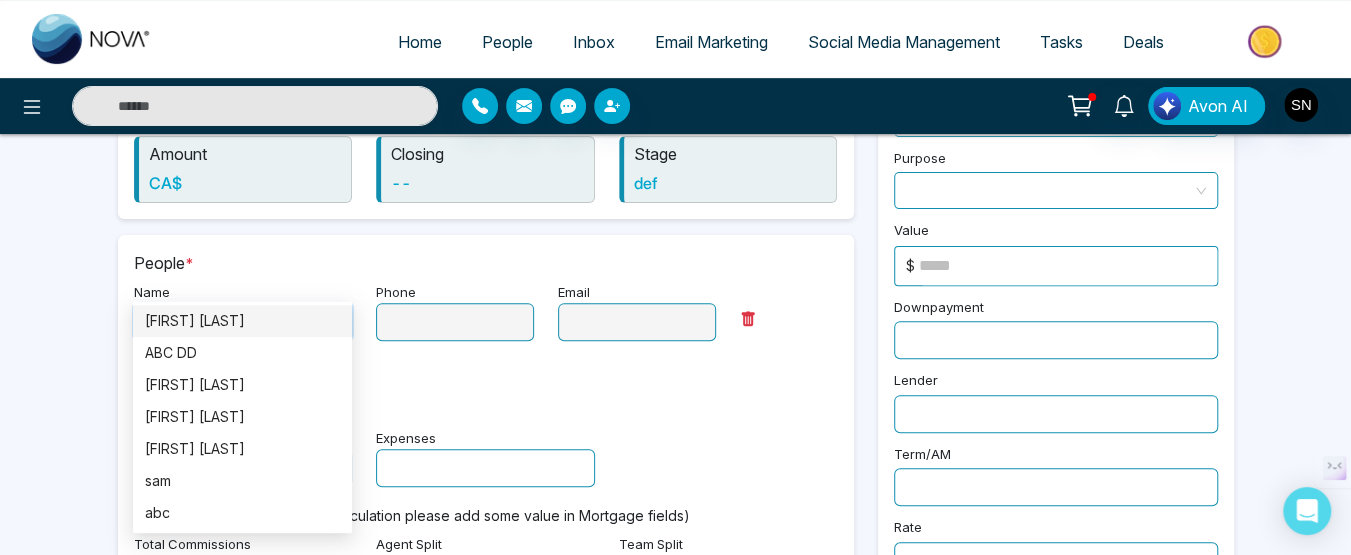 scroll, scrollTop: 300, scrollLeft: 0, axis: vertical 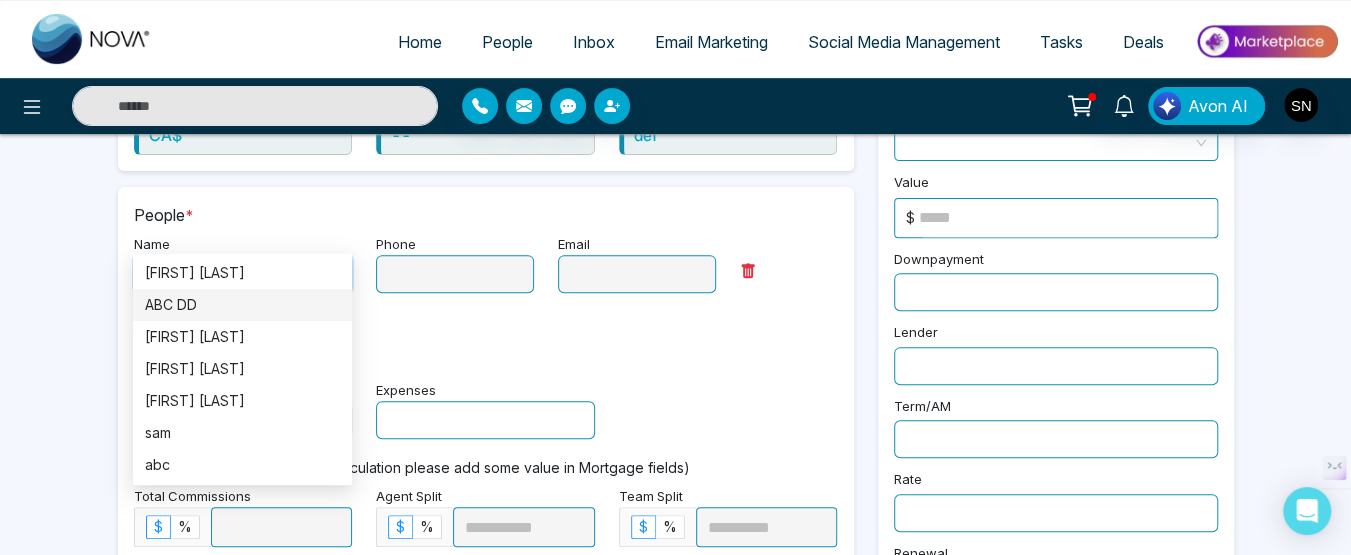 click on "ABC DD" at bounding box center [242, 305] 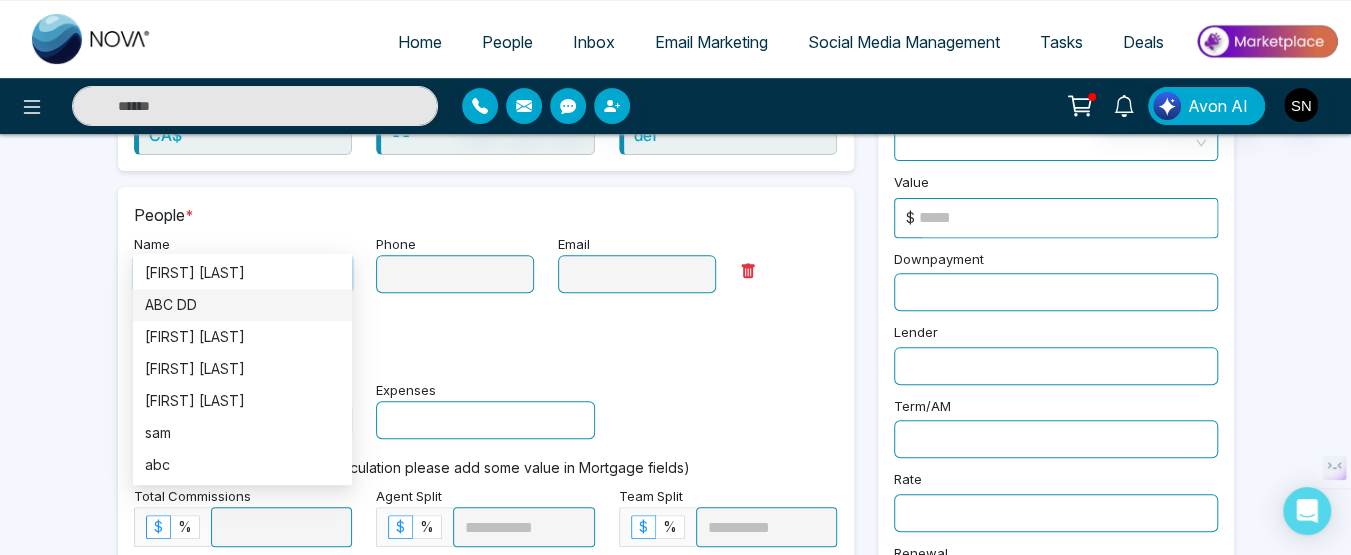 type on "**********" 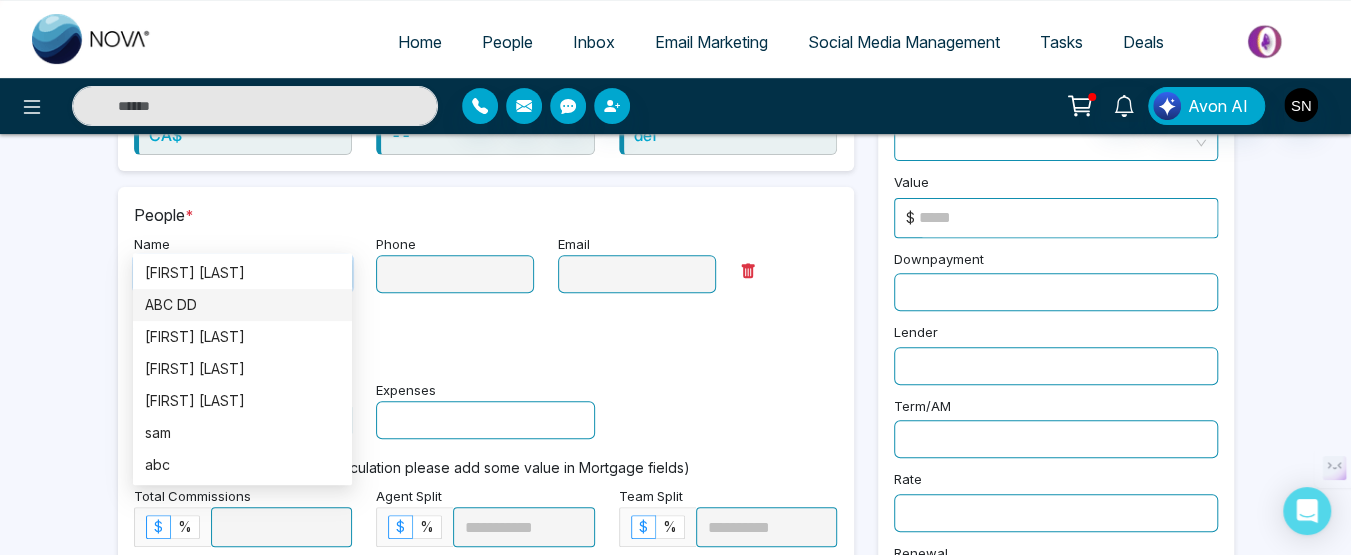 type on "**********" 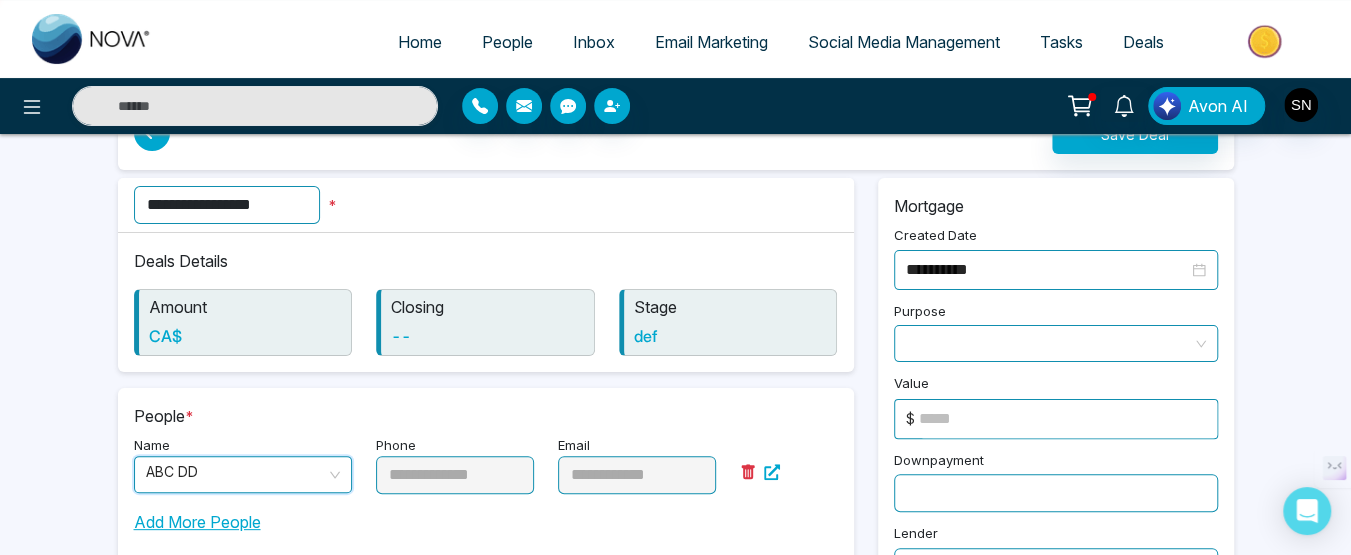 scroll, scrollTop: 0, scrollLeft: 0, axis: both 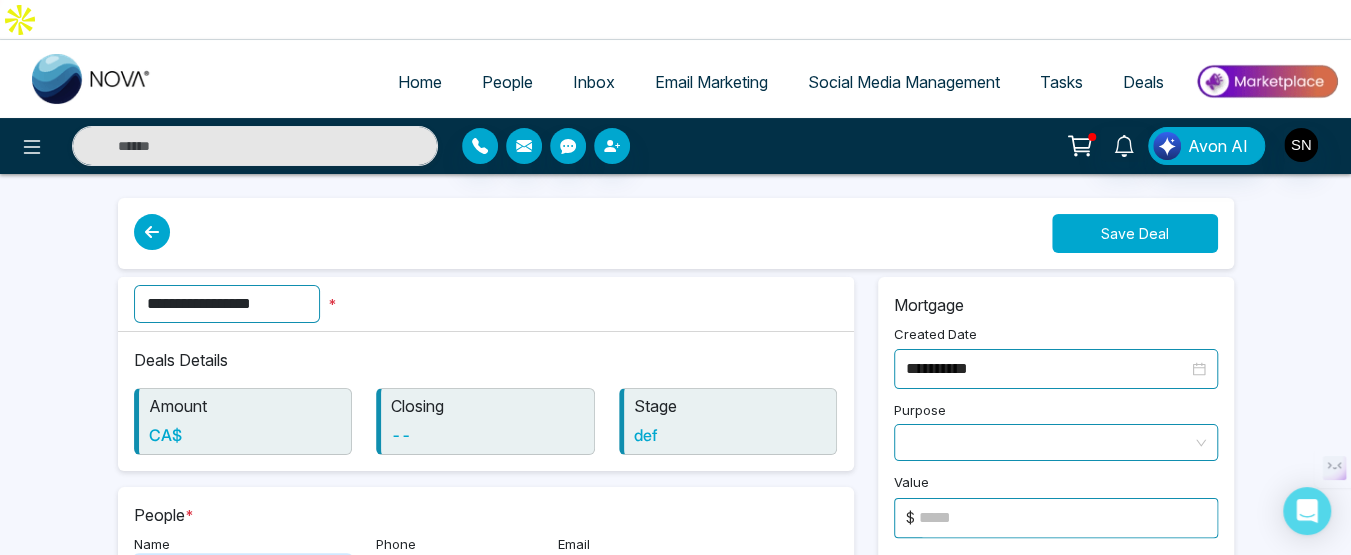 click on "Save Deal" at bounding box center (1135, 233) 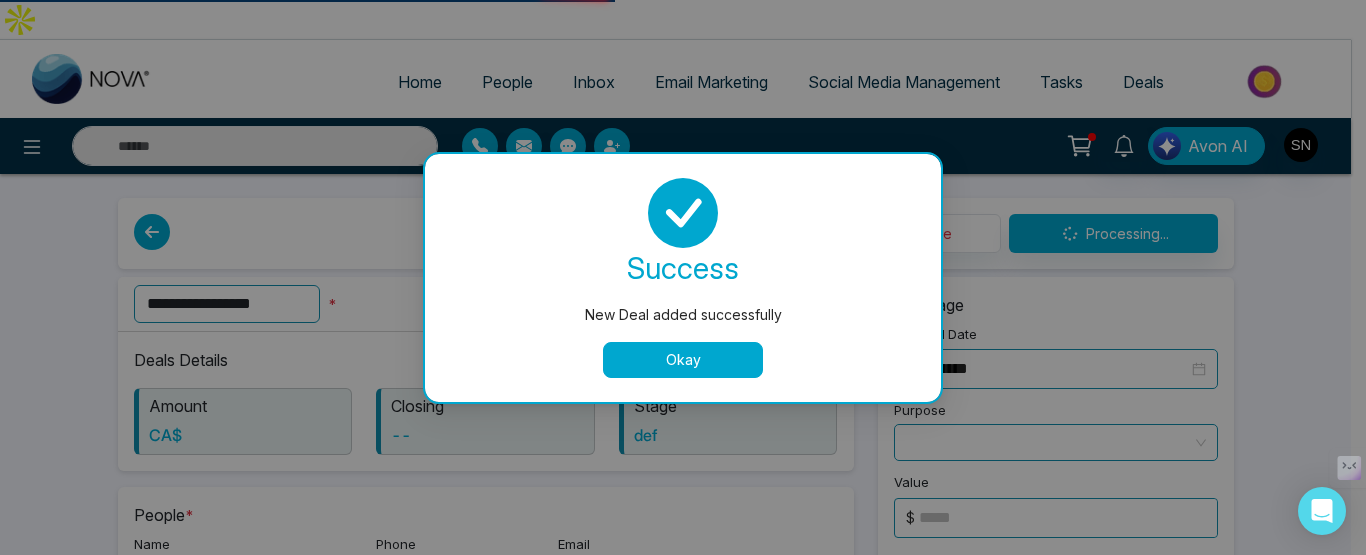click on "Okay" at bounding box center [683, 360] 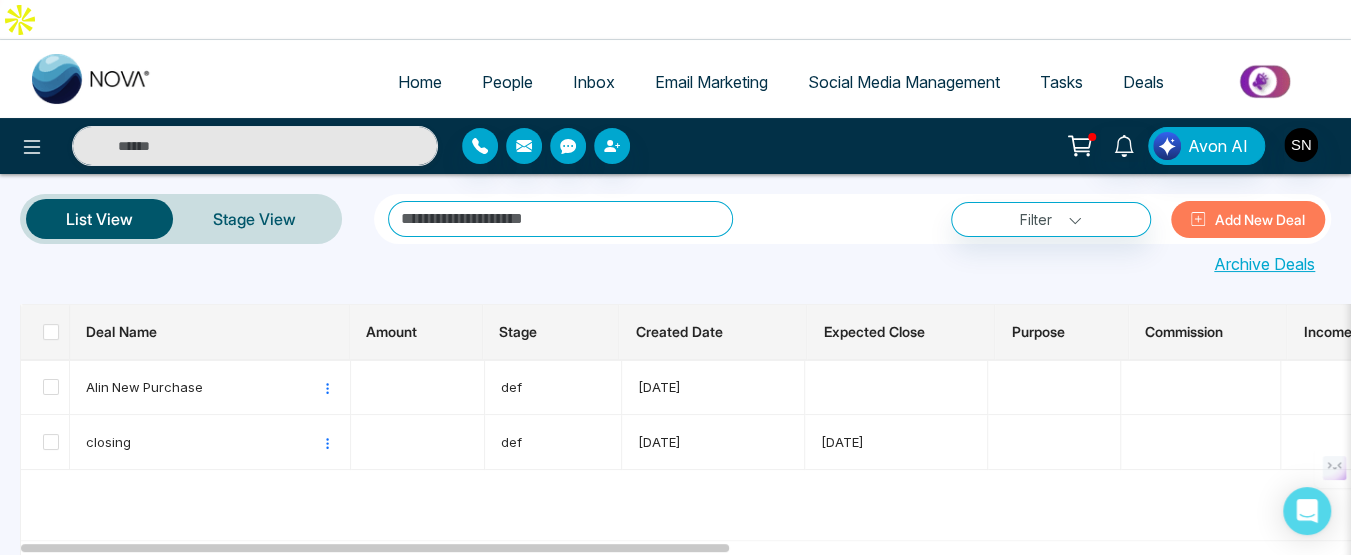 click on "People" at bounding box center (507, 82) 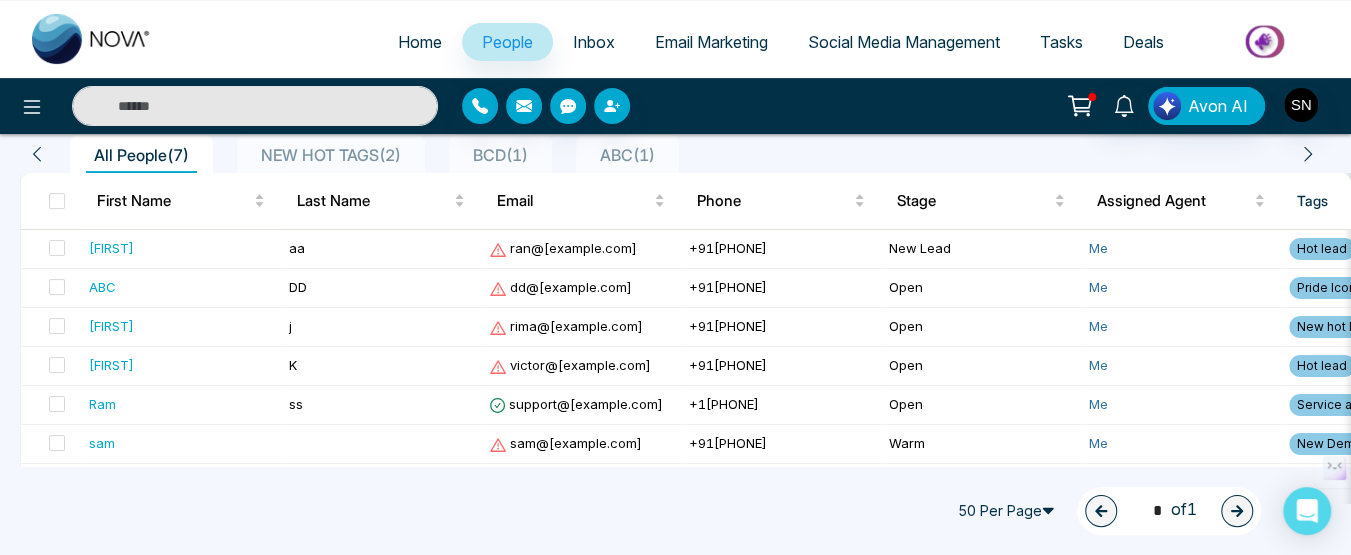 scroll, scrollTop: 222, scrollLeft: 0, axis: vertical 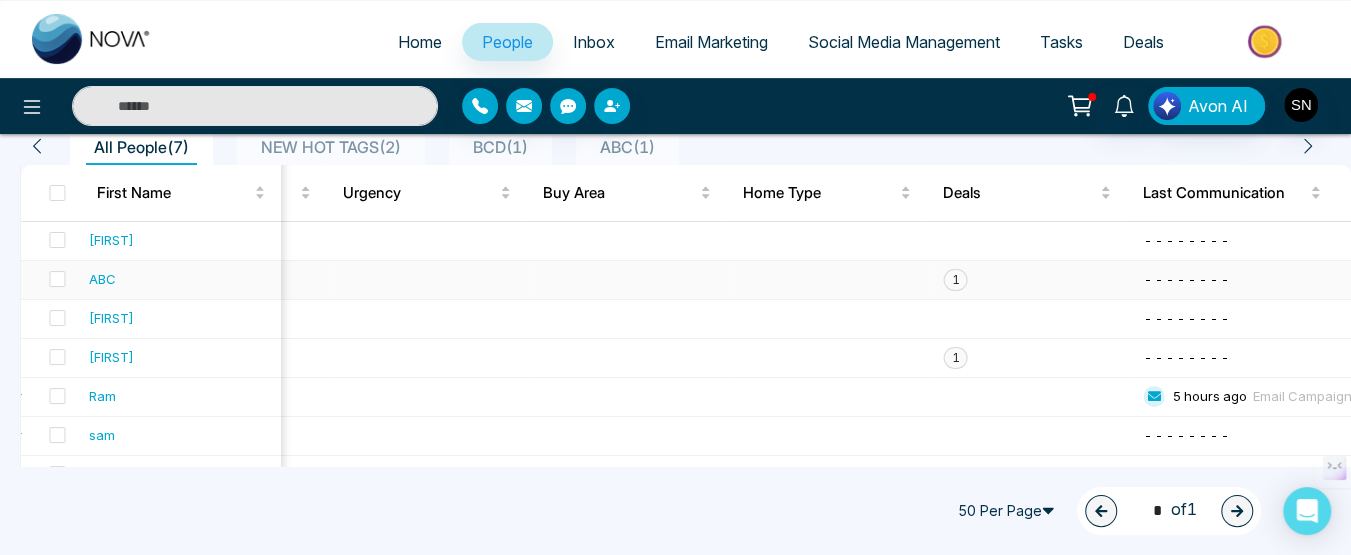 click on "1" at bounding box center [955, 280] 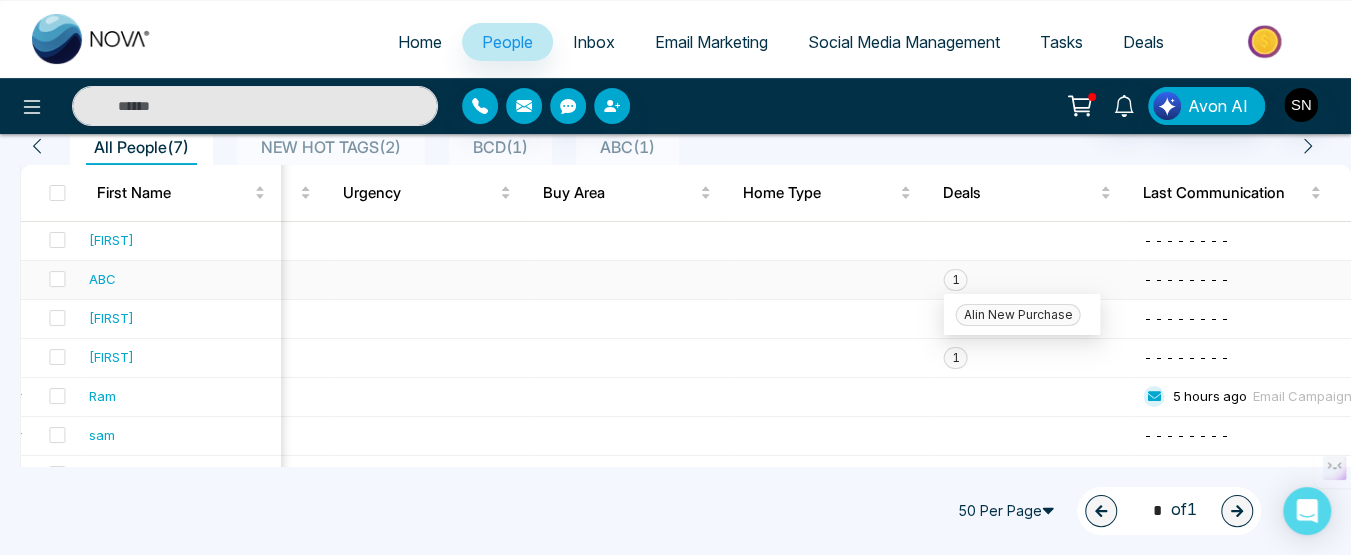 click on "Alin New Purchase" at bounding box center (1021, 314) 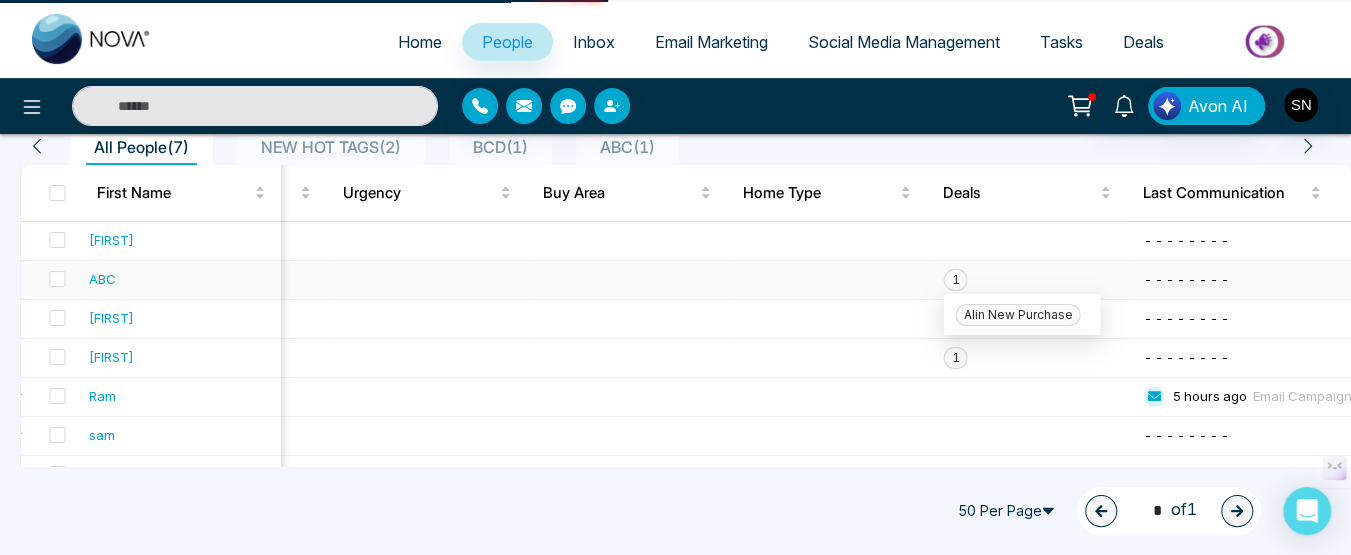 scroll 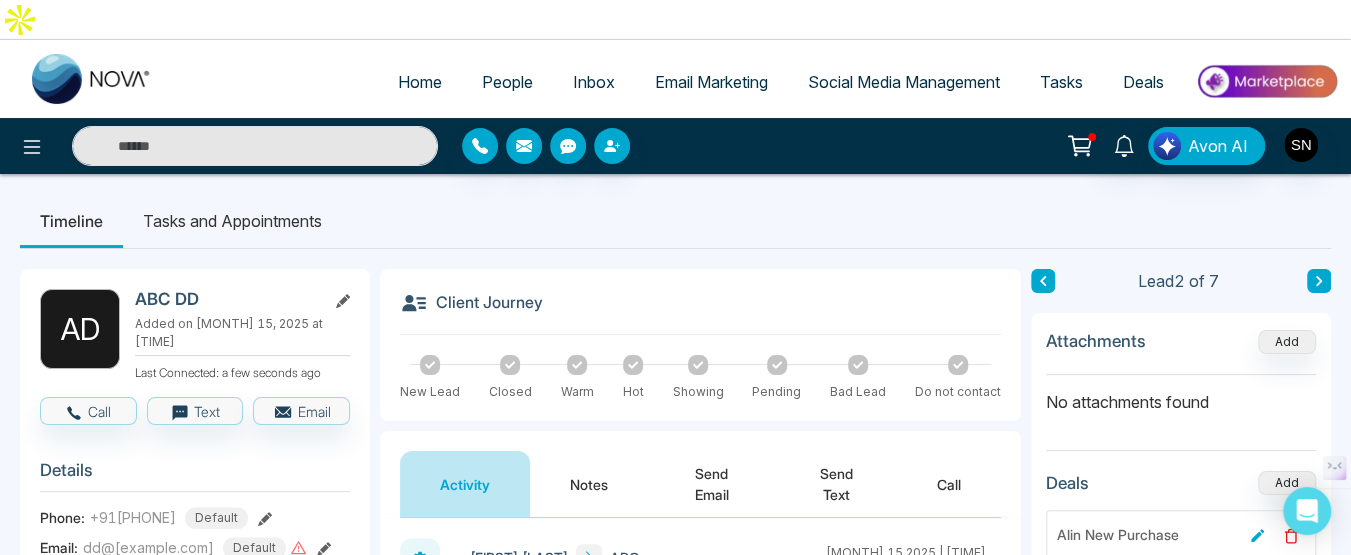 click on "People" at bounding box center [507, 82] 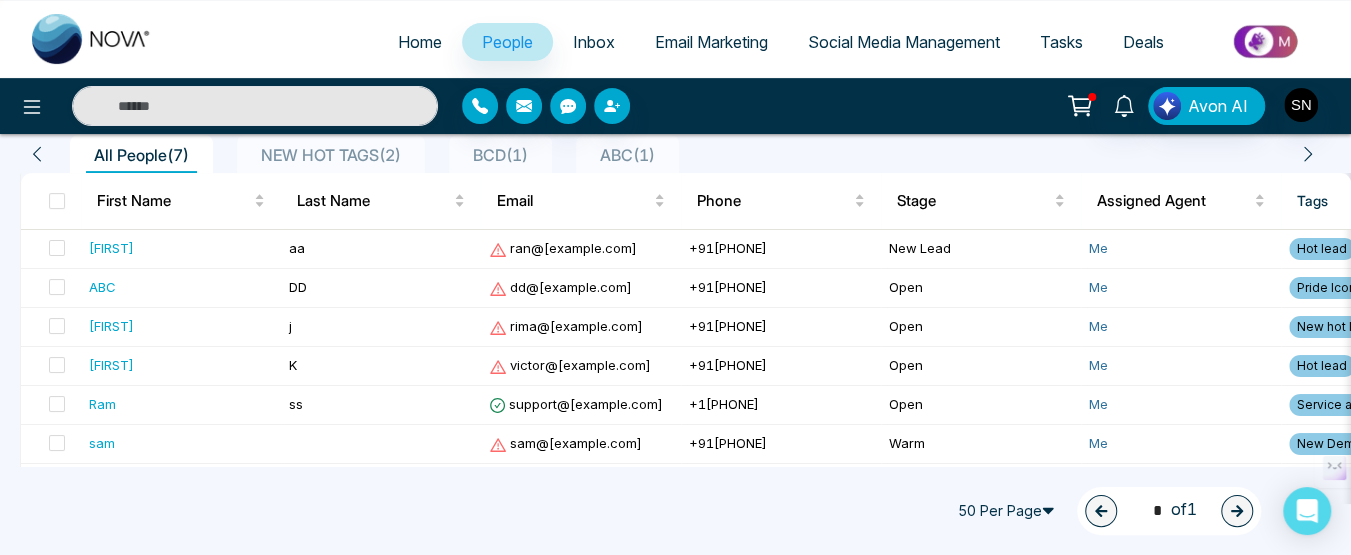 scroll, scrollTop: 222, scrollLeft: 0, axis: vertical 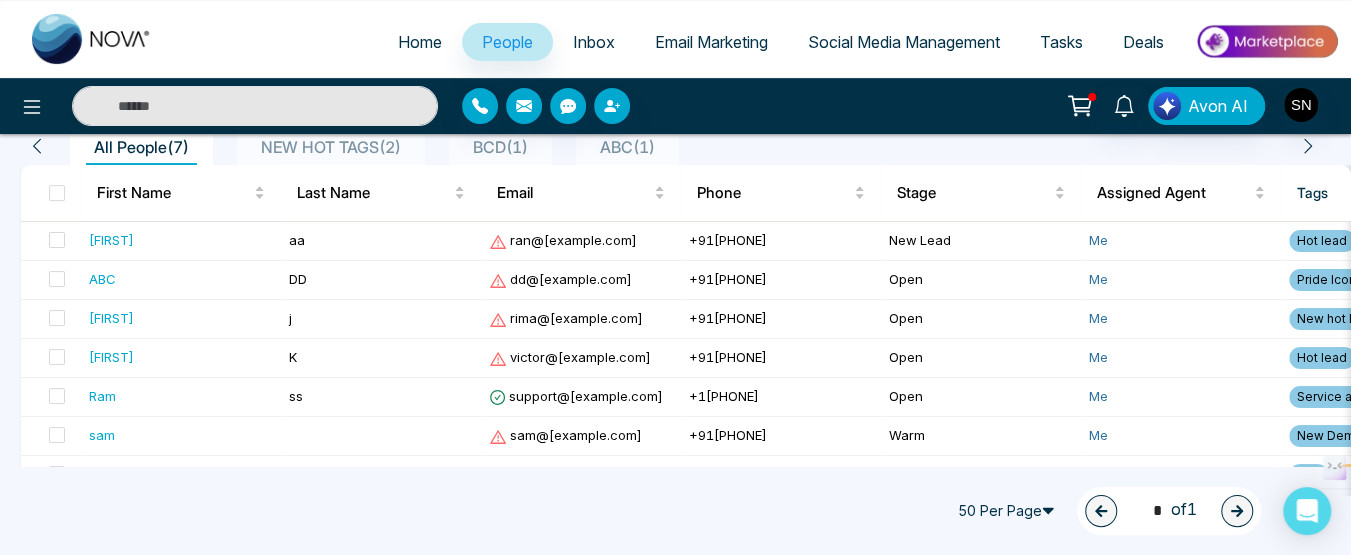 click on "Email Marketing" at bounding box center [711, 42] 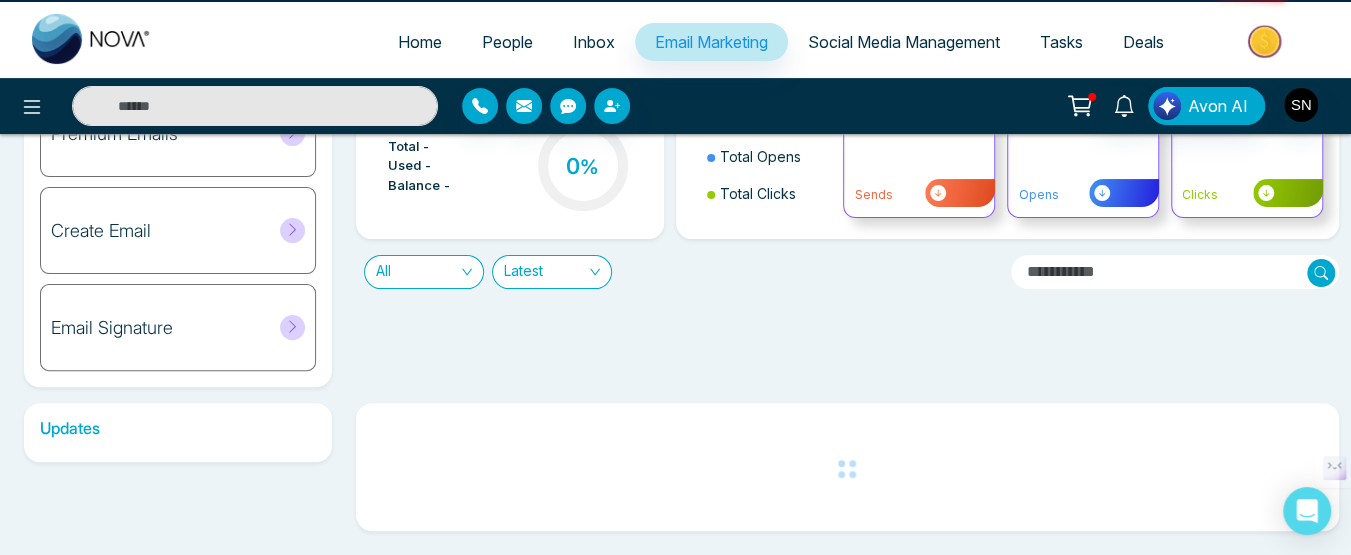 scroll, scrollTop: 0, scrollLeft: 0, axis: both 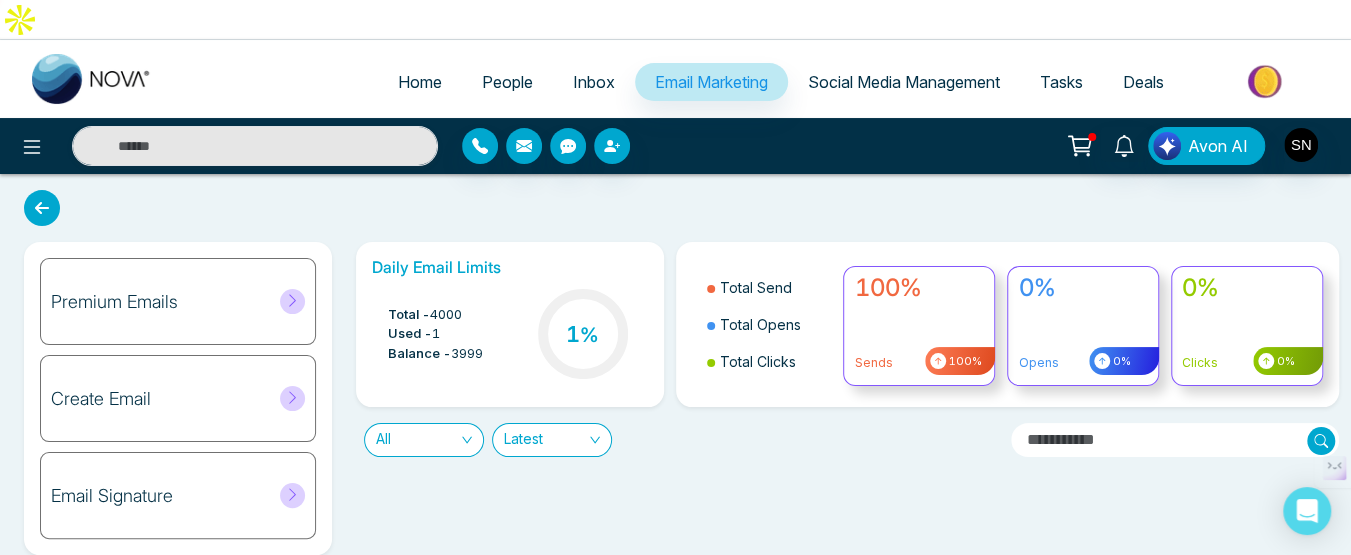 click 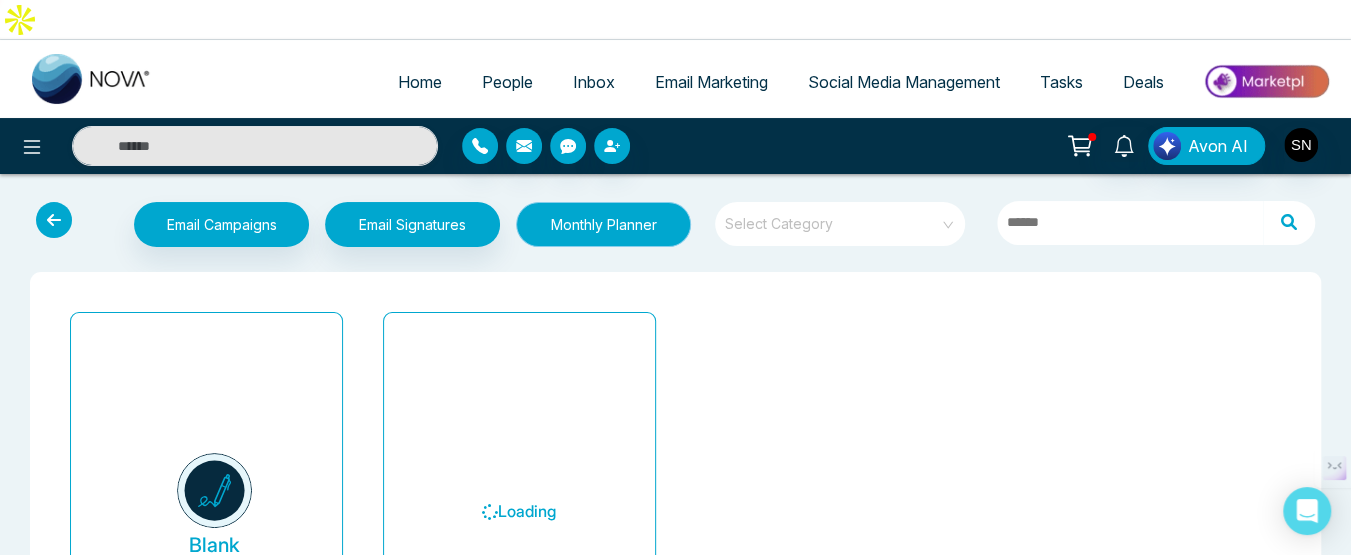 click on "Monthly Planner" at bounding box center [603, 224] 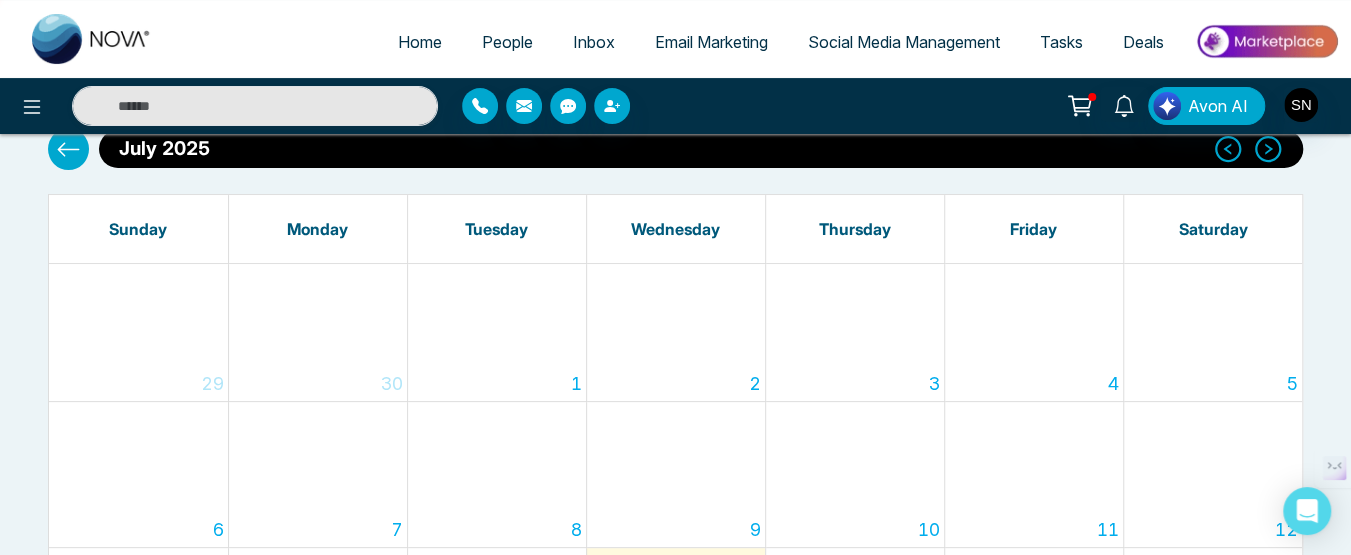 scroll, scrollTop: 200, scrollLeft: 0, axis: vertical 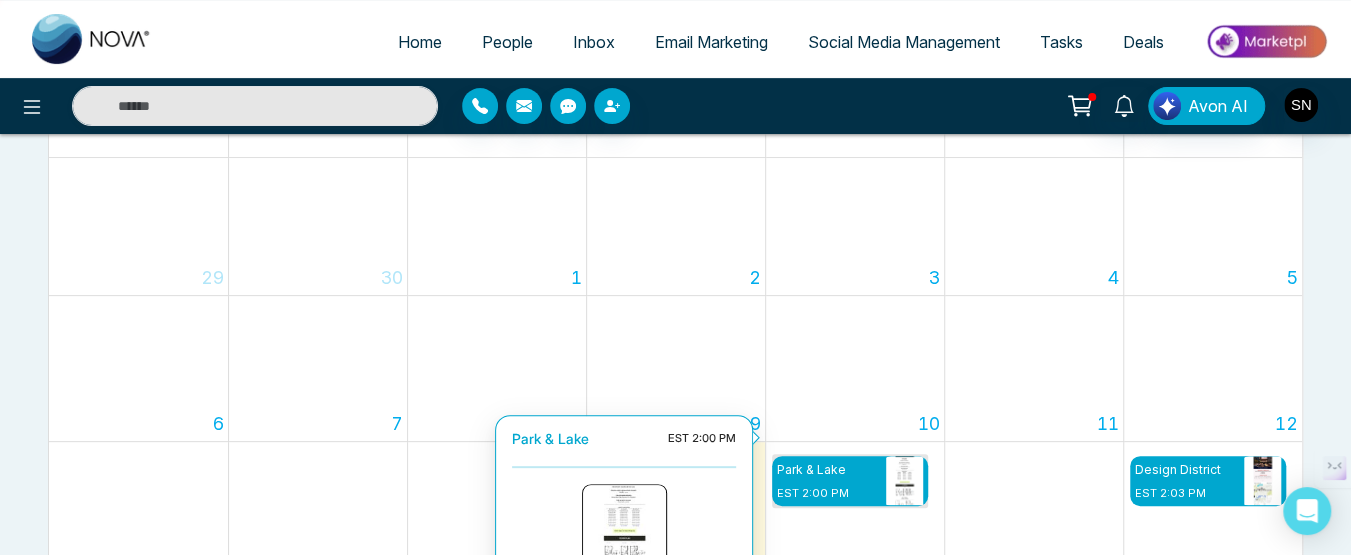 click on "Park & Lake" at bounding box center [811, 470] 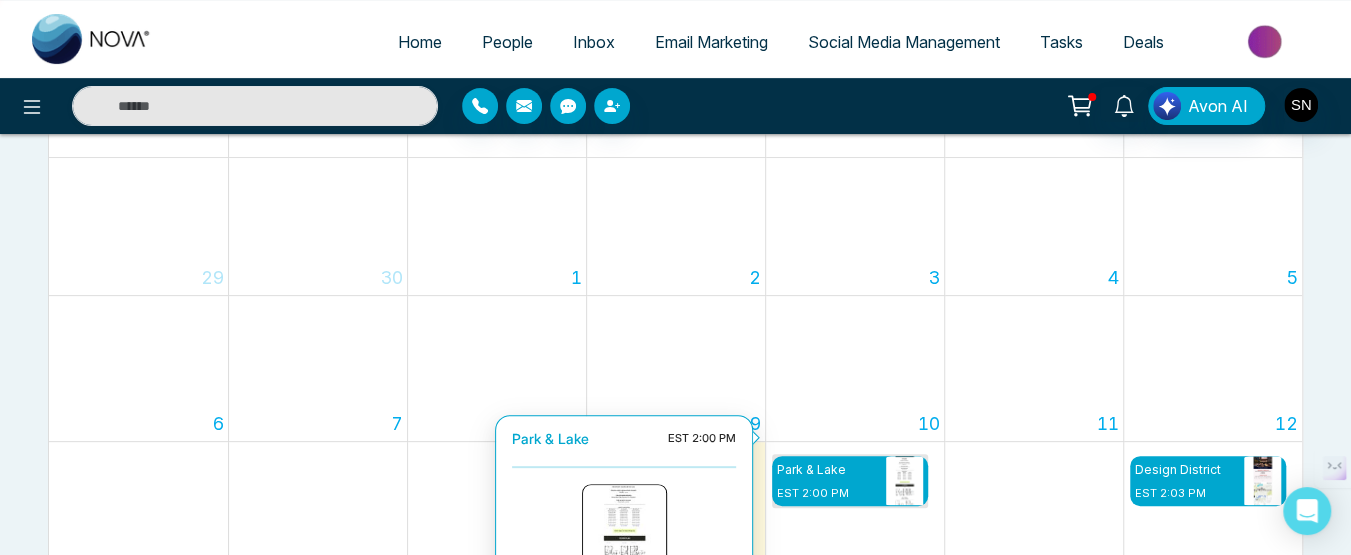 click on "Park & Lake" at bounding box center [811, 470] 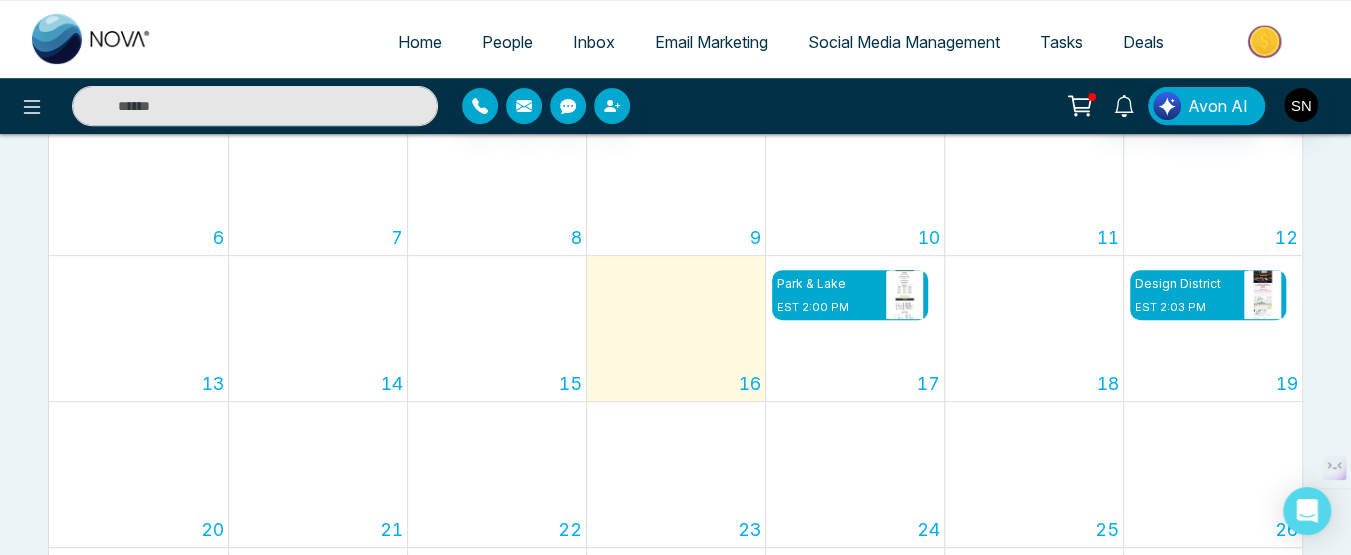 scroll, scrollTop: 400, scrollLeft: 0, axis: vertical 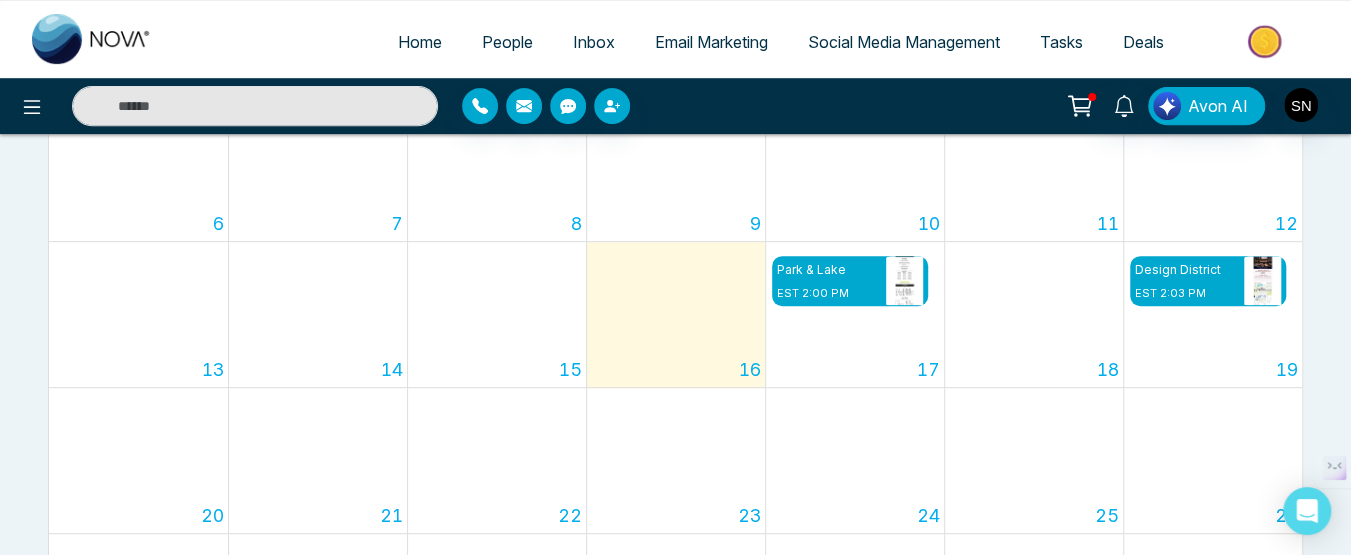 click on "Home" at bounding box center (420, 42) 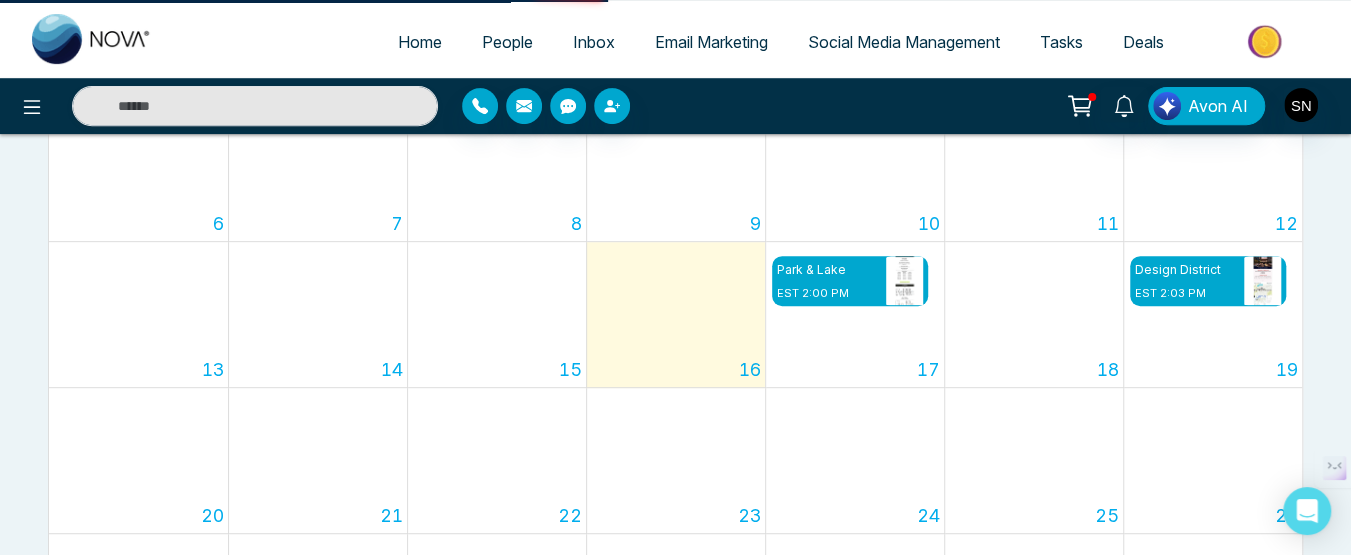 select on "*" 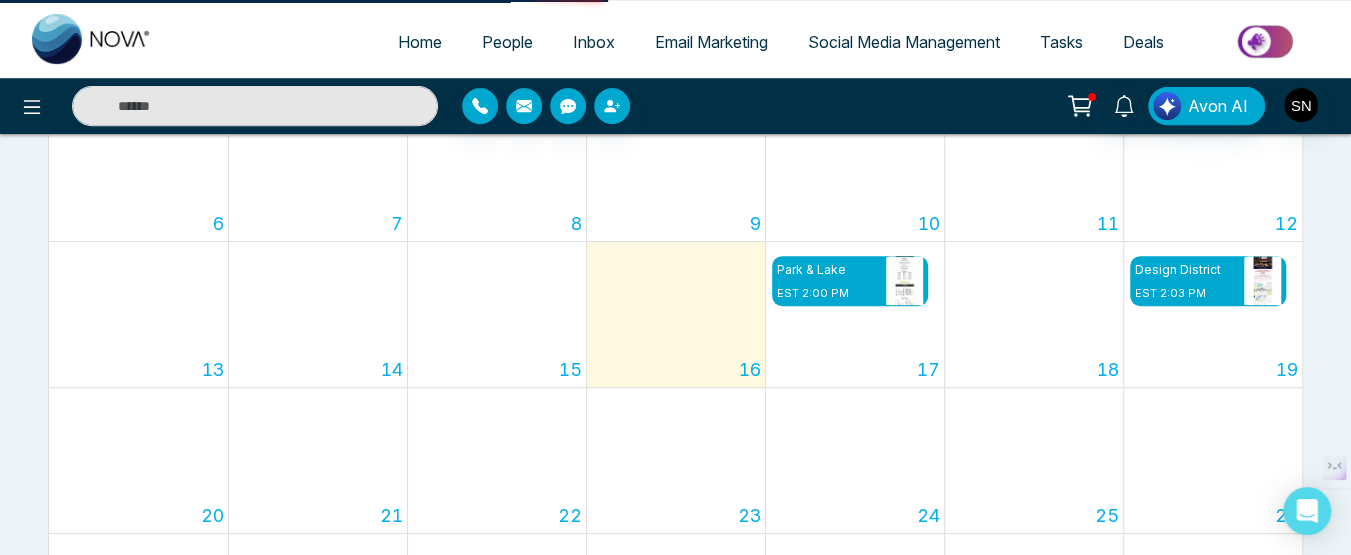 select on "*" 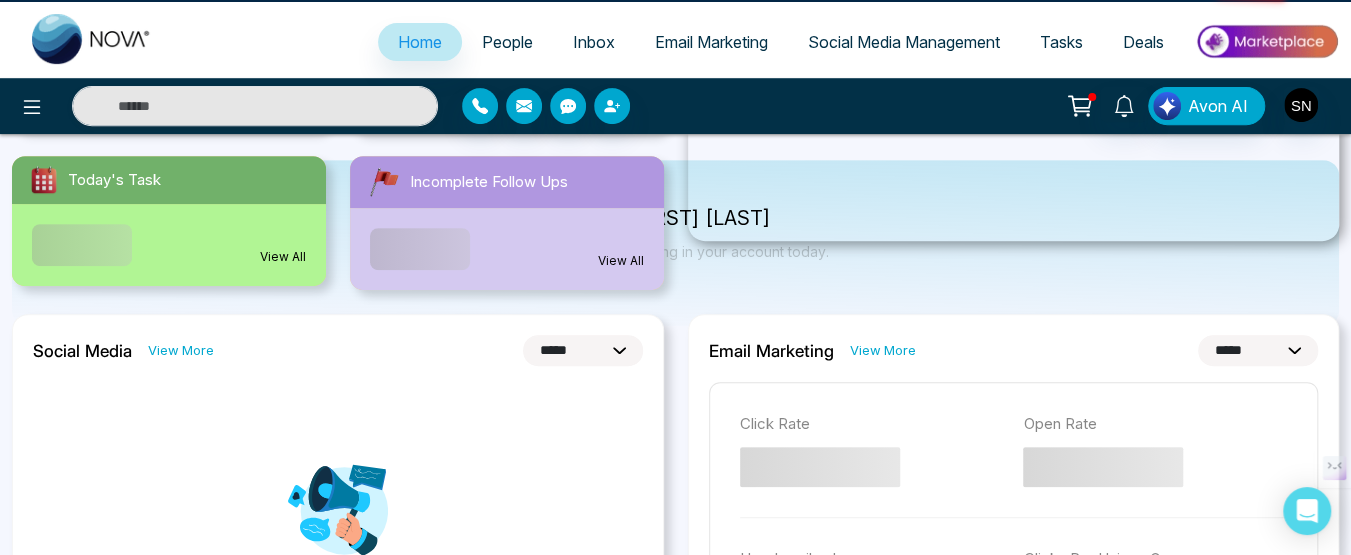 scroll, scrollTop: 0, scrollLeft: 0, axis: both 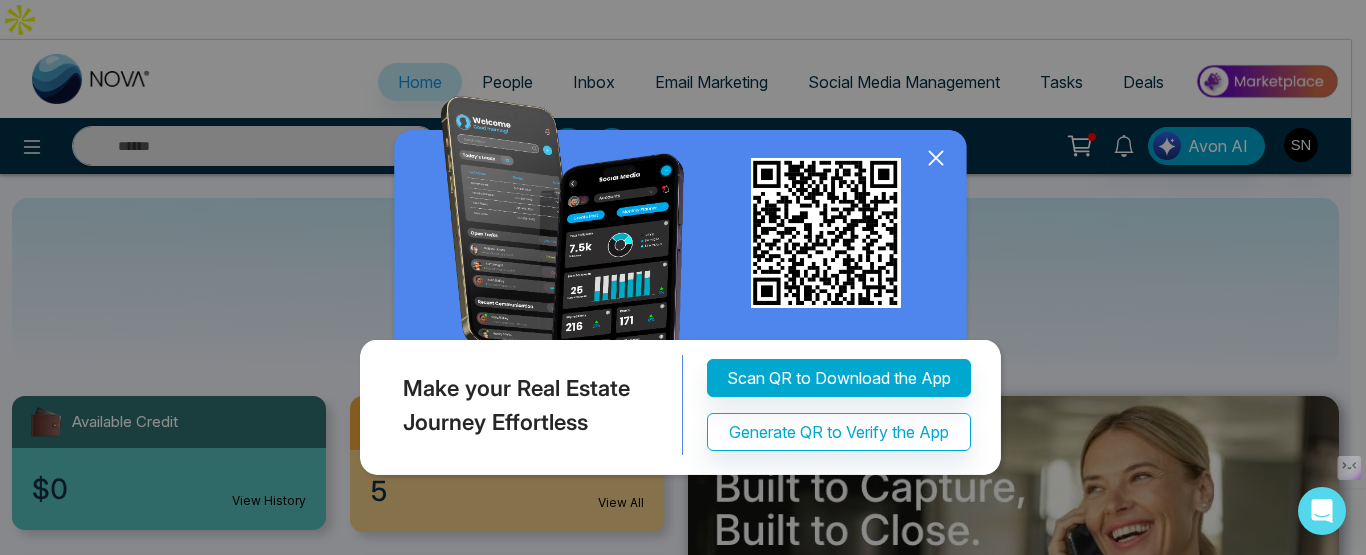 click 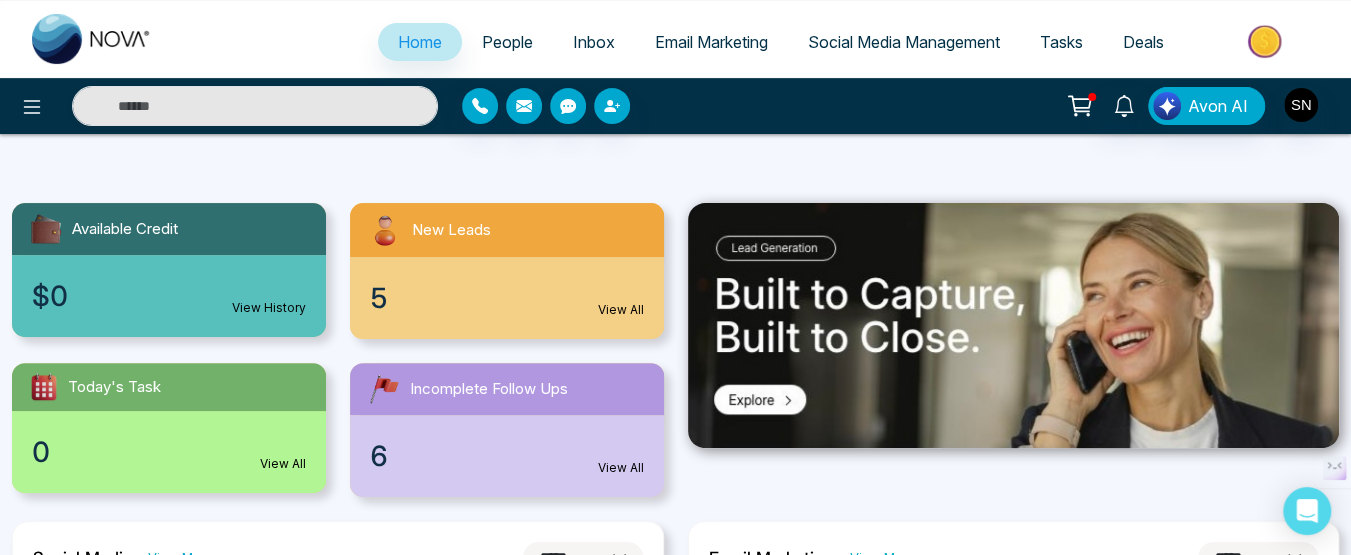 scroll, scrollTop: 200, scrollLeft: 0, axis: vertical 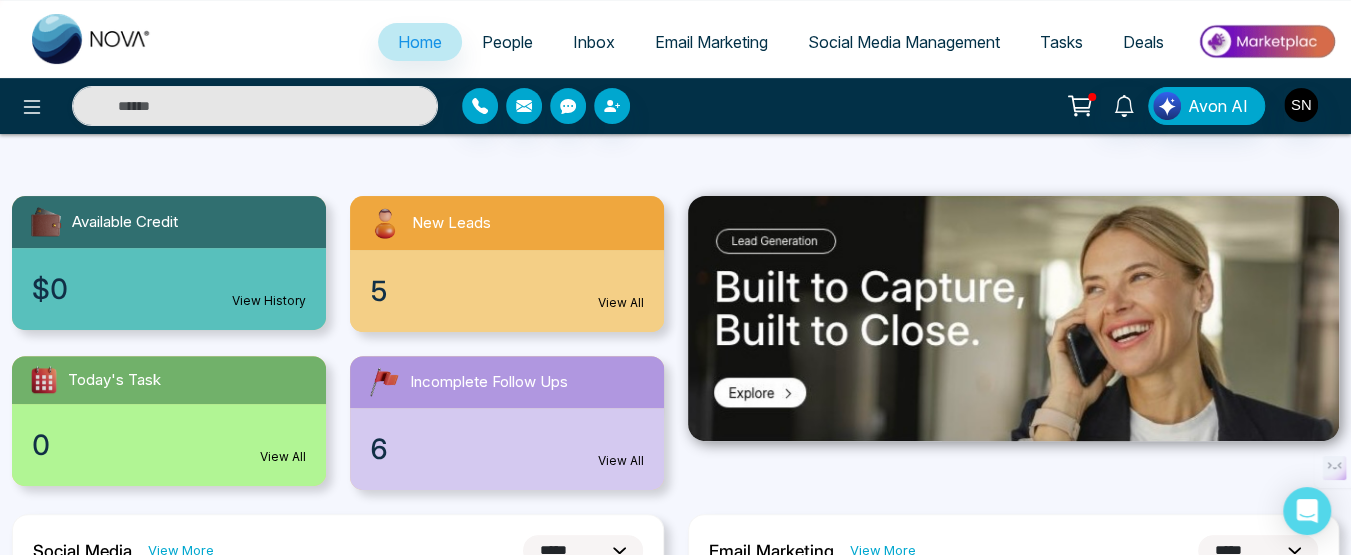click on "View All" at bounding box center [621, 303] 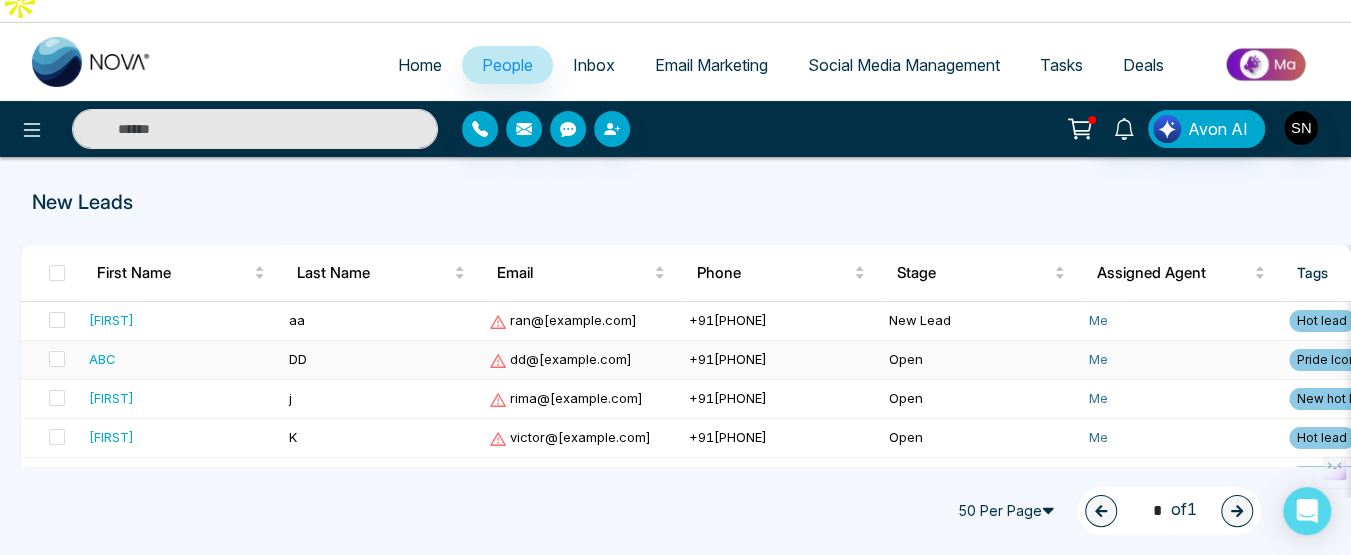scroll, scrollTop: 20, scrollLeft: 0, axis: vertical 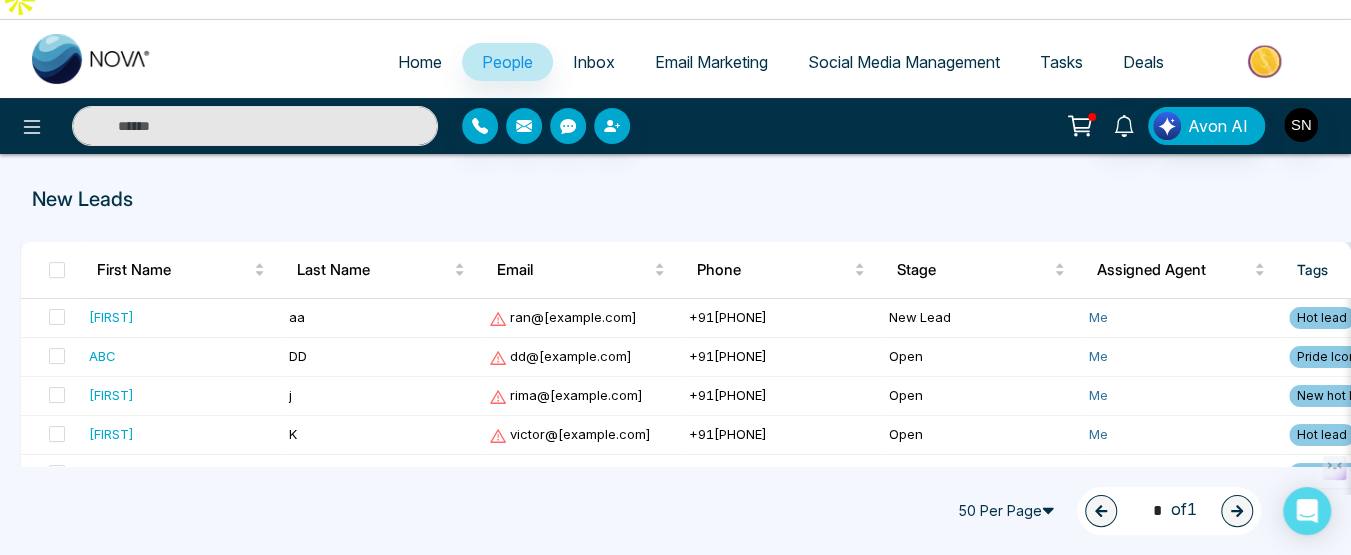 select on "*" 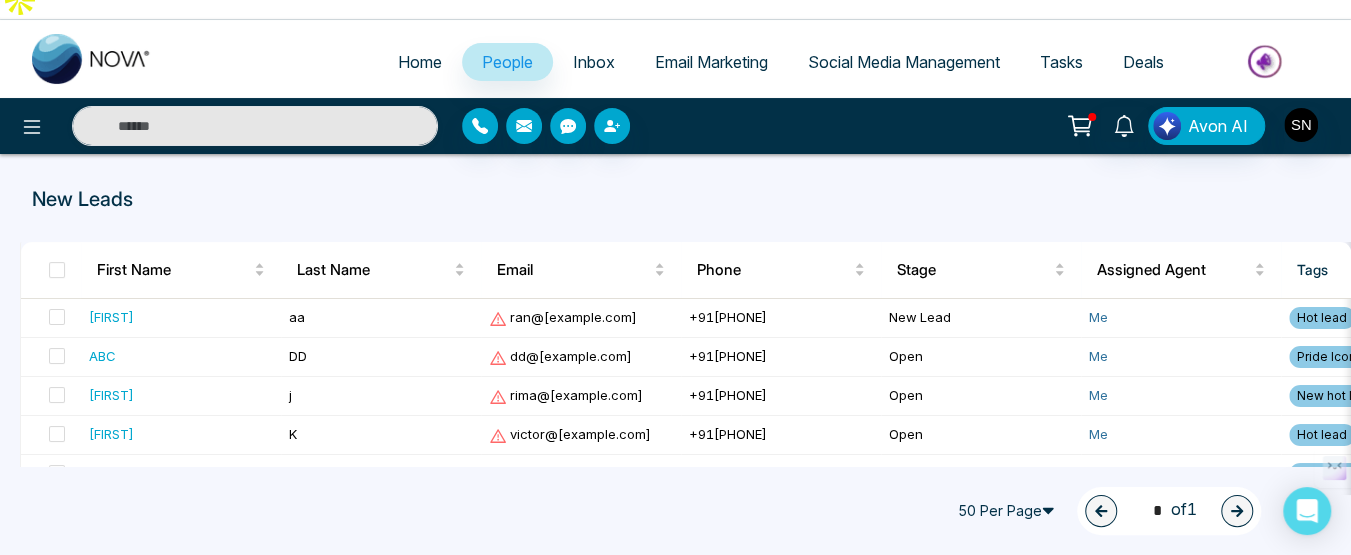 select on "*" 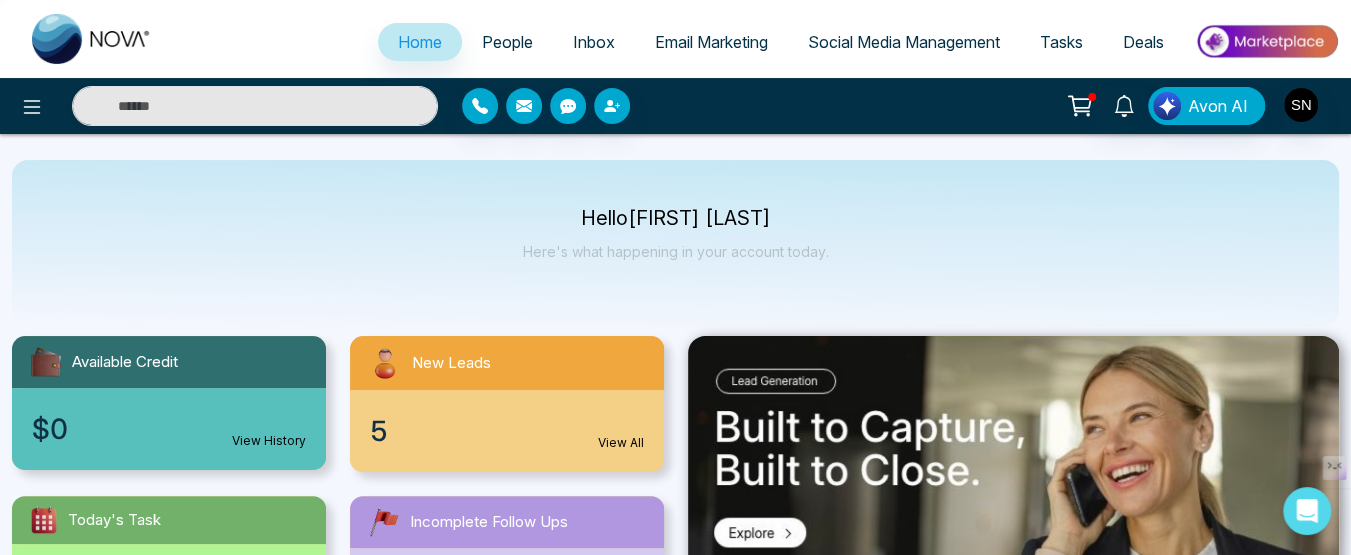 scroll, scrollTop: 100, scrollLeft: 0, axis: vertical 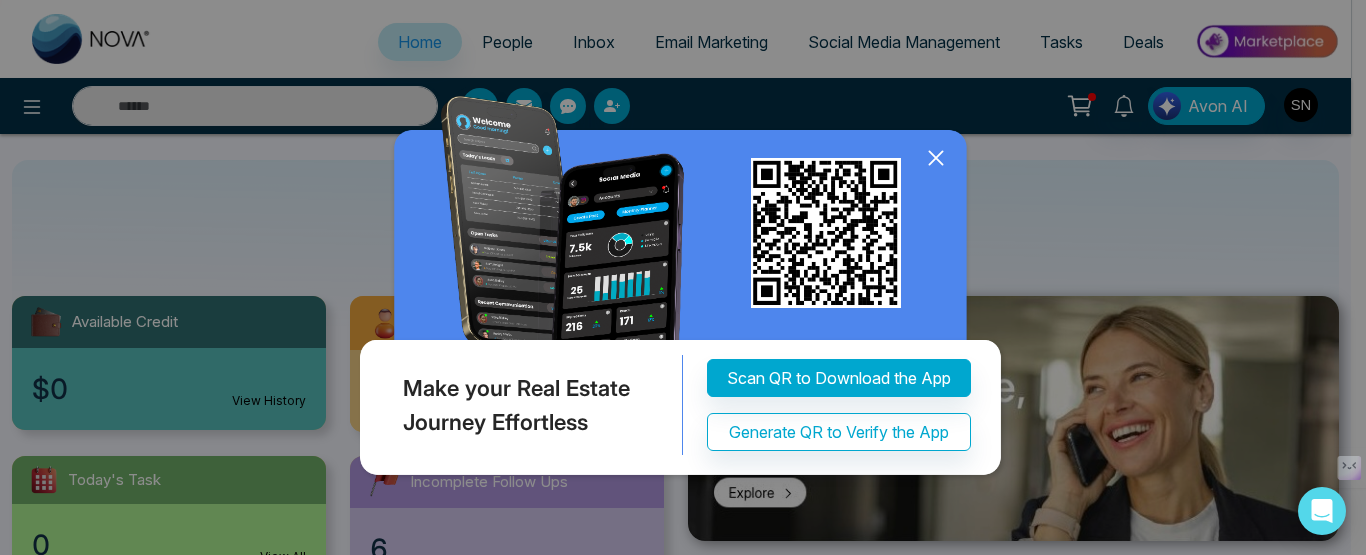 click 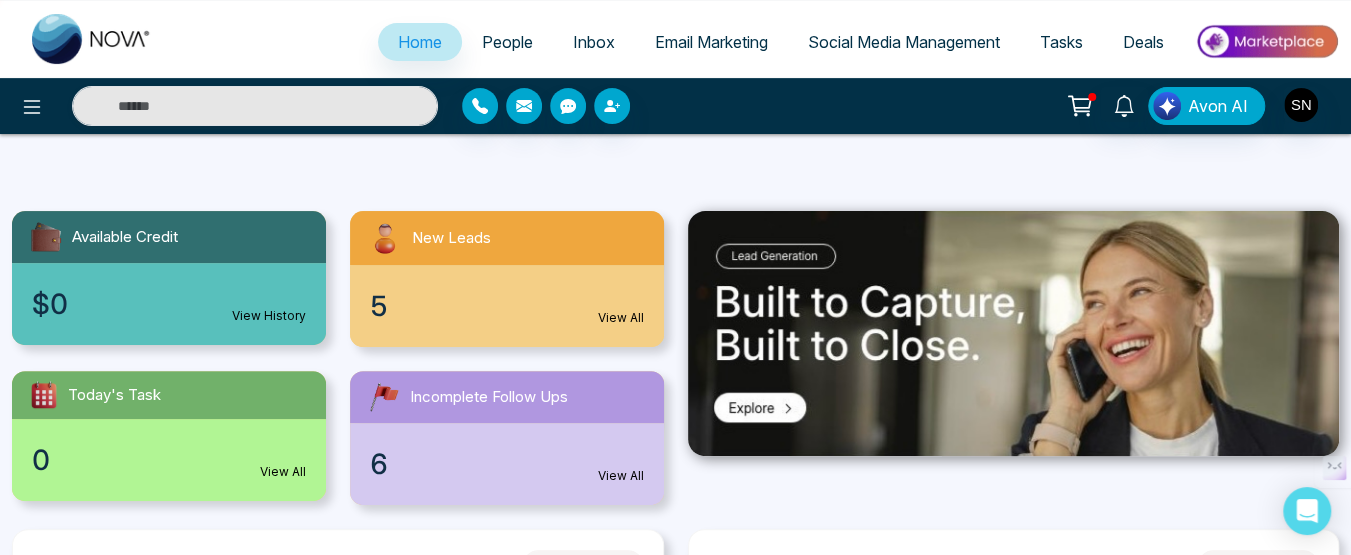 scroll, scrollTop: 300, scrollLeft: 0, axis: vertical 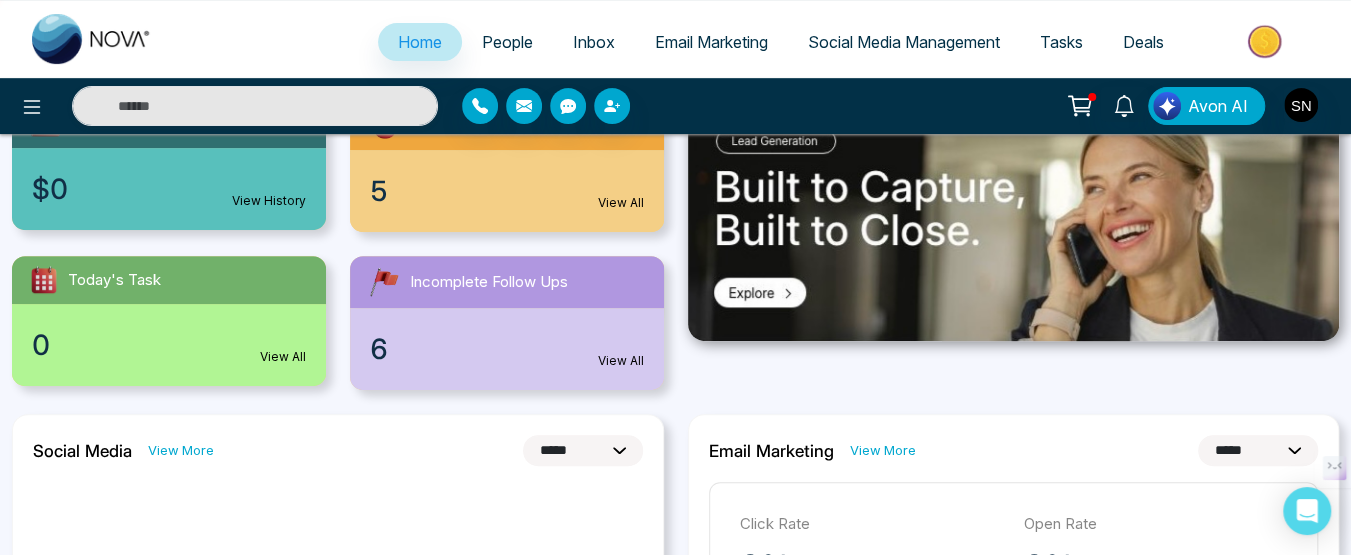 click on "View All" at bounding box center (621, 361) 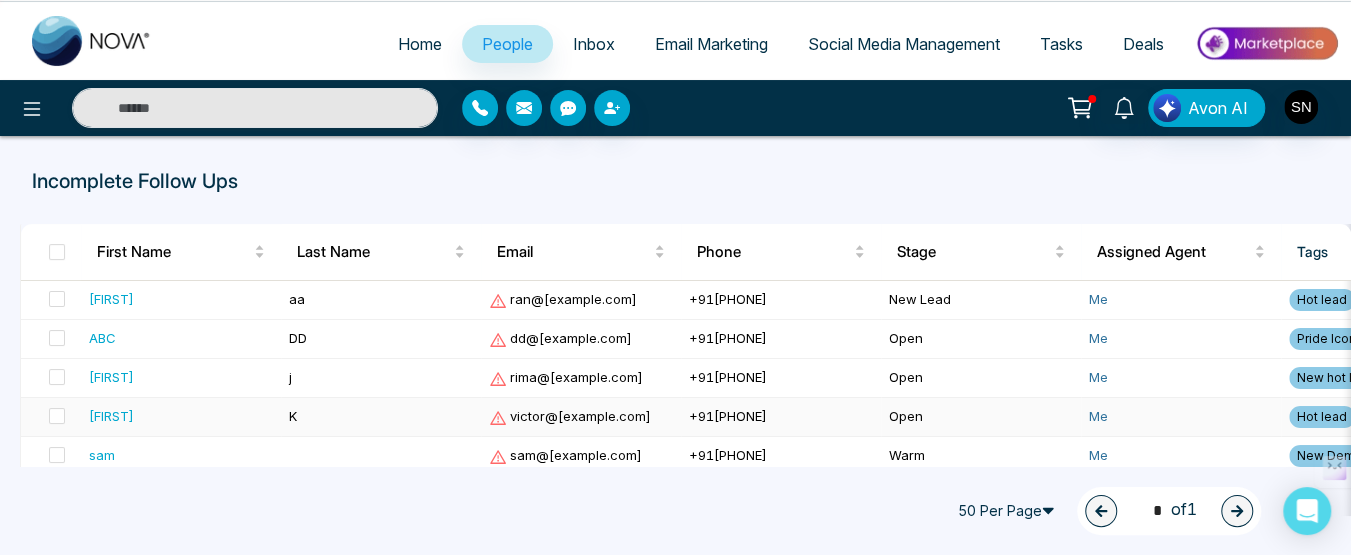 scroll, scrollTop: 58, scrollLeft: 0, axis: vertical 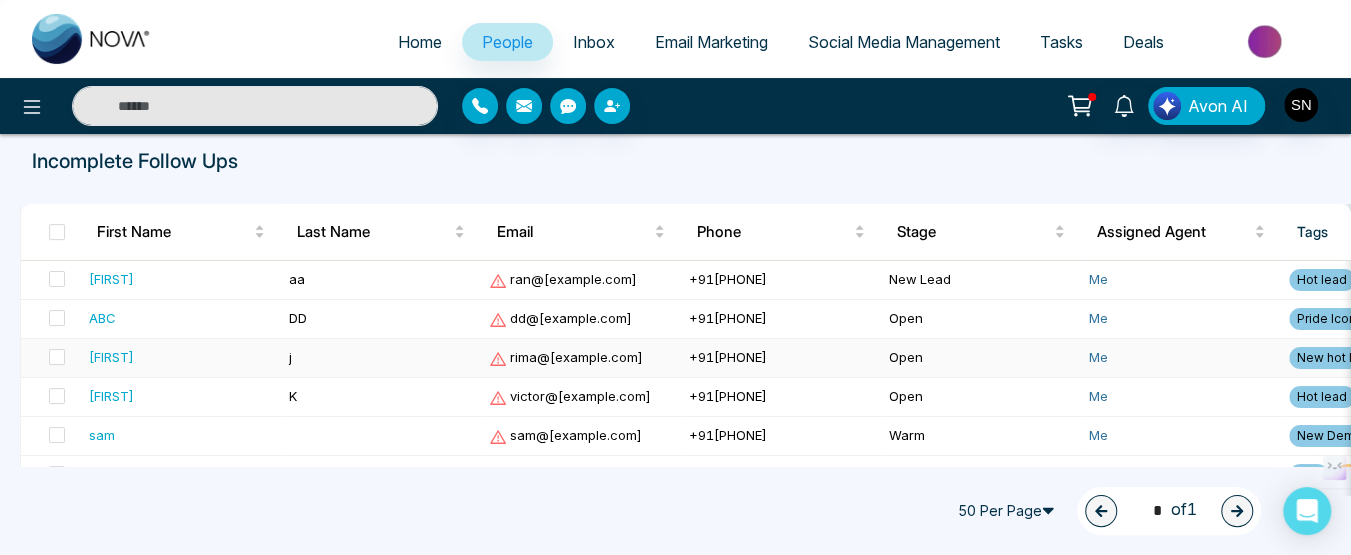 click on "[FIRST]" at bounding box center [111, 357] 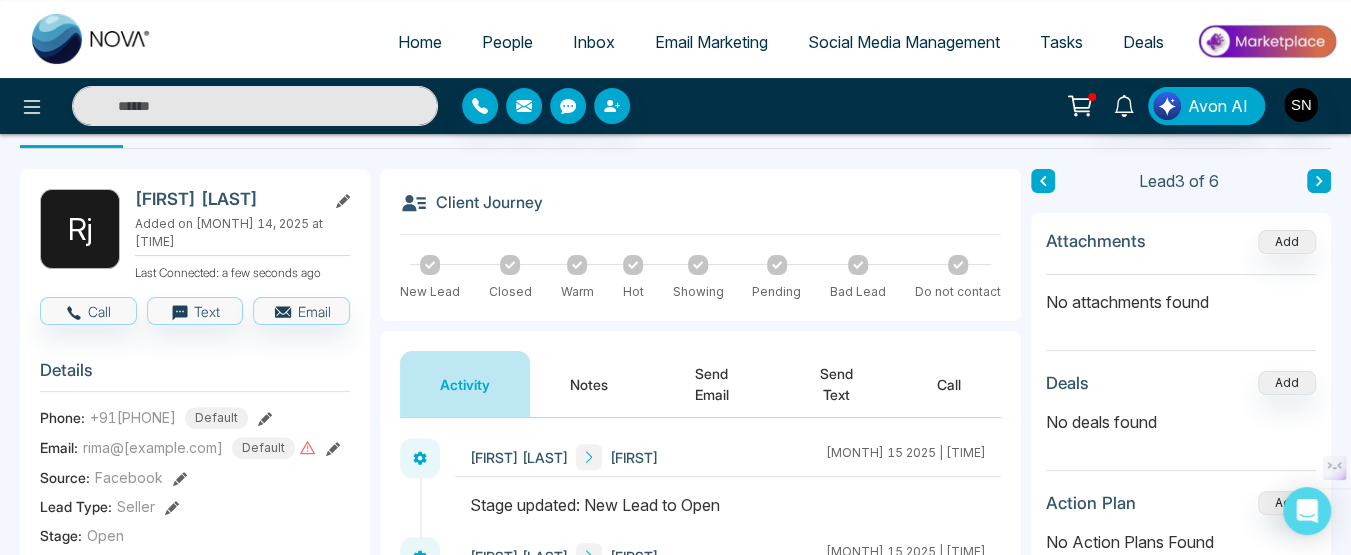 scroll, scrollTop: 0, scrollLeft: 0, axis: both 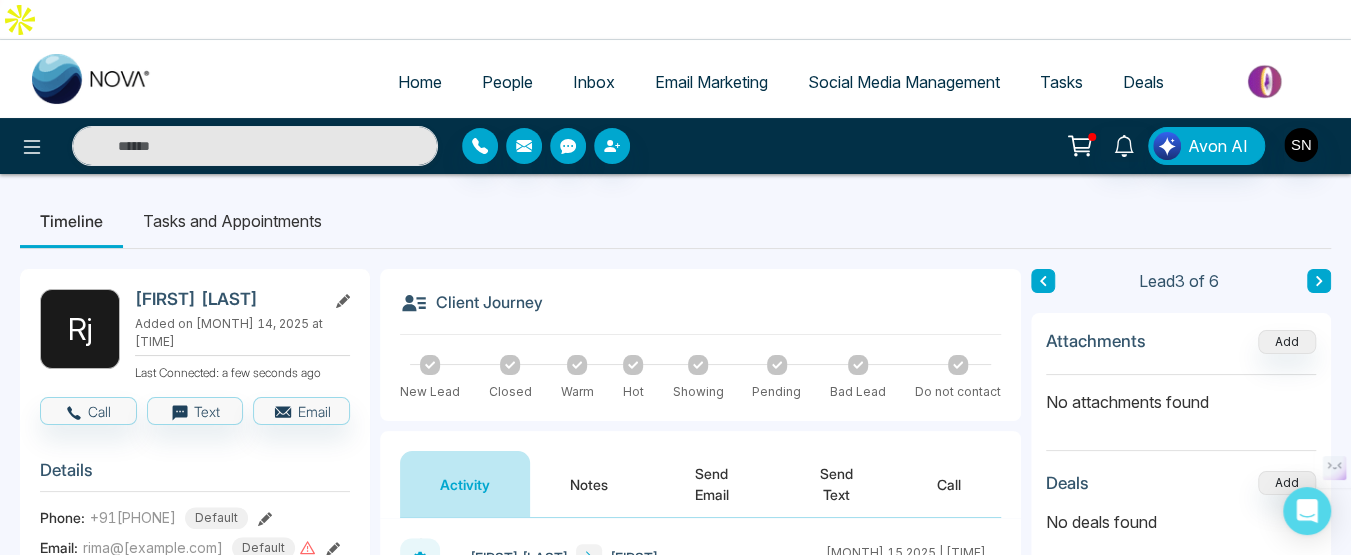 click on "Home" at bounding box center [420, 82] 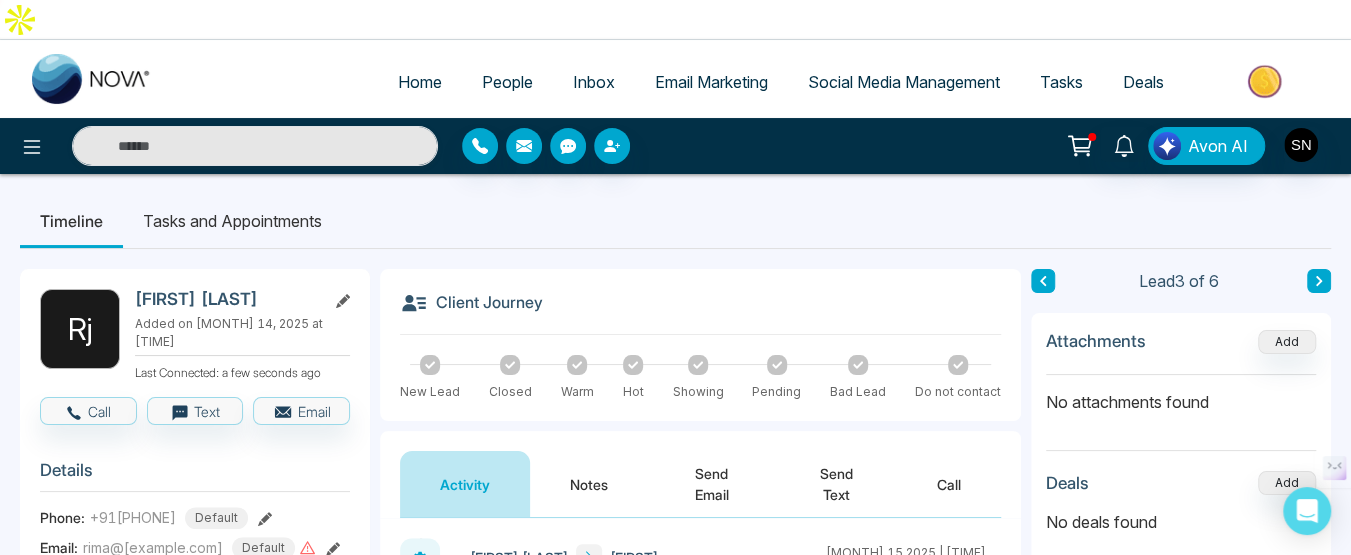 select on "*" 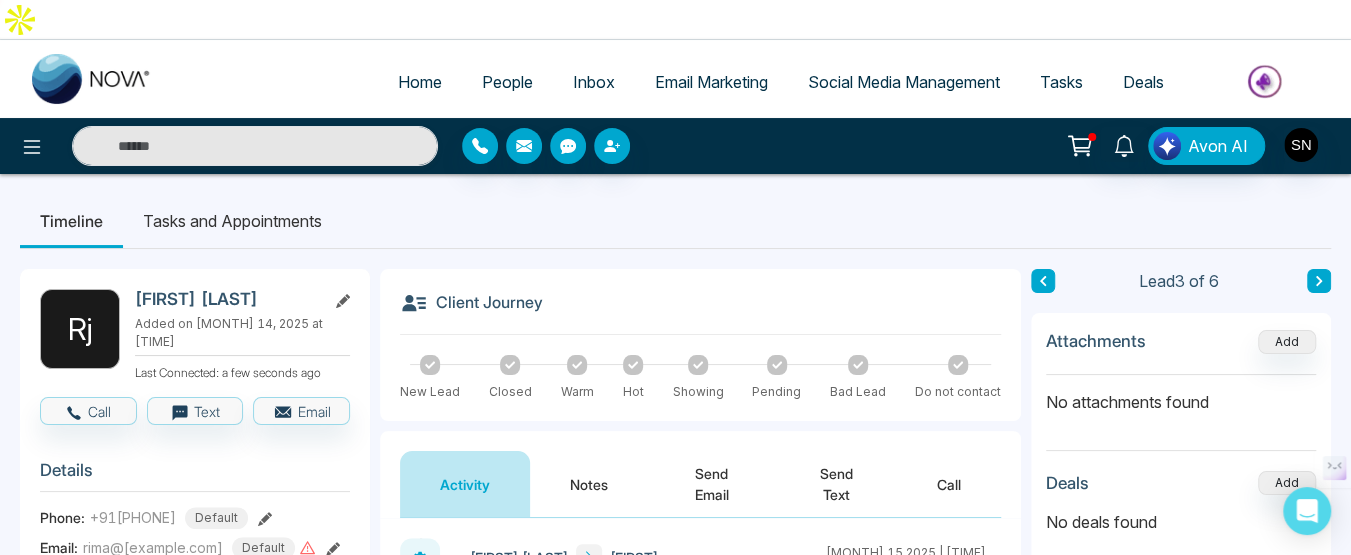 select on "*" 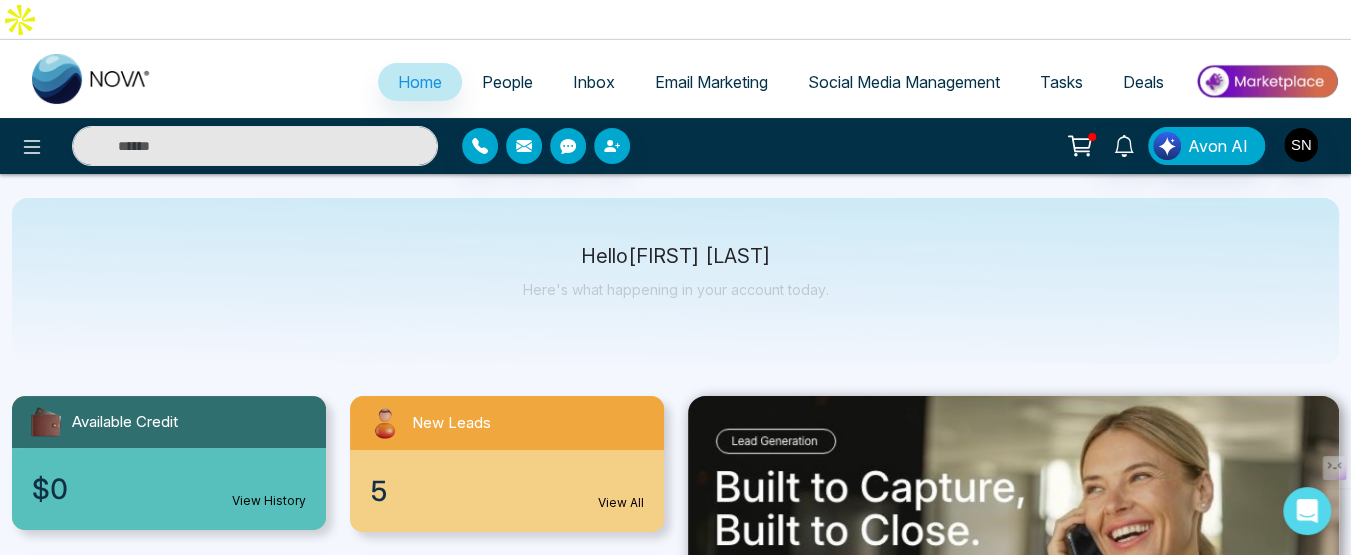 scroll, scrollTop: 300, scrollLeft: 0, axis: vertical 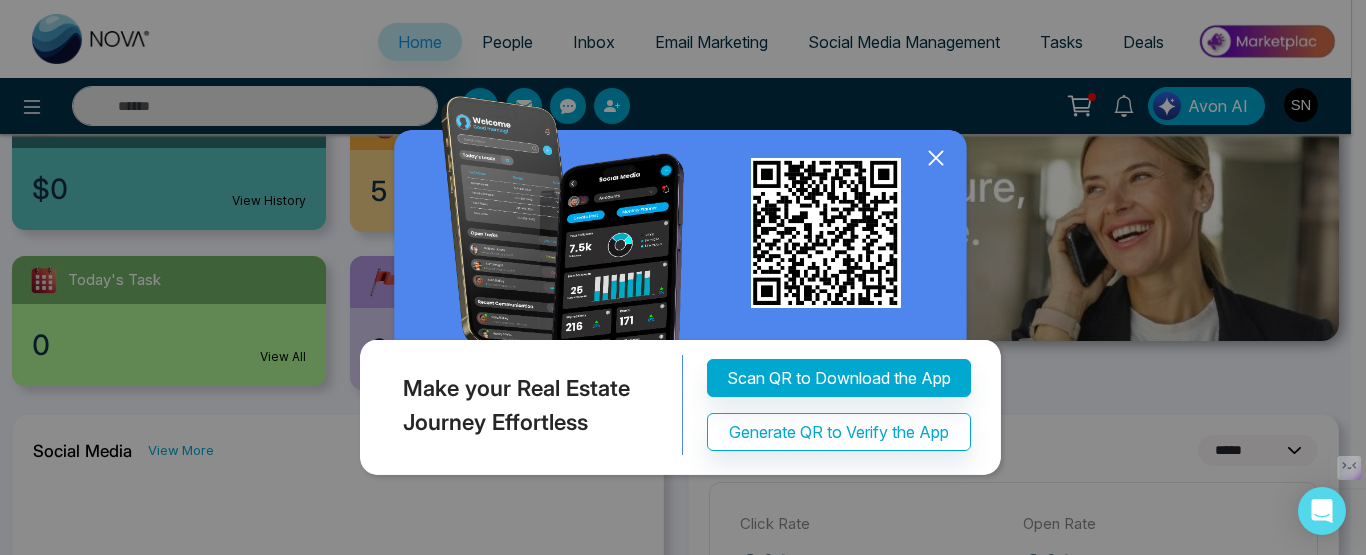 click 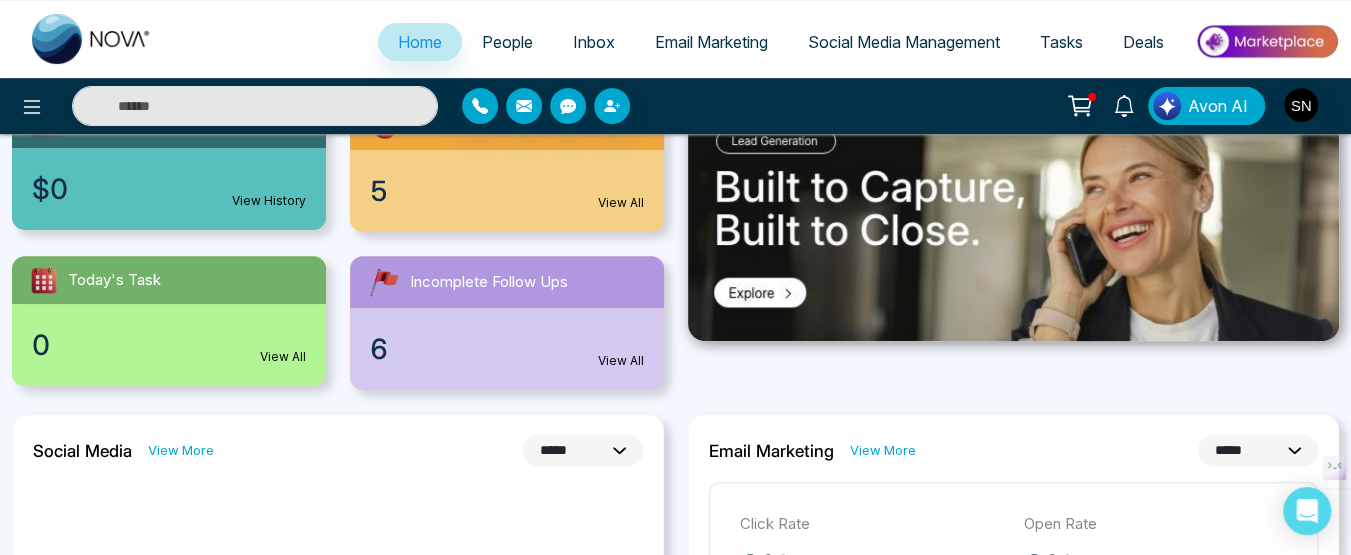 scroll, scrollTop: 200, scrollLeft: 0, axis: vertical 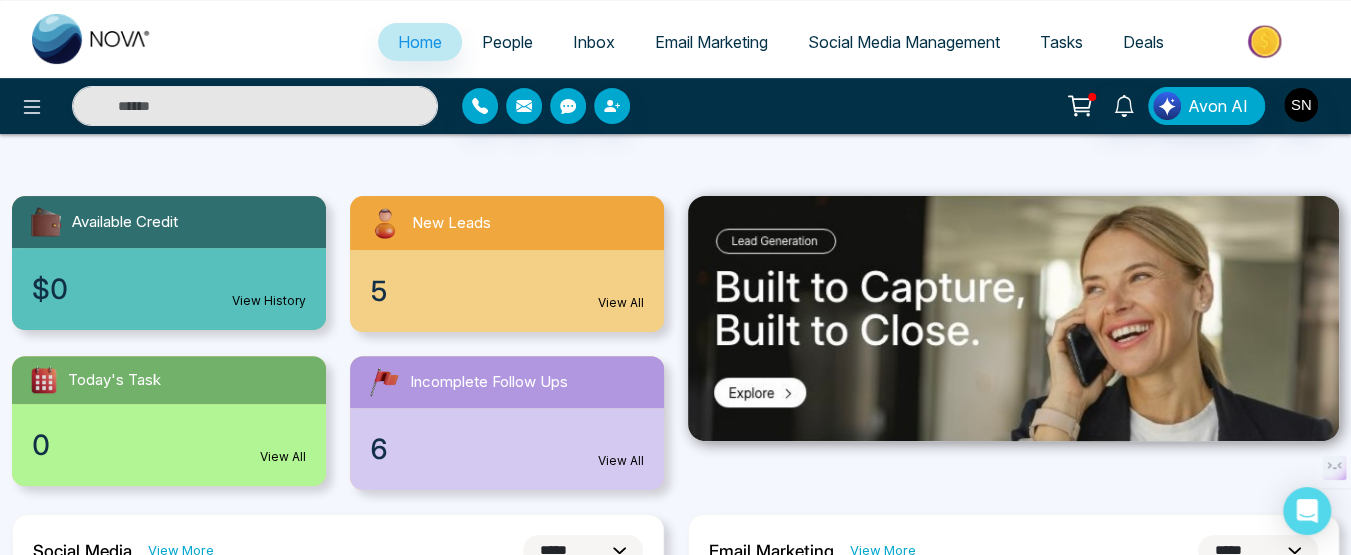 click on "View All" at bounding box center [621, 461] 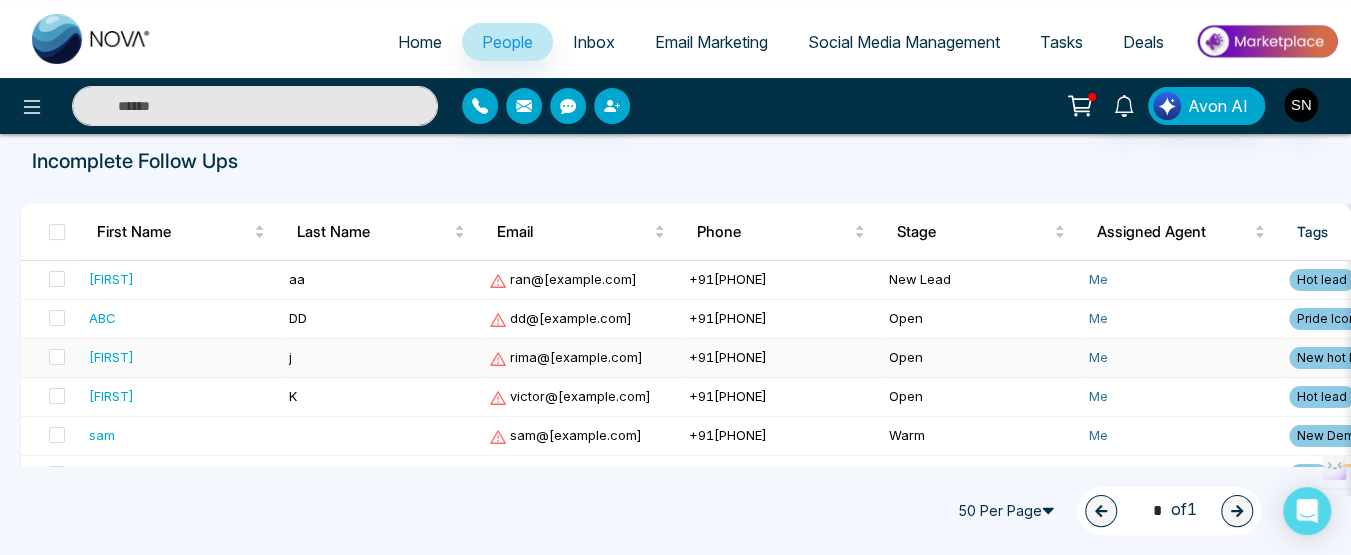 scroll, scrollTop: 58, scrollLeft: 0, axis: vertical 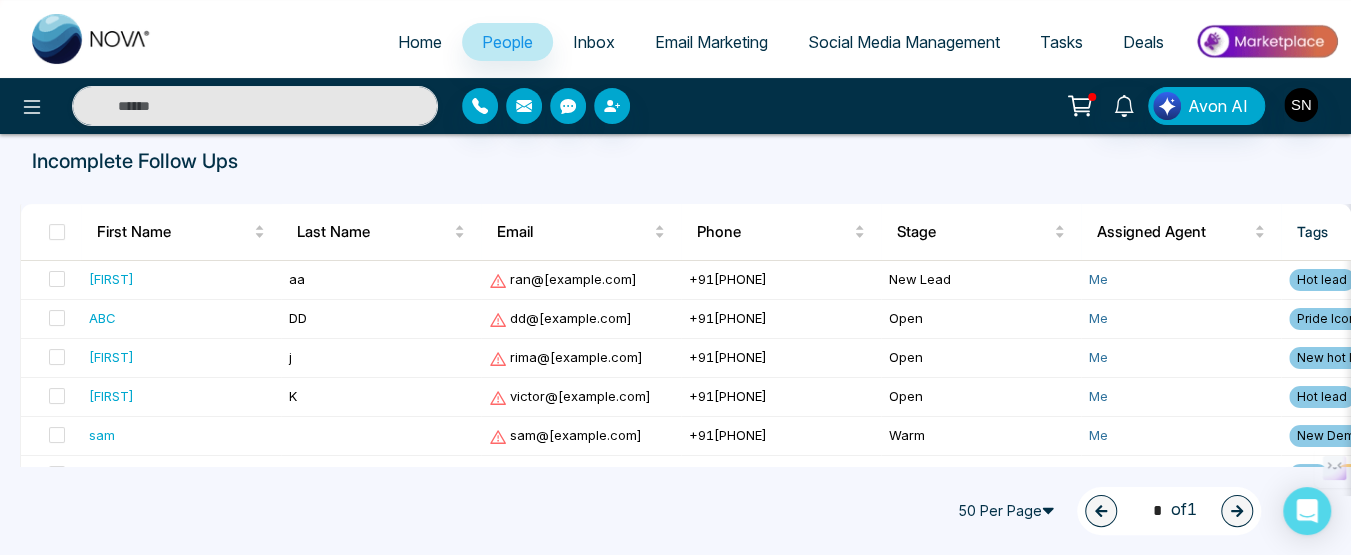 click on "Home" at bounding box center (420, 42) 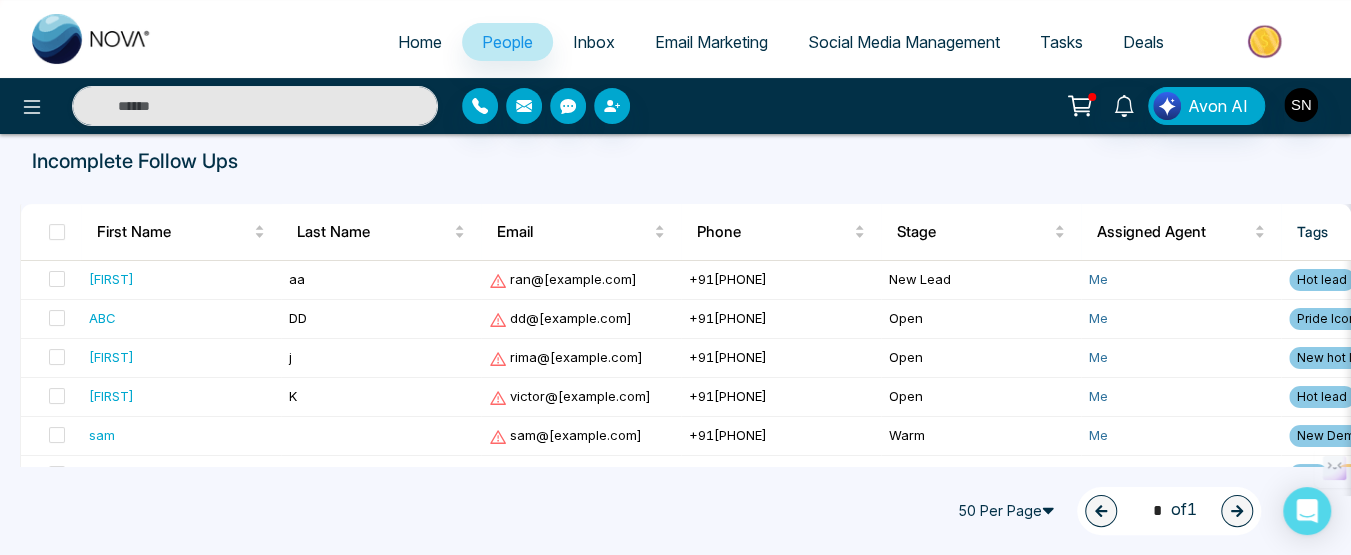 select on "*" 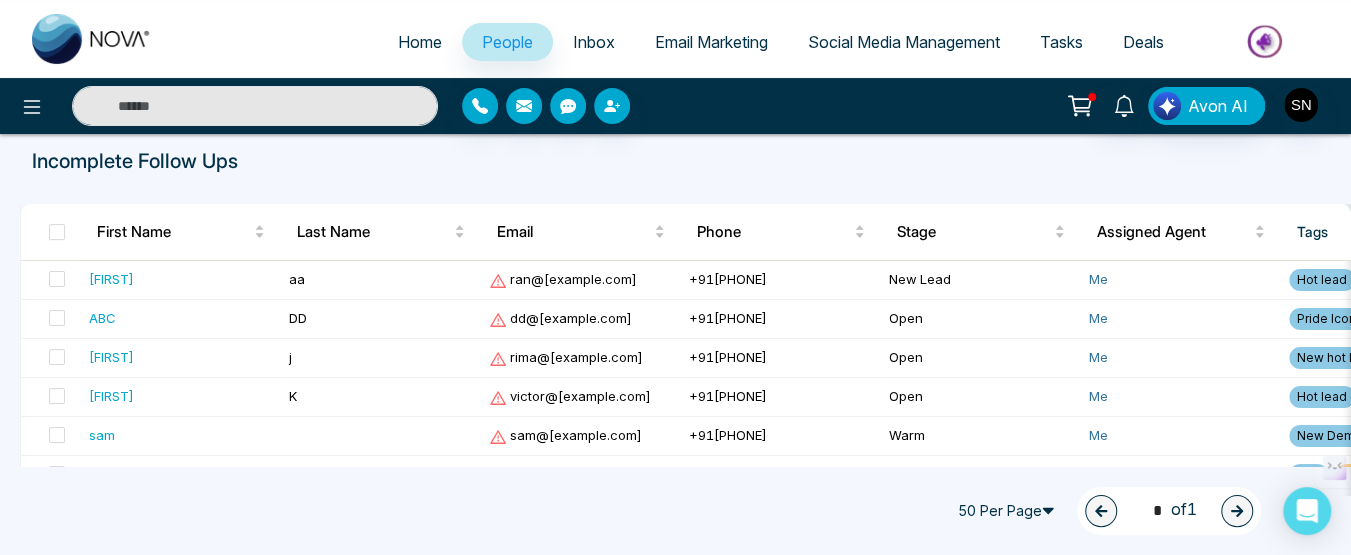 select on "*" 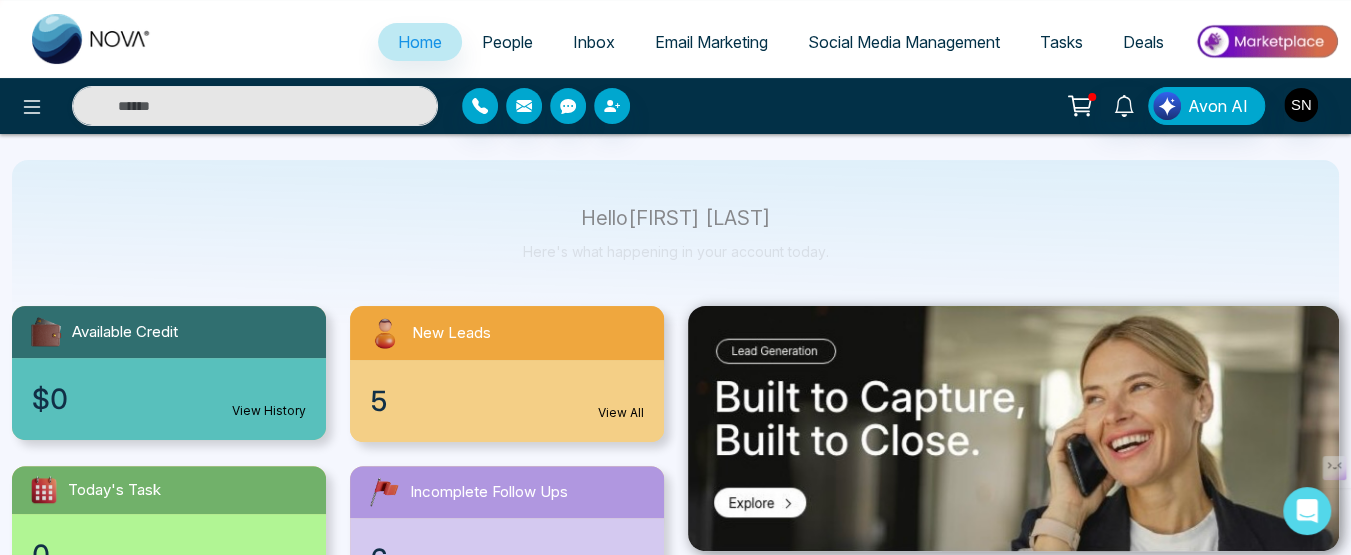 scroll, scrollTop: 200, scrollLeft: 0, axis: vertical 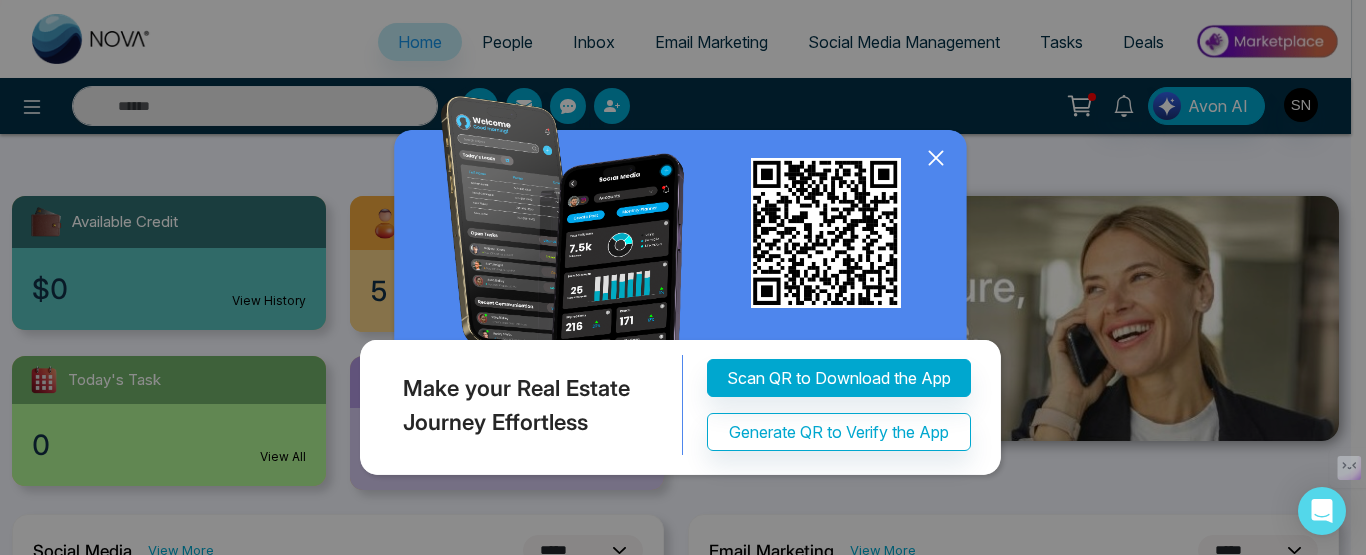 click 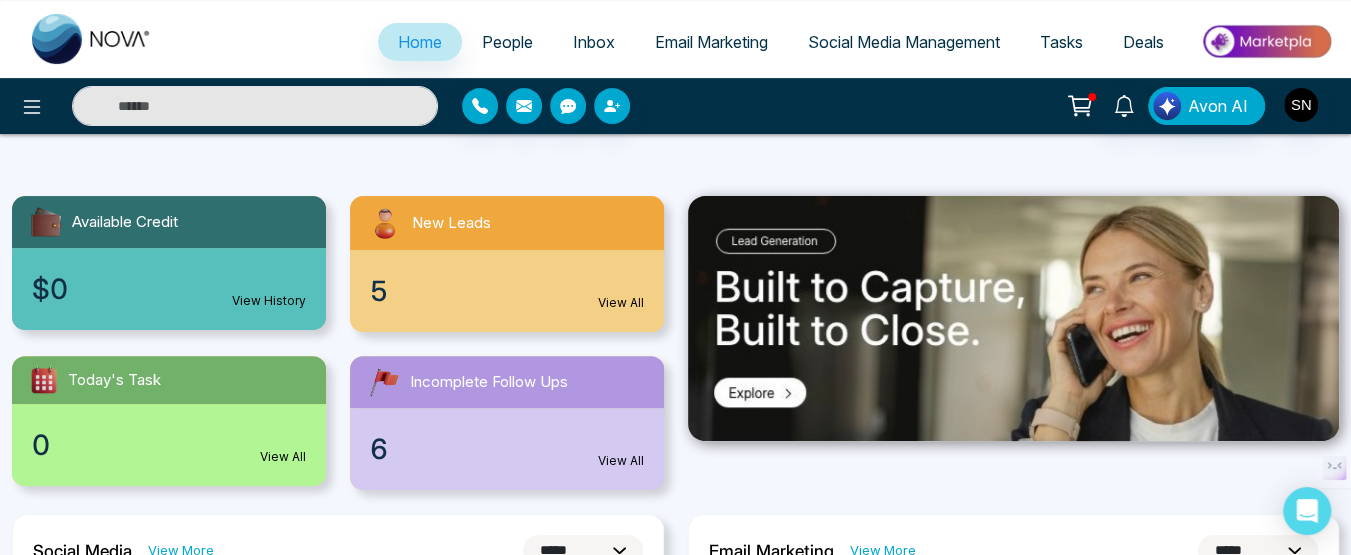 click on "Email Marketing" at bounding box center [711, 42] 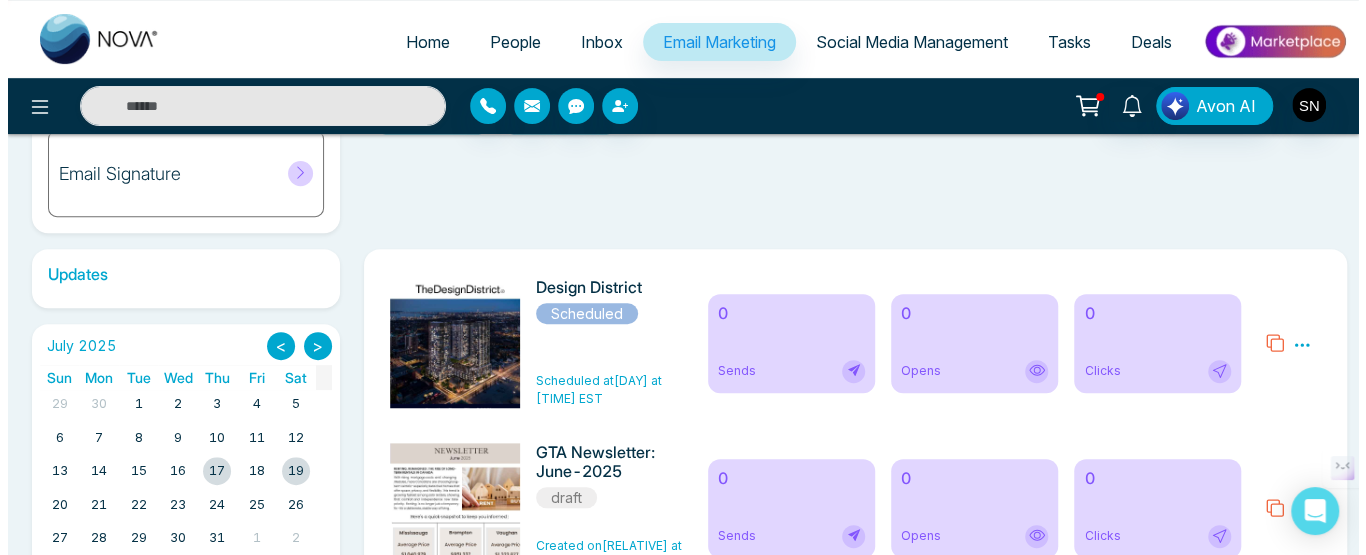 scroll, scrollTop: 328, scrollLeft: 0, axis: vertical 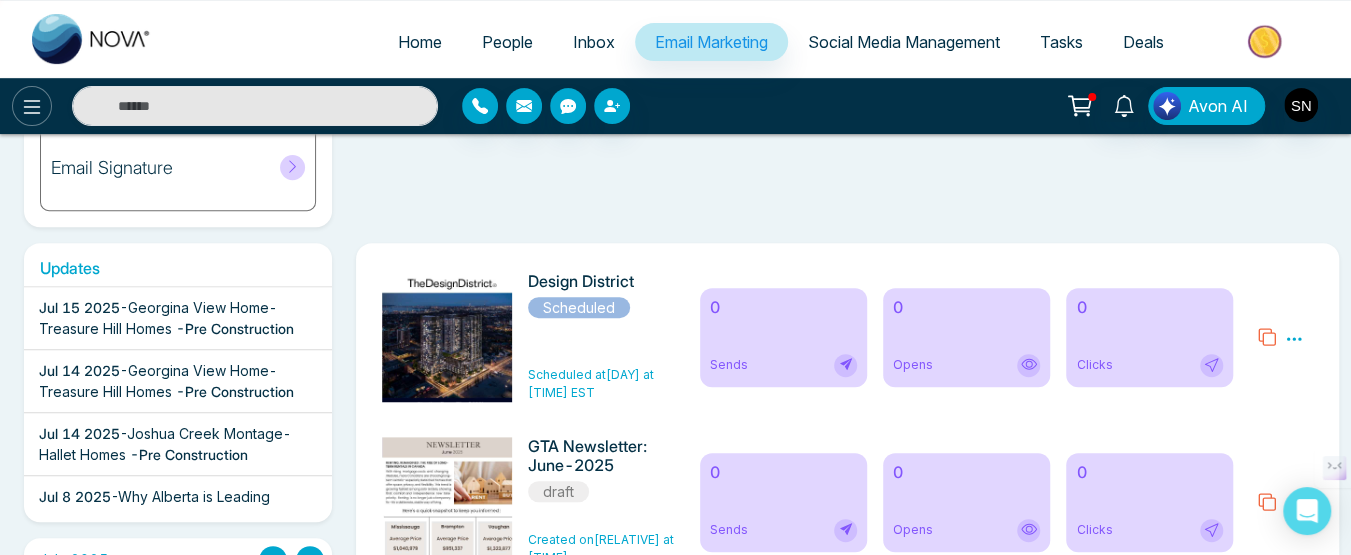 click 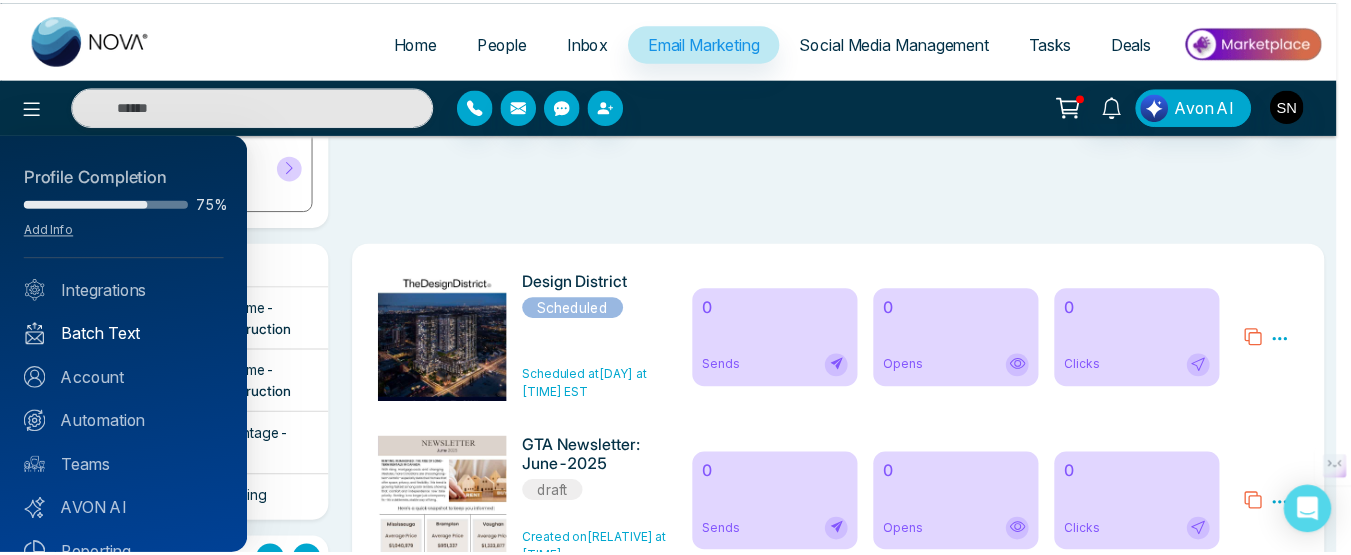 scroll, scrollTop: 254, scrollLeft: 0, axis: vertical 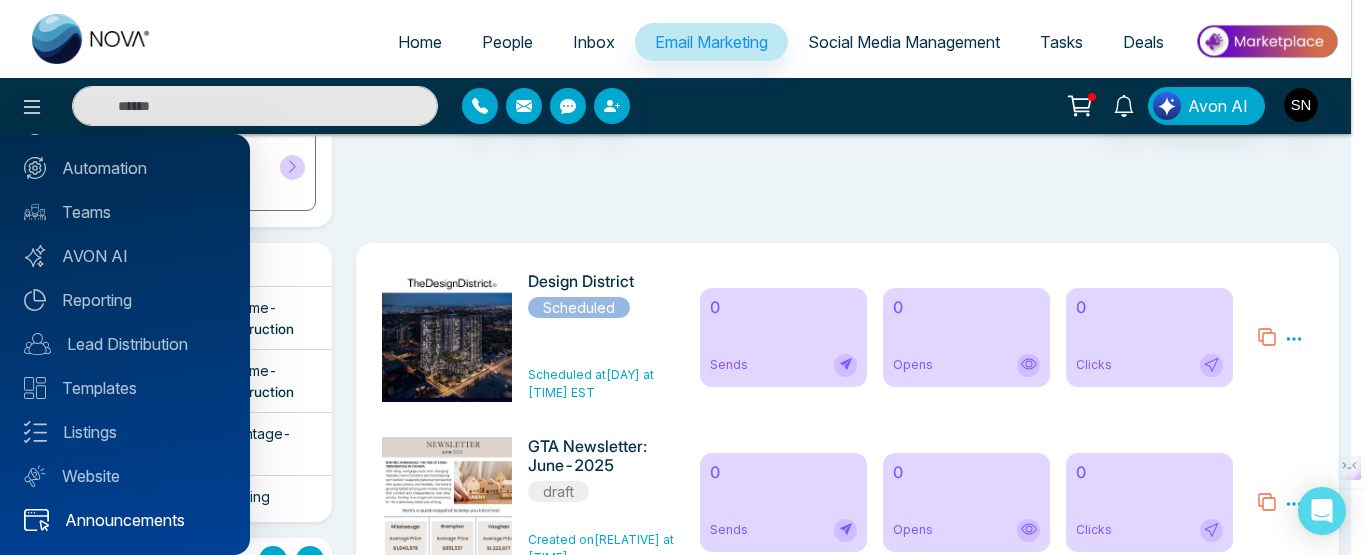 click on "Announcements" at bounding box center (125, 520) 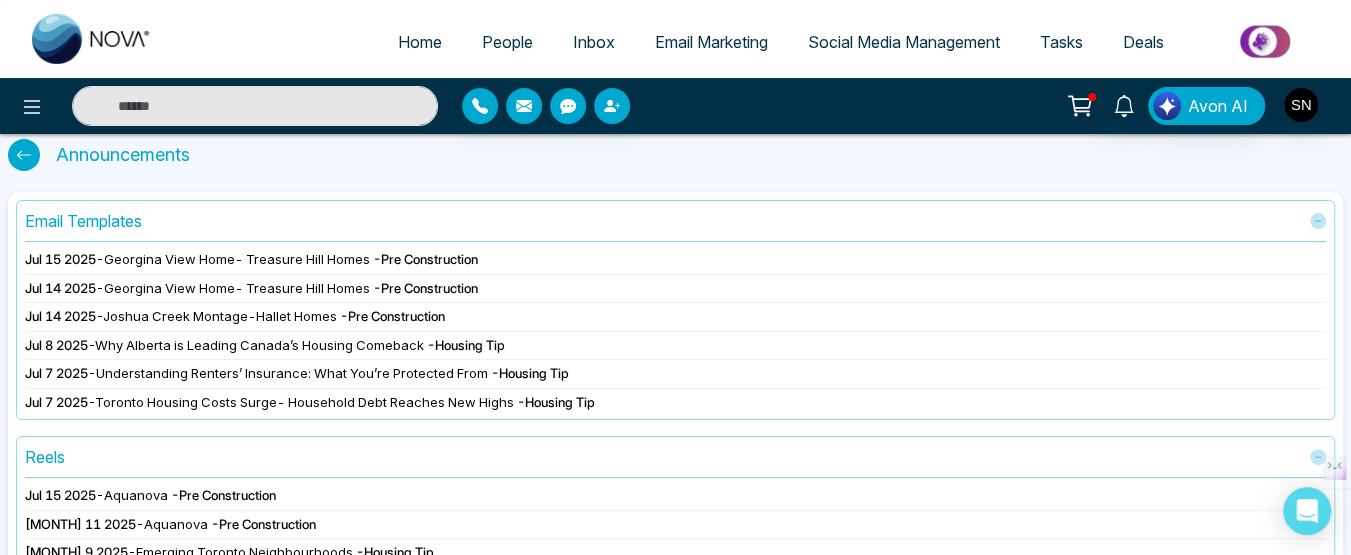scroll, scrollTop: 100, scrollLeft: 0, axis: vertical 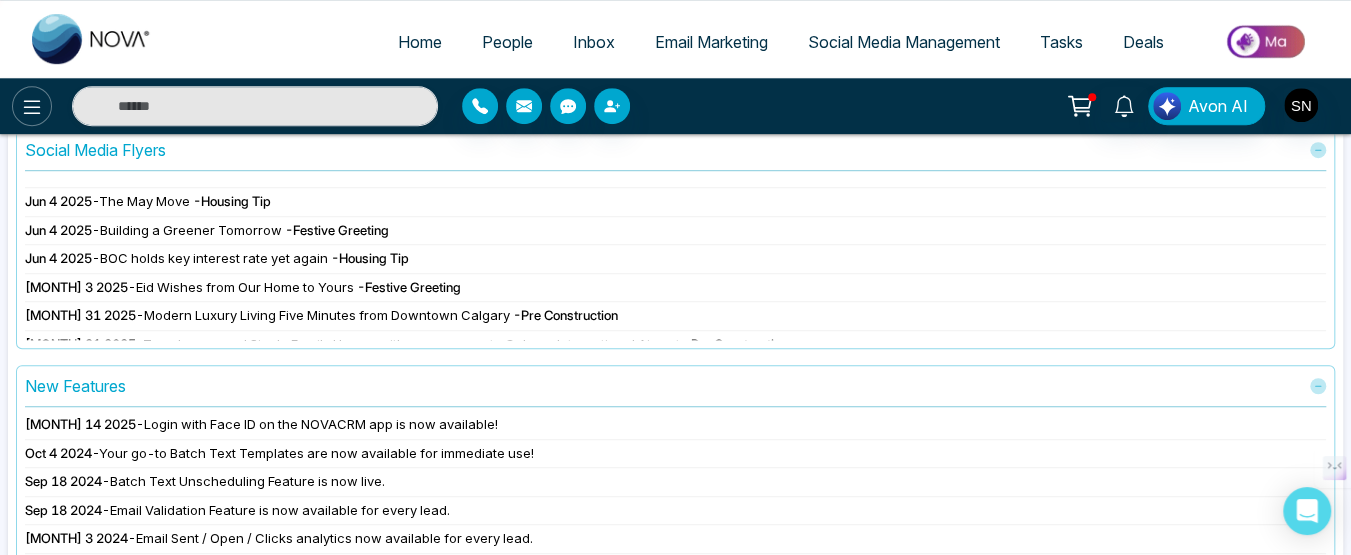 click 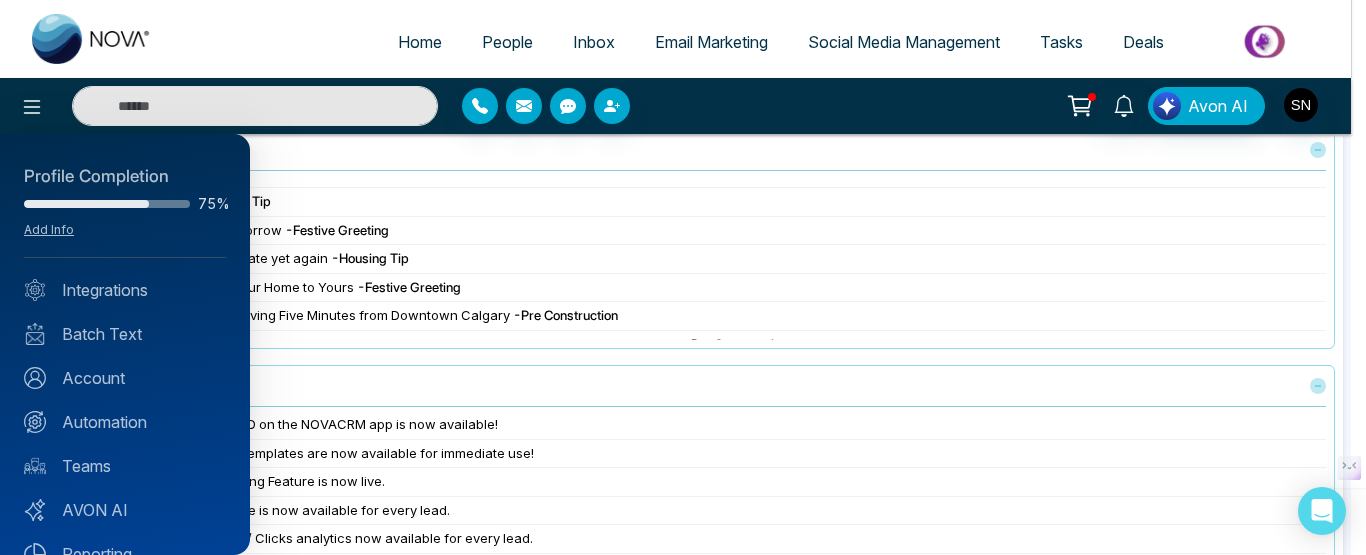 click at bounding box center [683, 277] 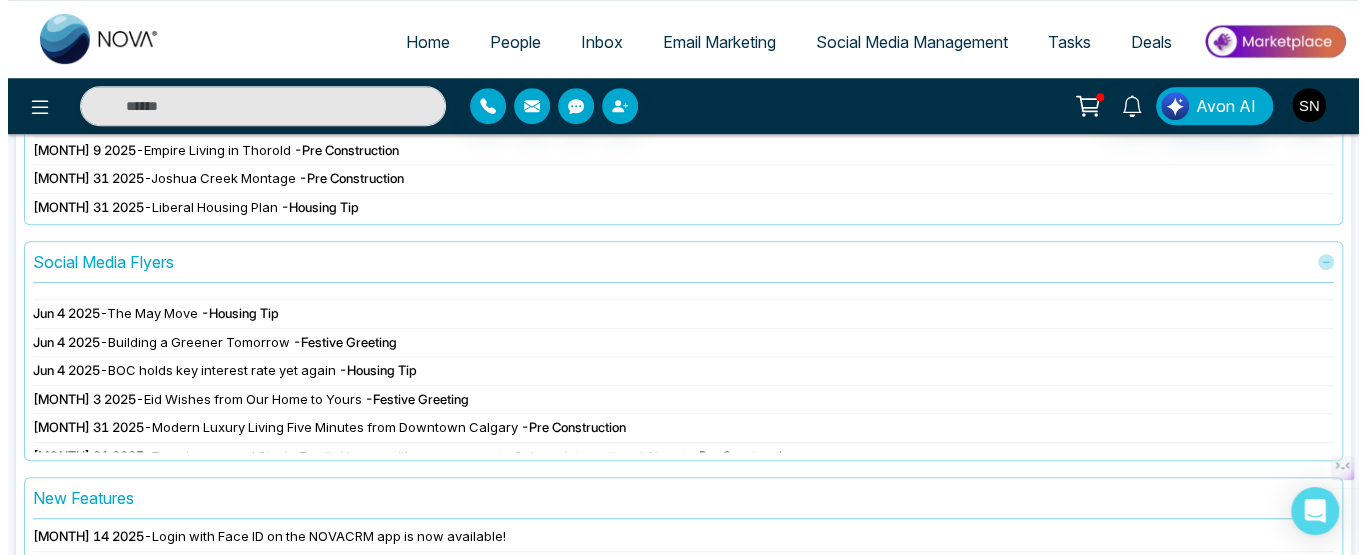 scroll, scrollTop: 0, scrollLeft: 0, axis: both 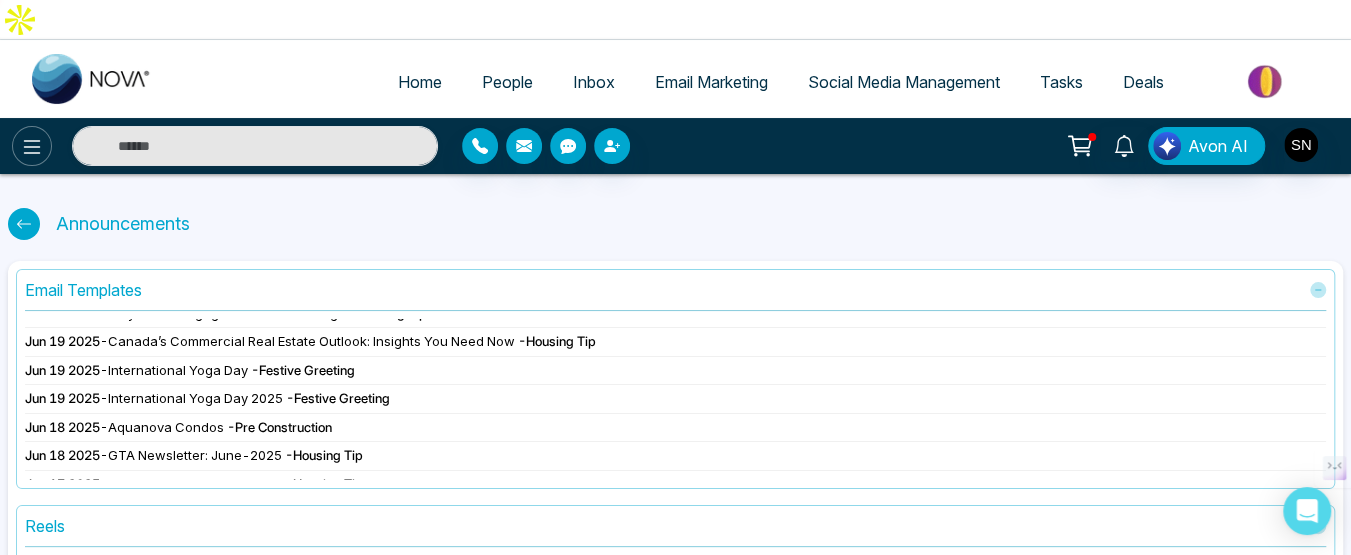 click 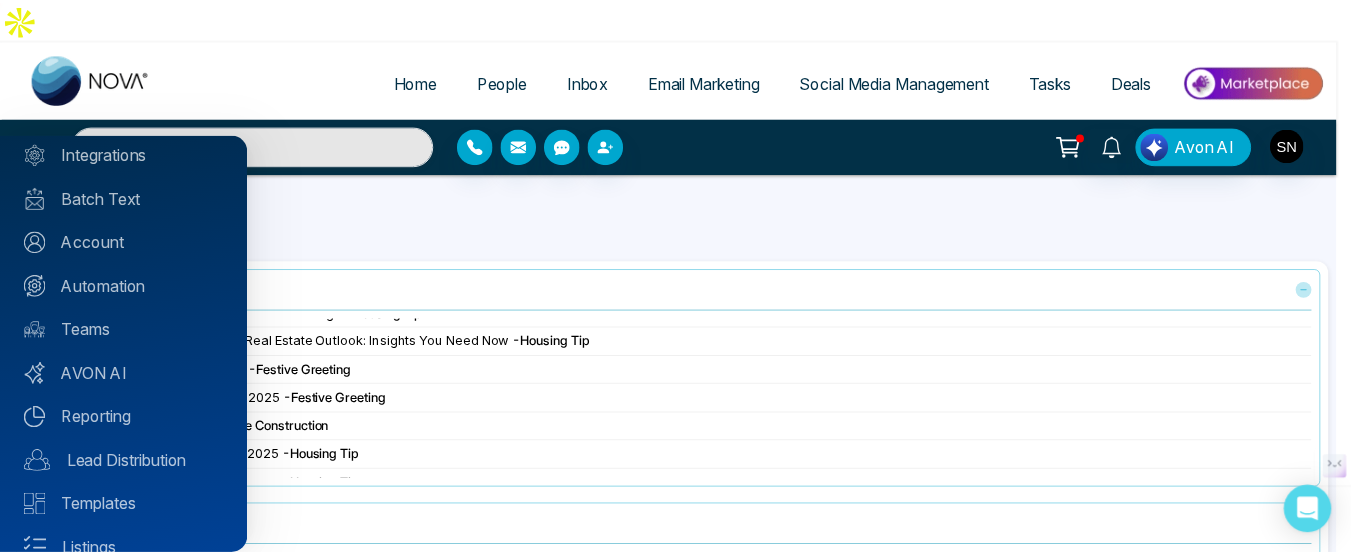 scroll, scrollTop: 254, scrollLeft: 0, axis: vertical 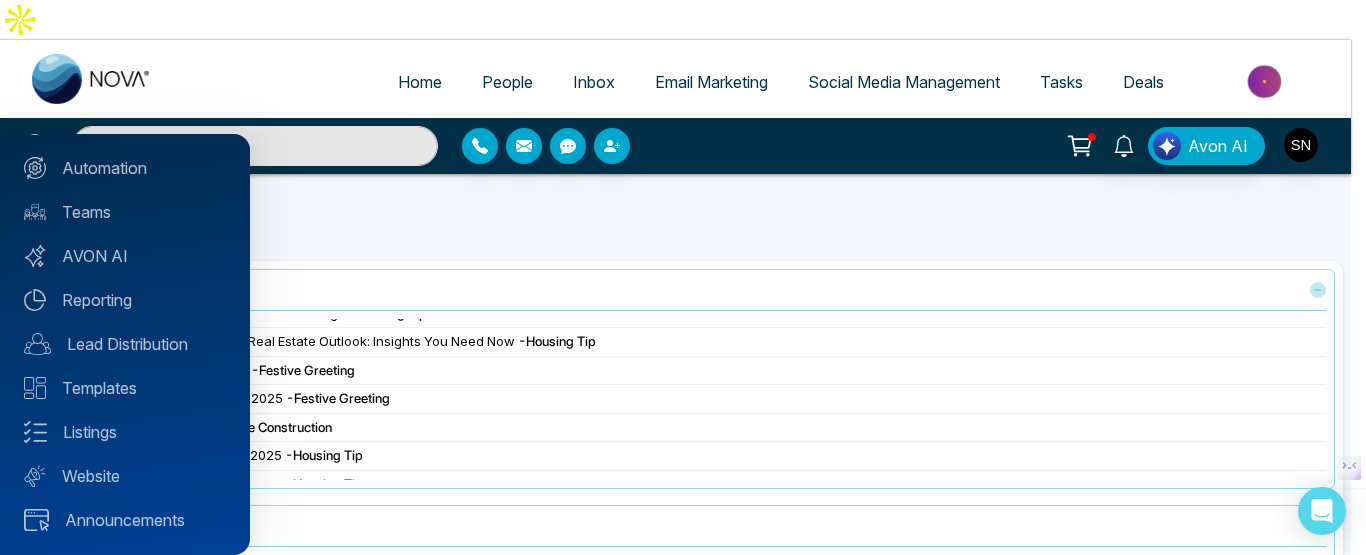 click at bounding box center [683, 277] 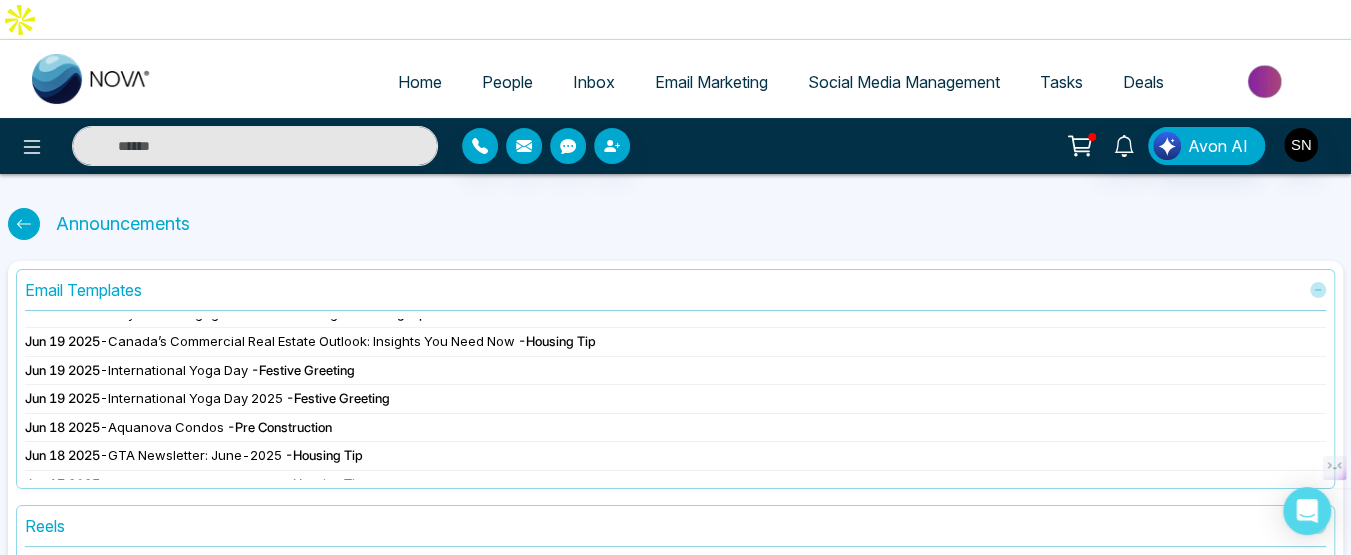 click on "Home" at bounding box center [420, 82] 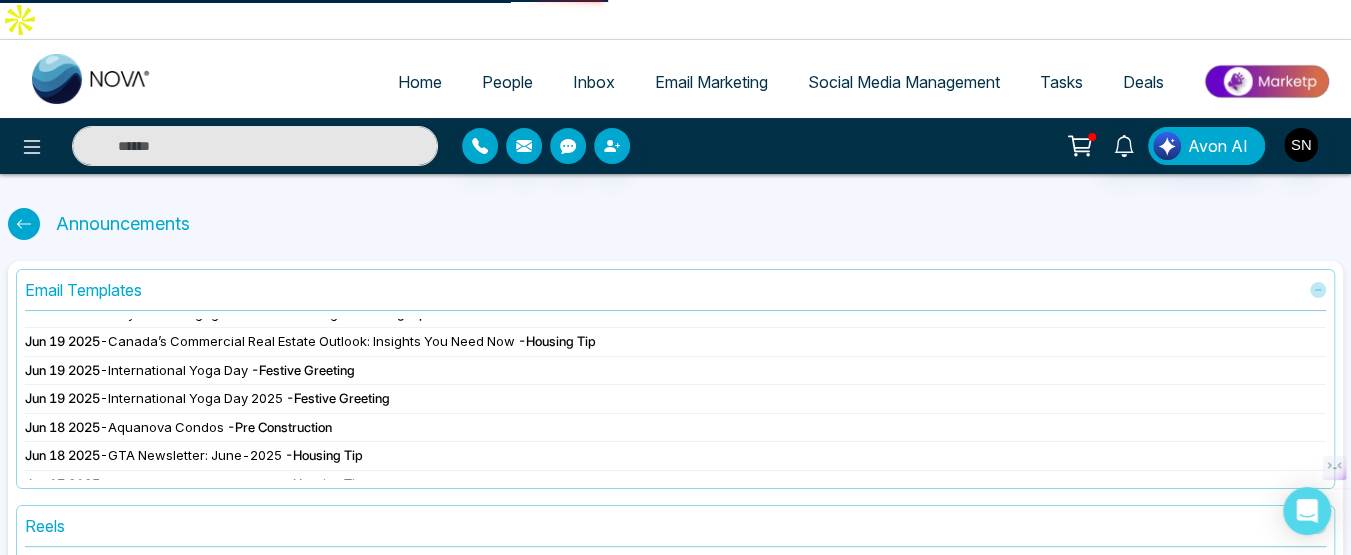 select on "*" 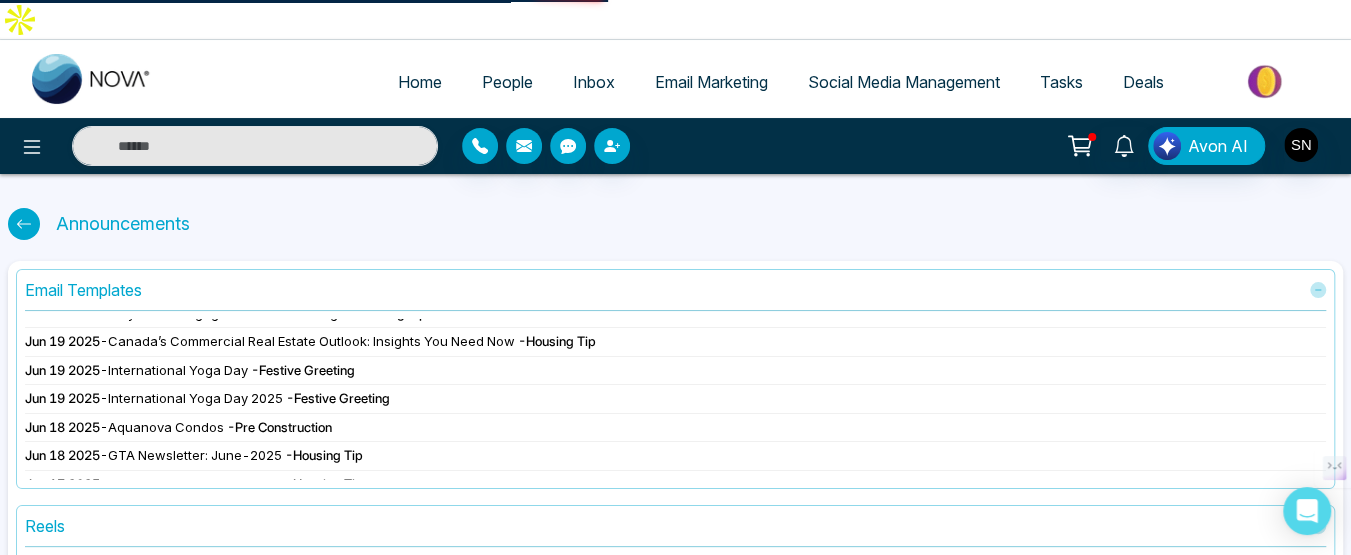 select on "*" 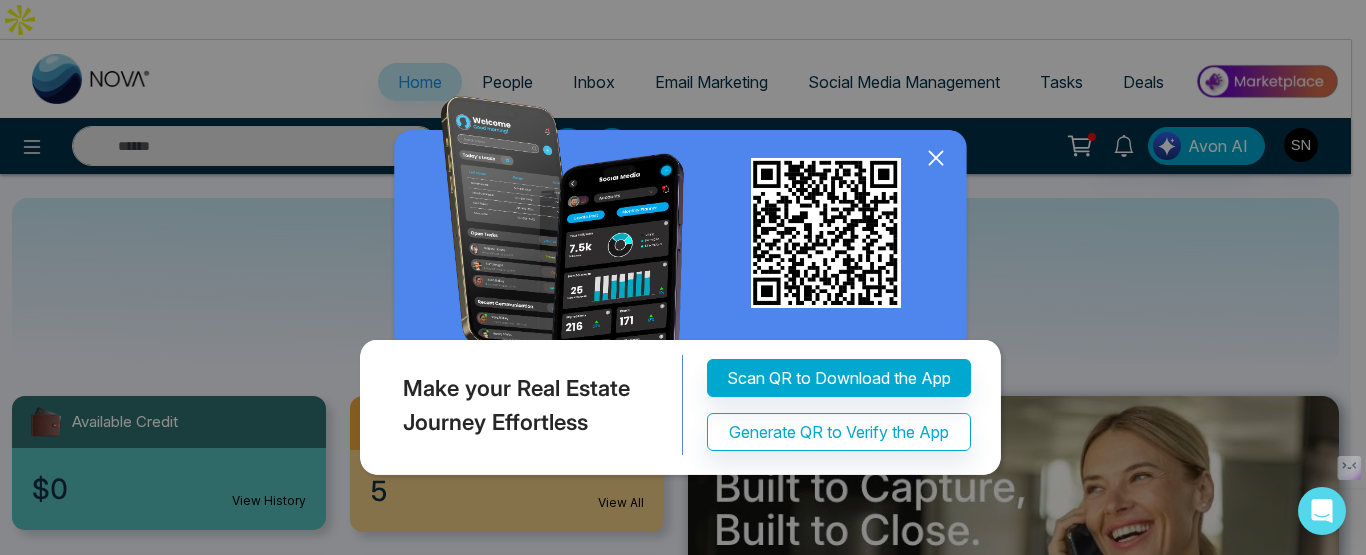 click 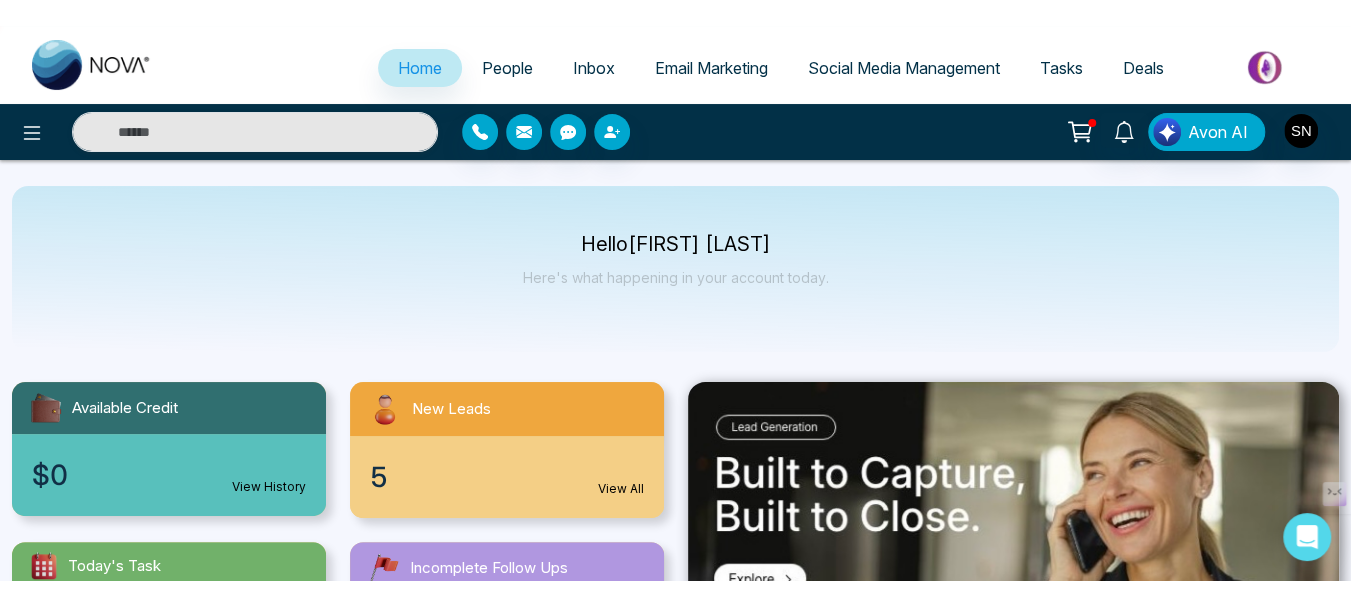 scroll, scrollTop: 0, scrollLeft: 0, axis: both 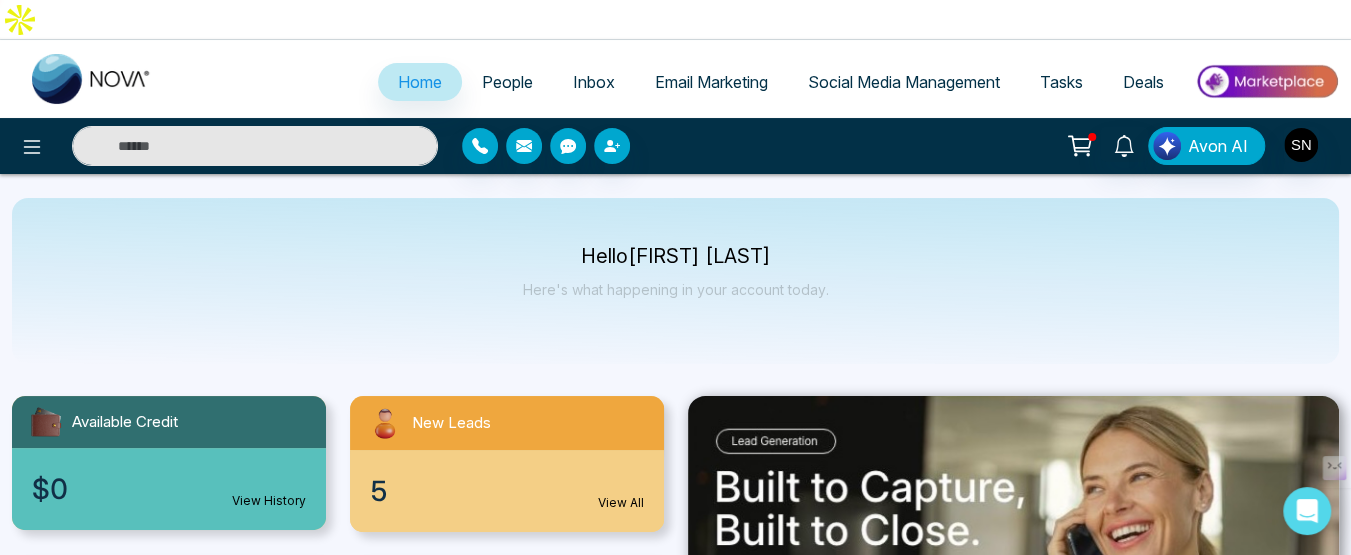 click at bounding box center (255, 146) 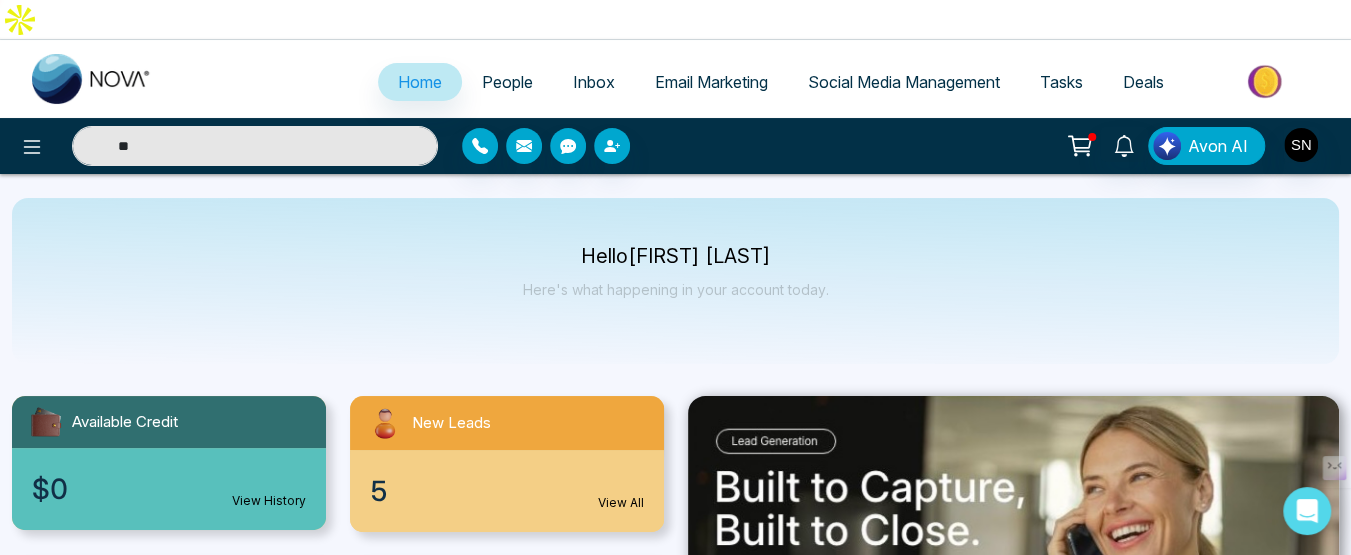 type on "*" 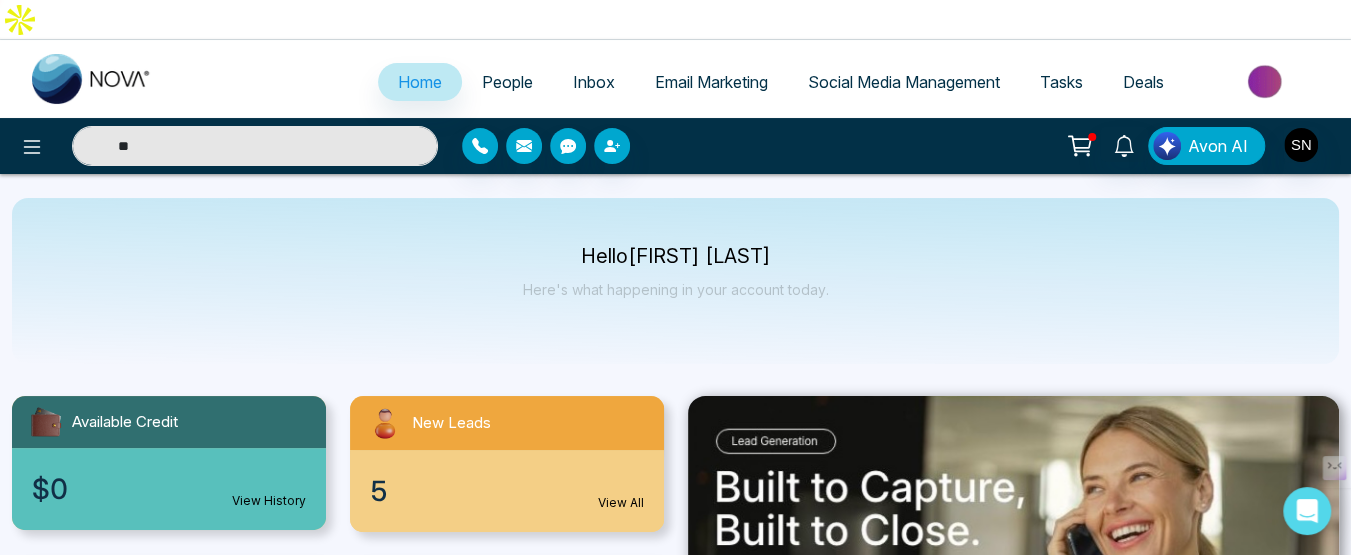 type on "*" 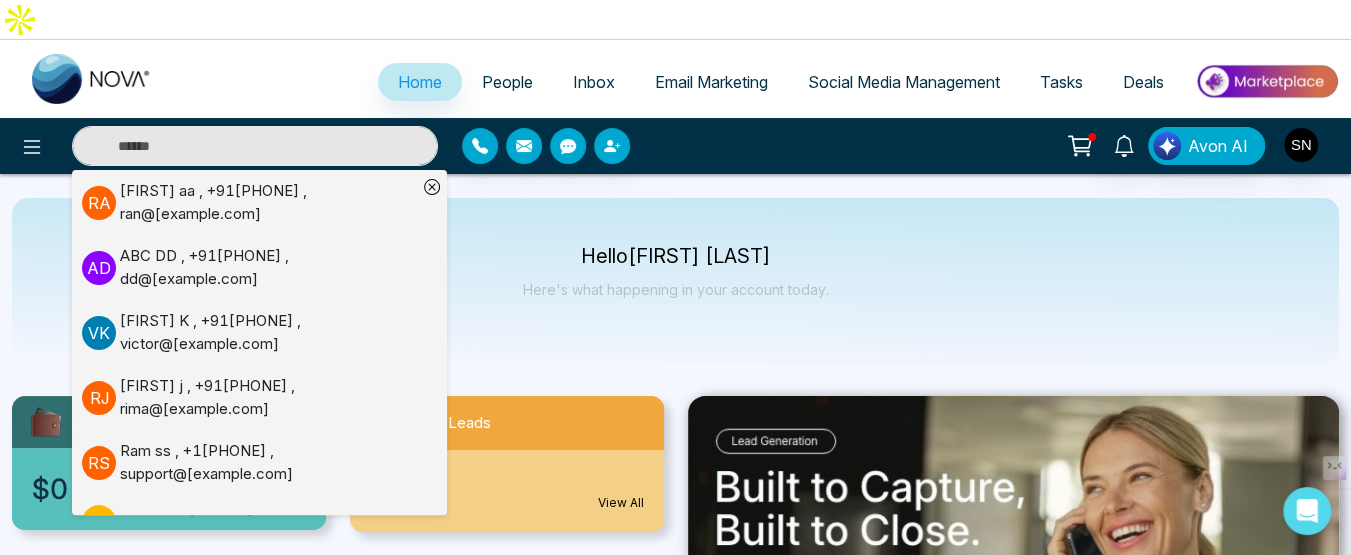 type 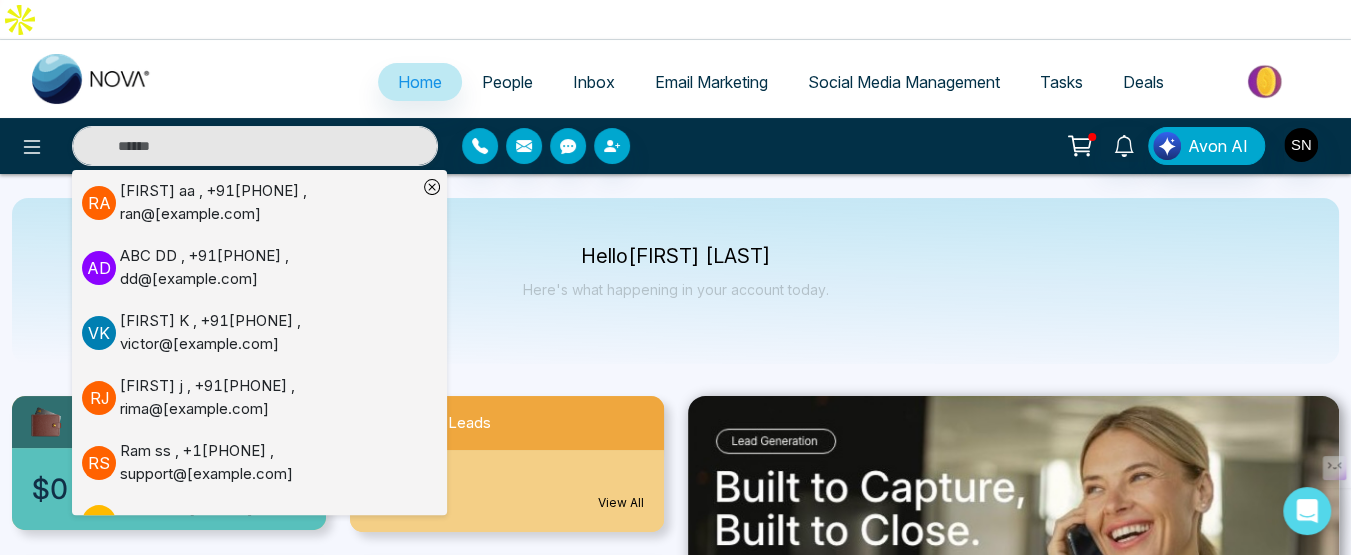 click on "[FIRST] [LAST] , +91[PHONE] , [EMAIL]" at bounding box center [268, 202] 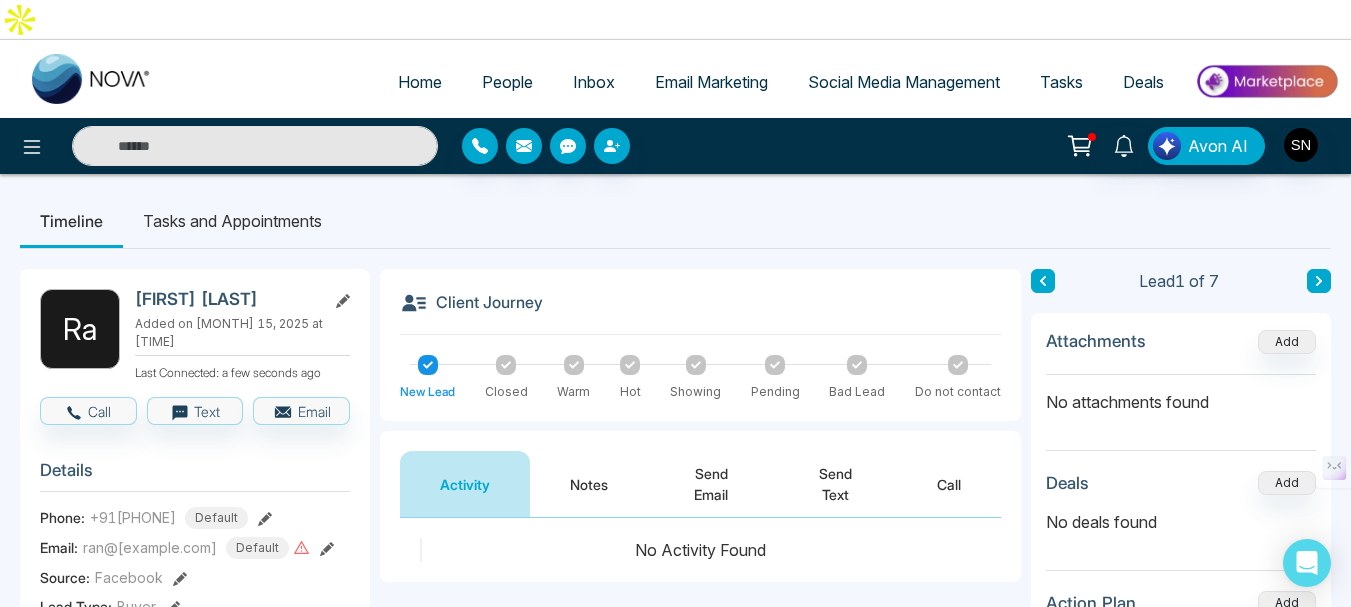 click on "Tasks and Appointments" at bounding box center [232, 221] 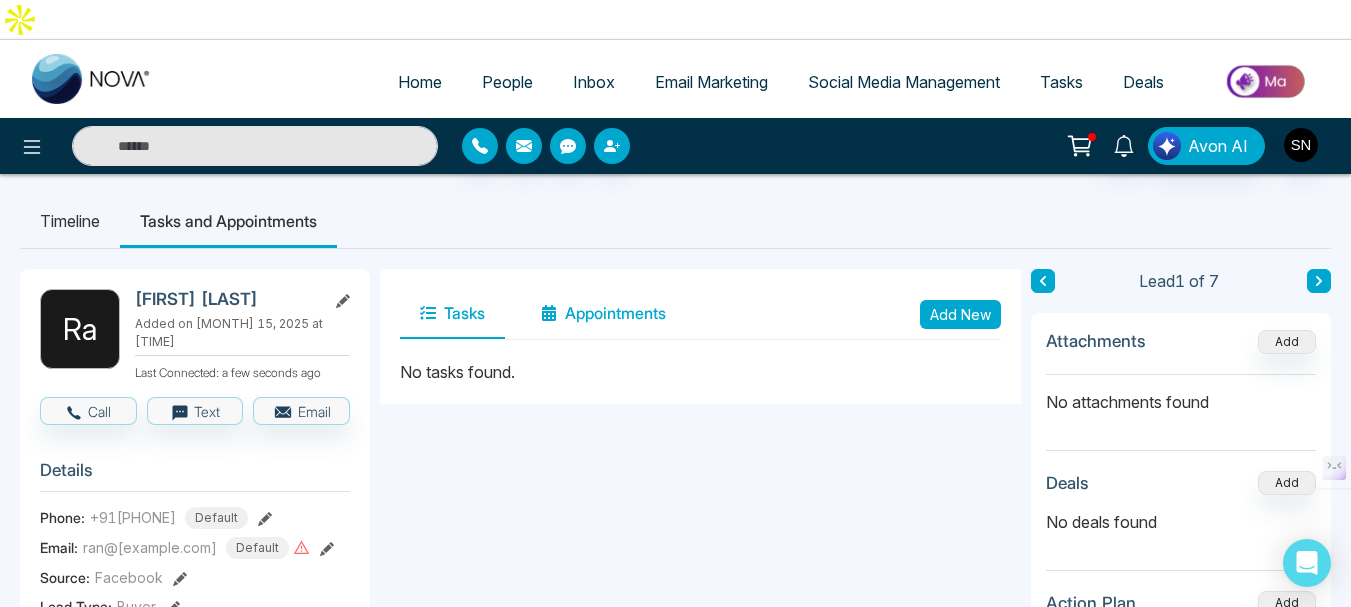 click on "Appointments" at bounding box center [603, 314] 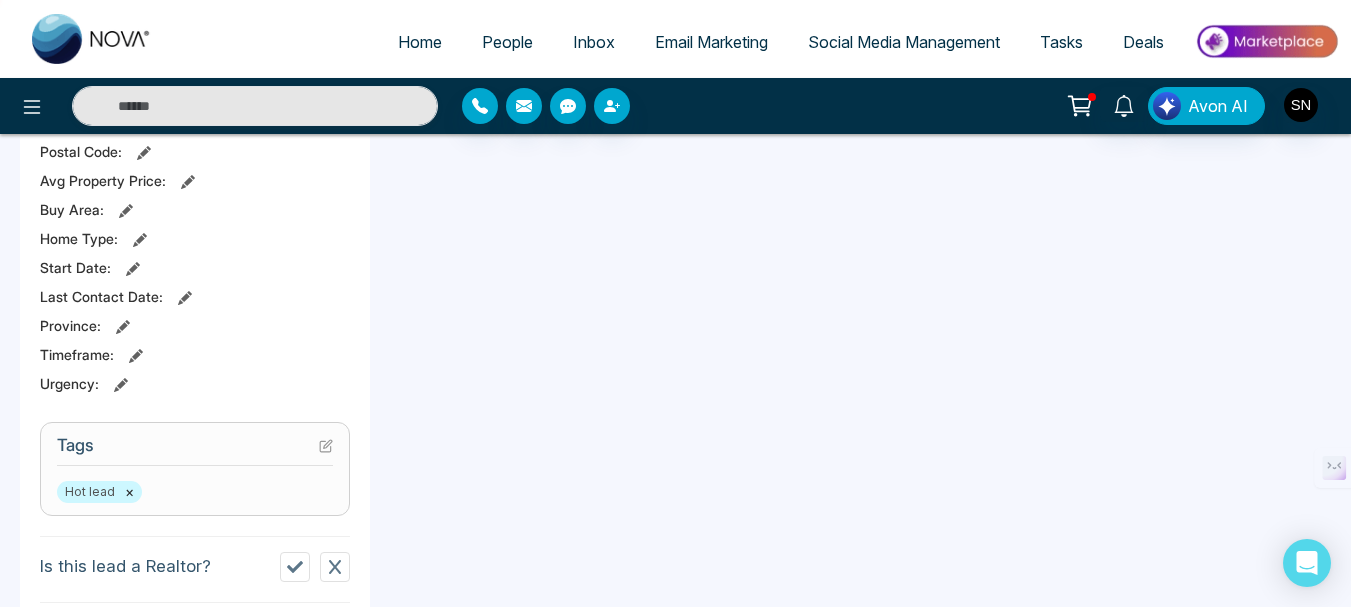 scroll, scrollTop: 700, scrollLeft: 0, axis: vertical 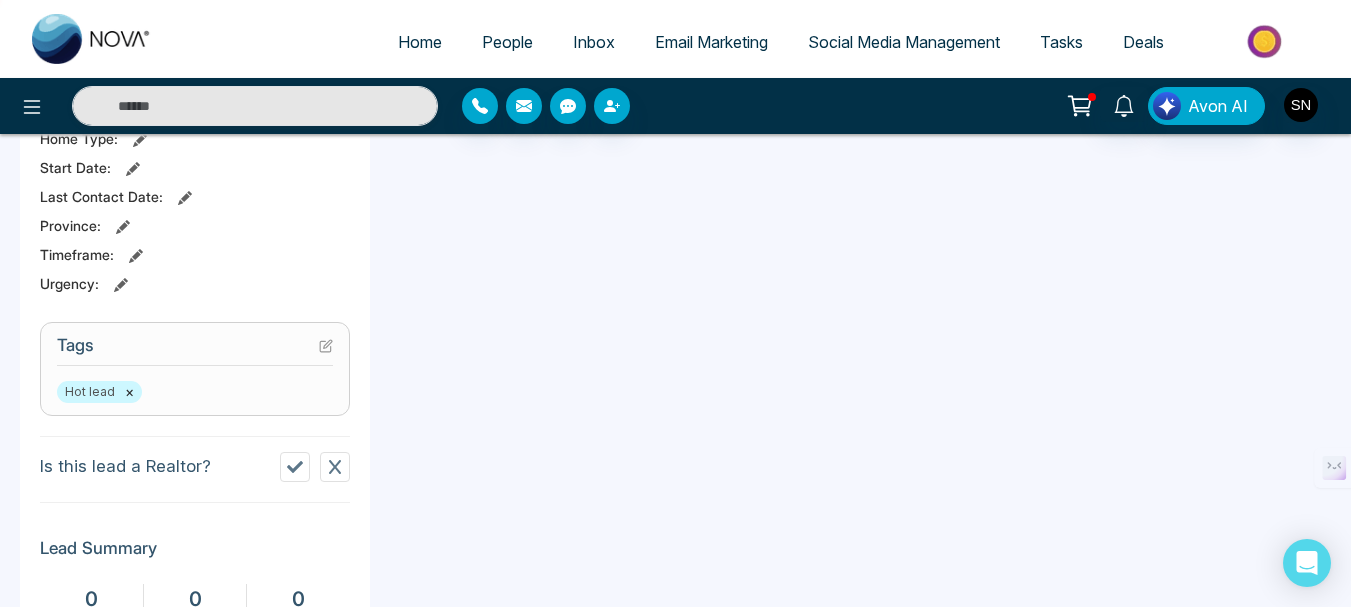 click 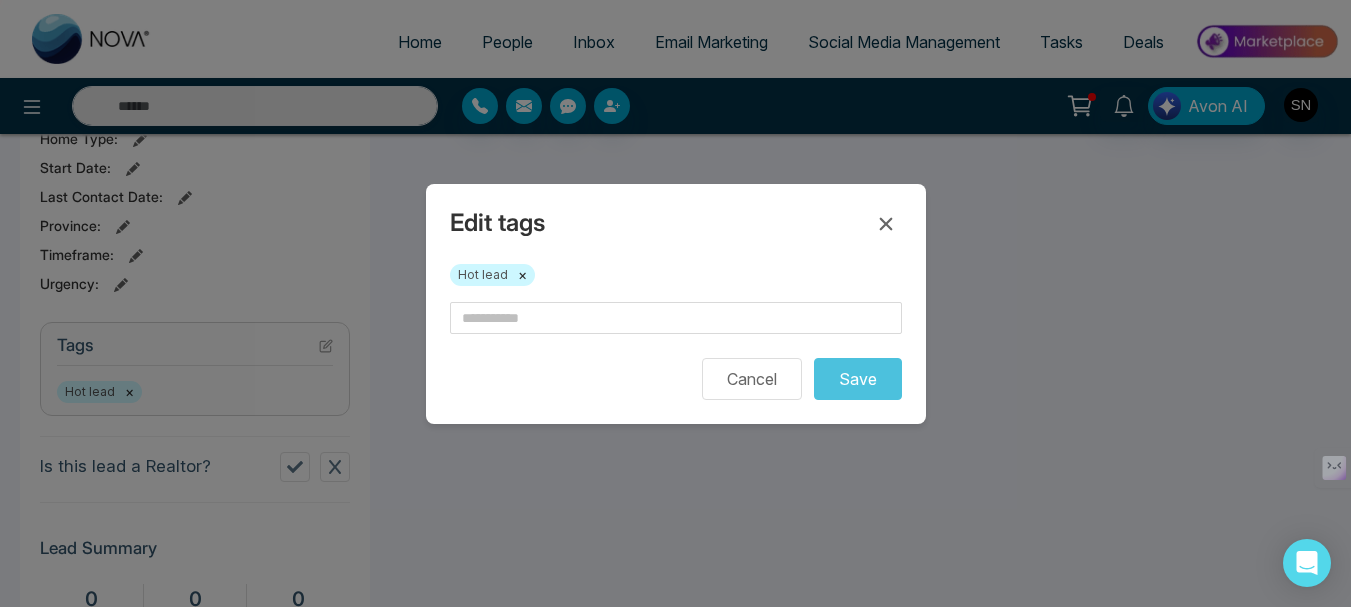click on "Edit tags Hot lead   × Cancel Save" at bounding box center [675, 303] 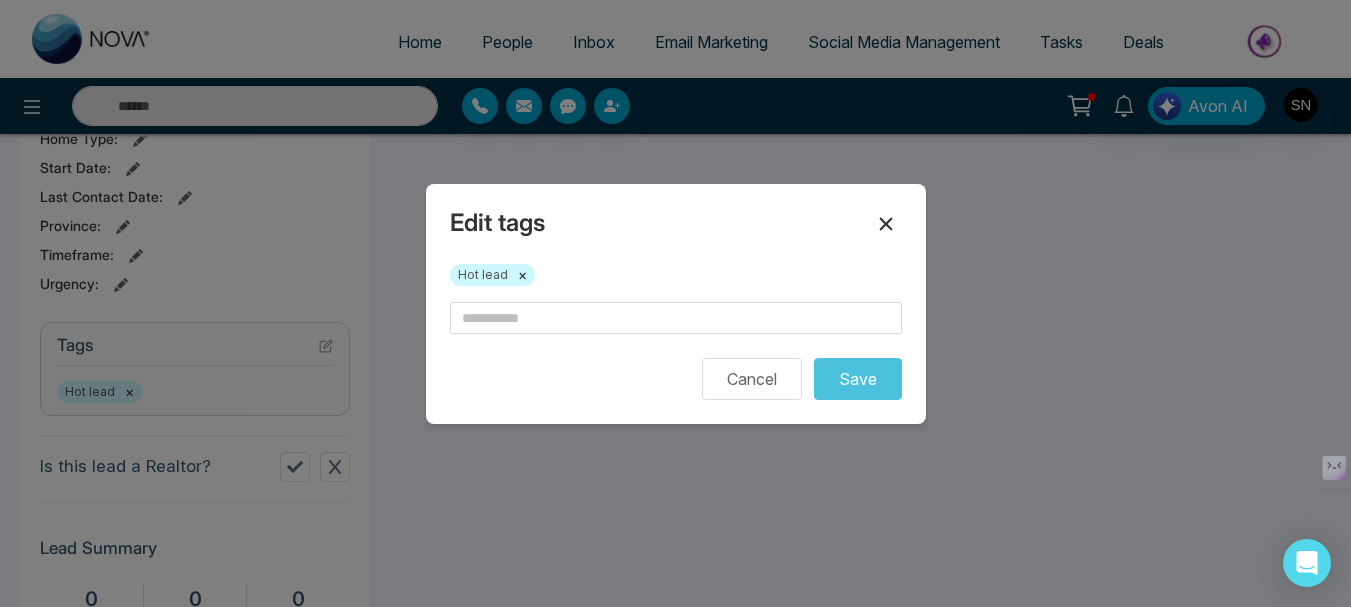 click 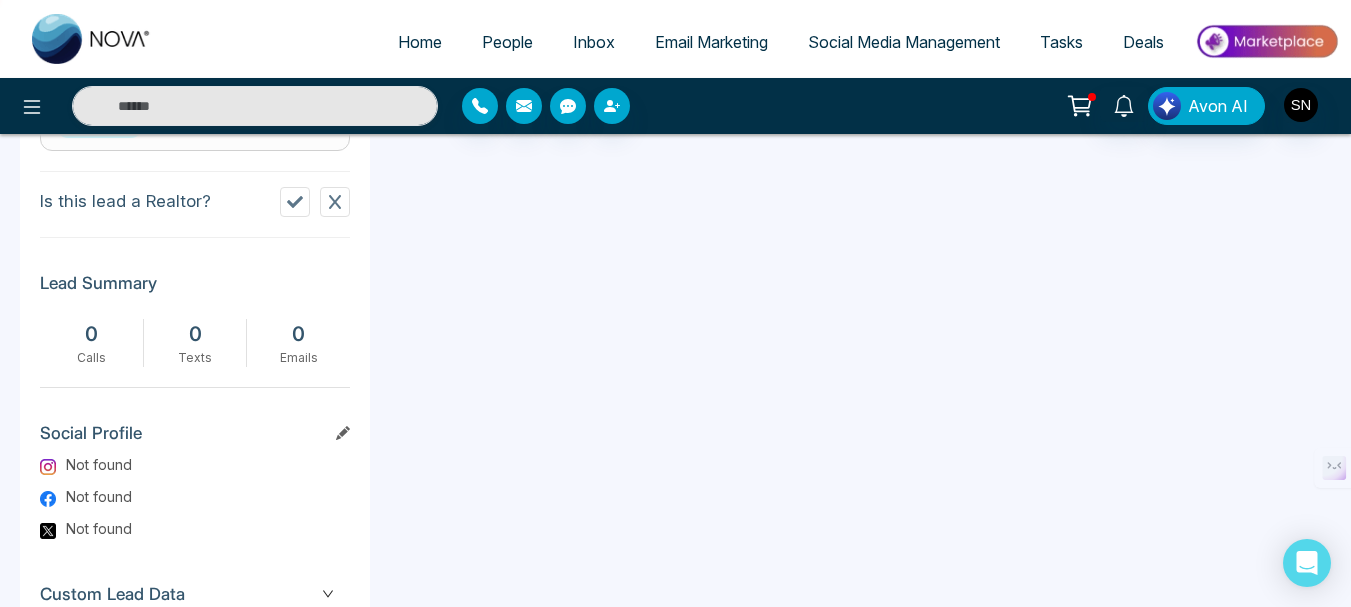 scroll, scrollTop: 1000, scrollLeft: 0, axis: vertical 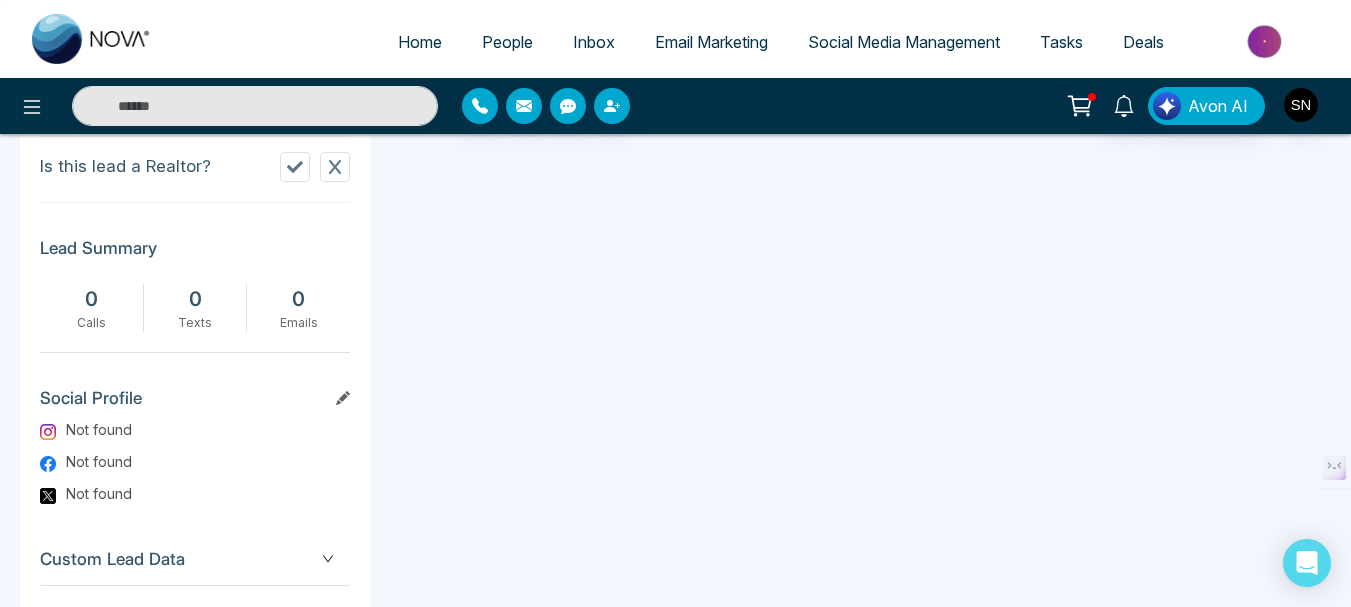 click 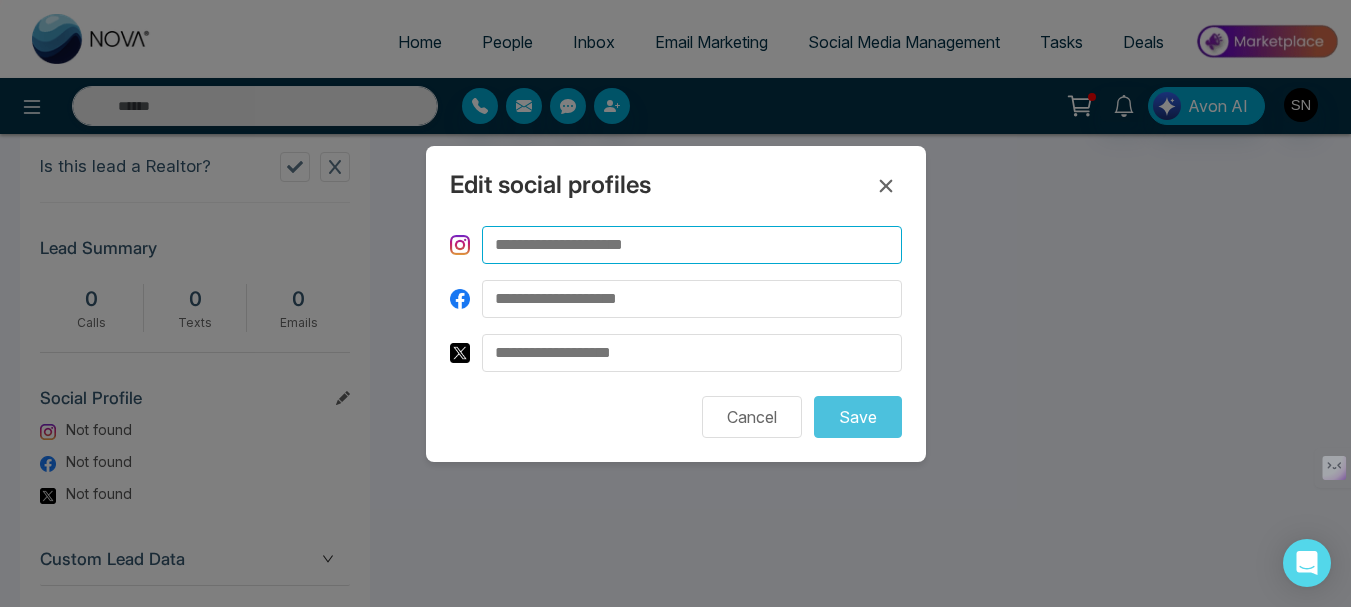click at bounding box center [692, 245] 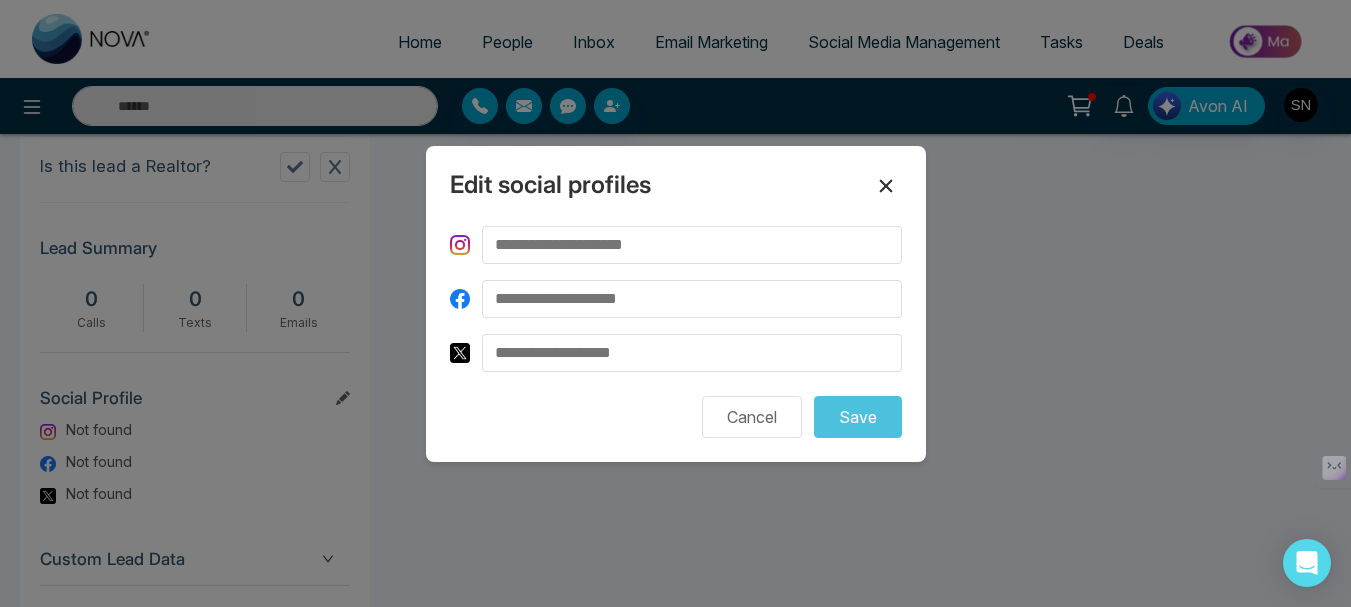click 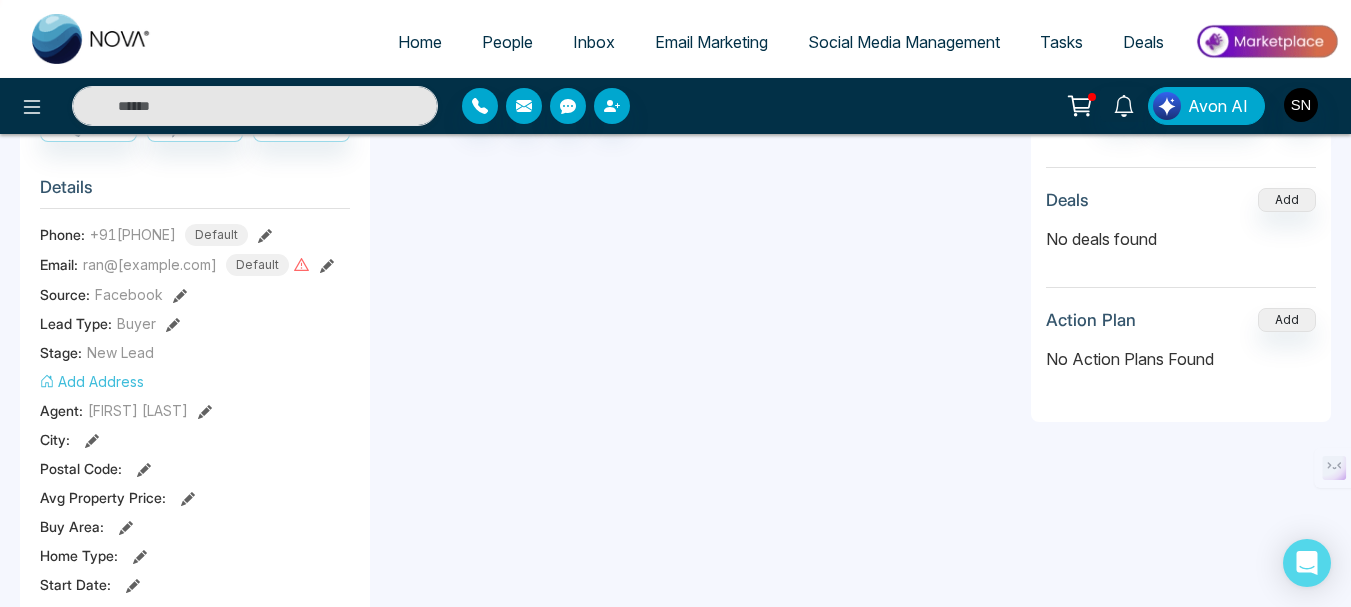scroll, scrollTop: 0, scrollLeft: 0, axis: both 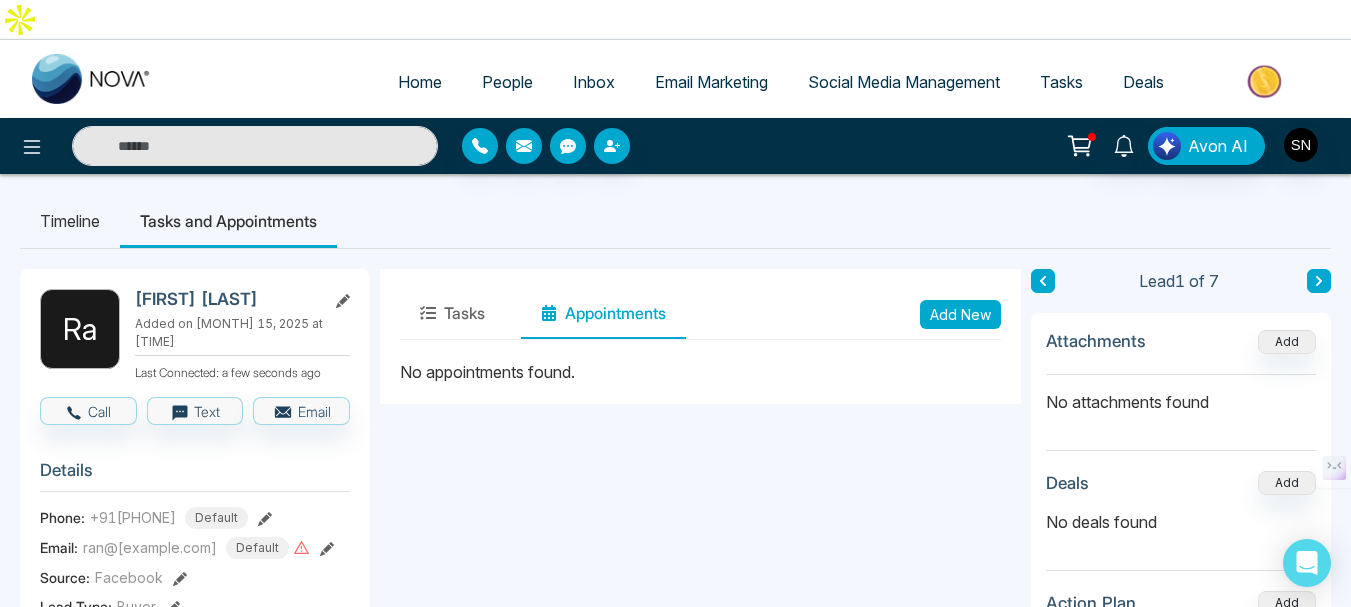 click on "Timeline" at bounding box center [70, 221] 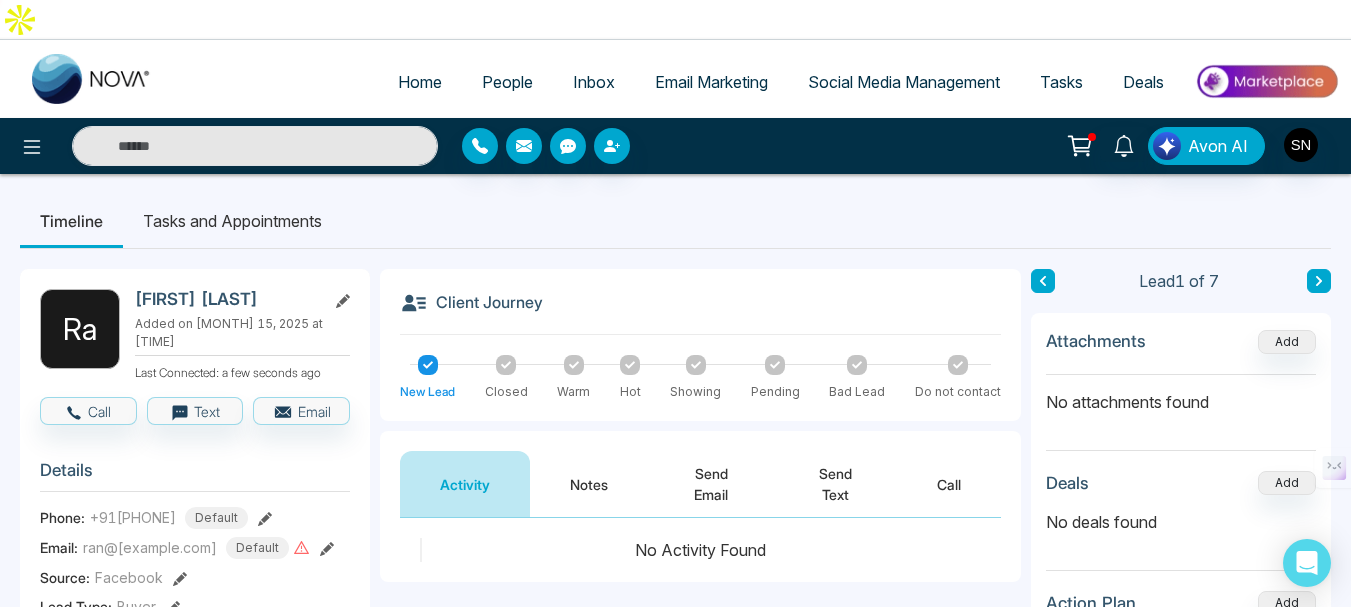 click 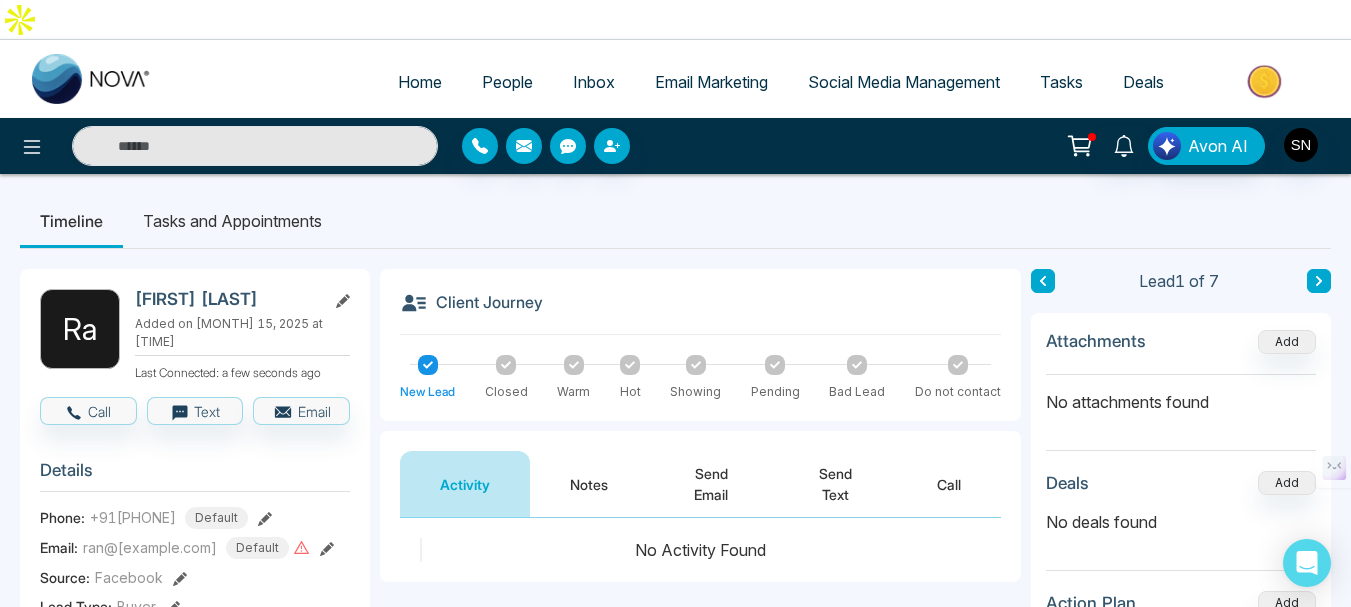 click 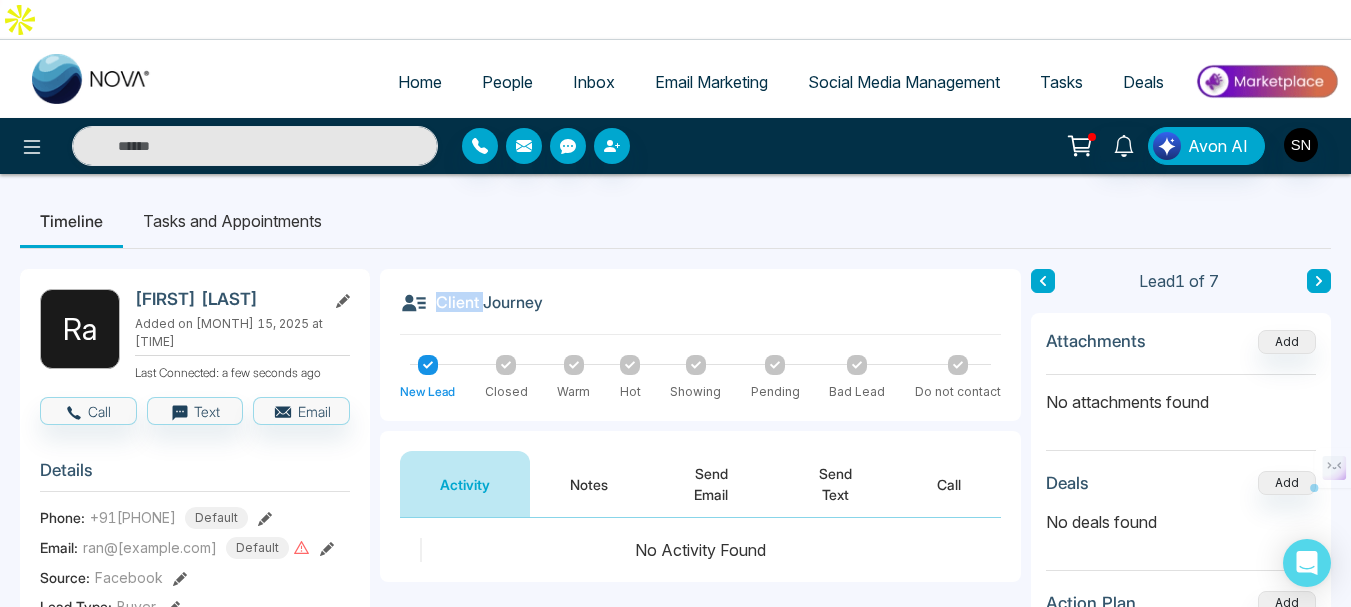click 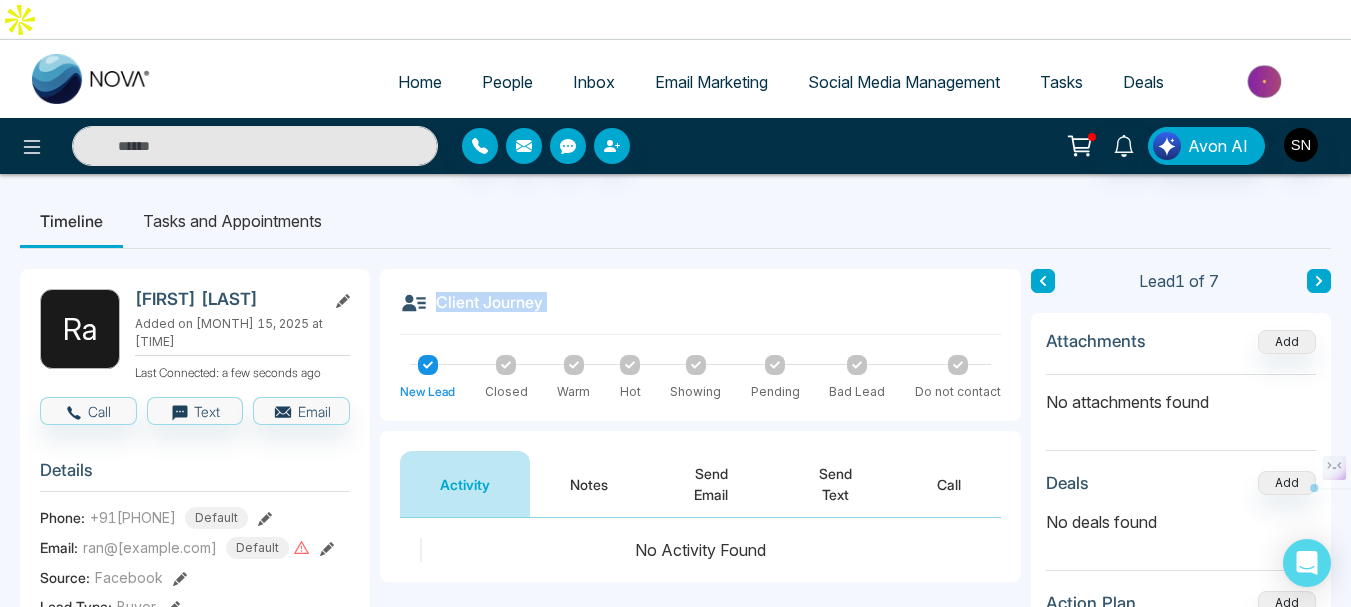 click 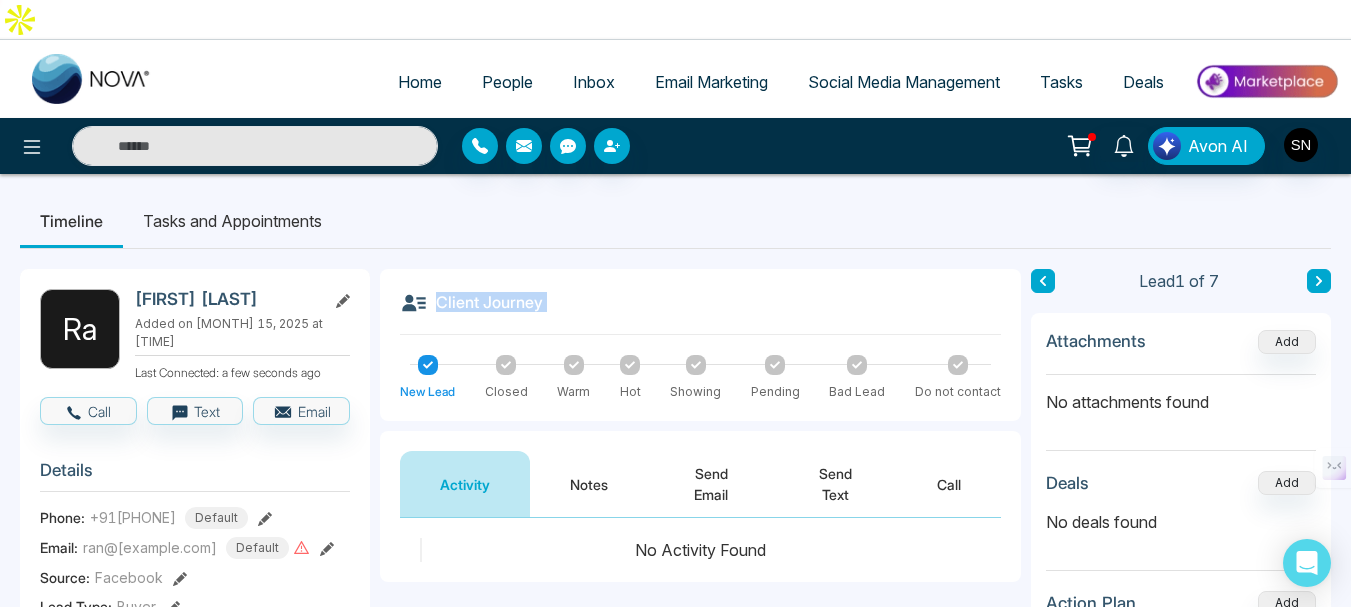 click on "Home" at bounding box center [420, 82] 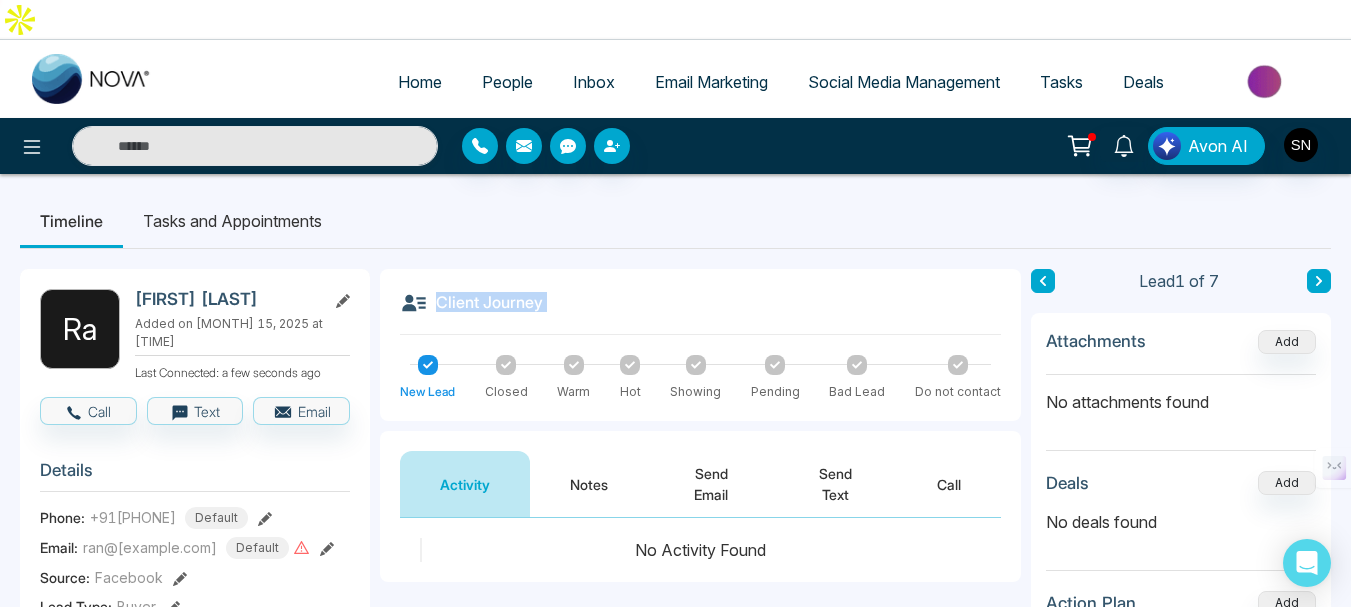 select on "*" 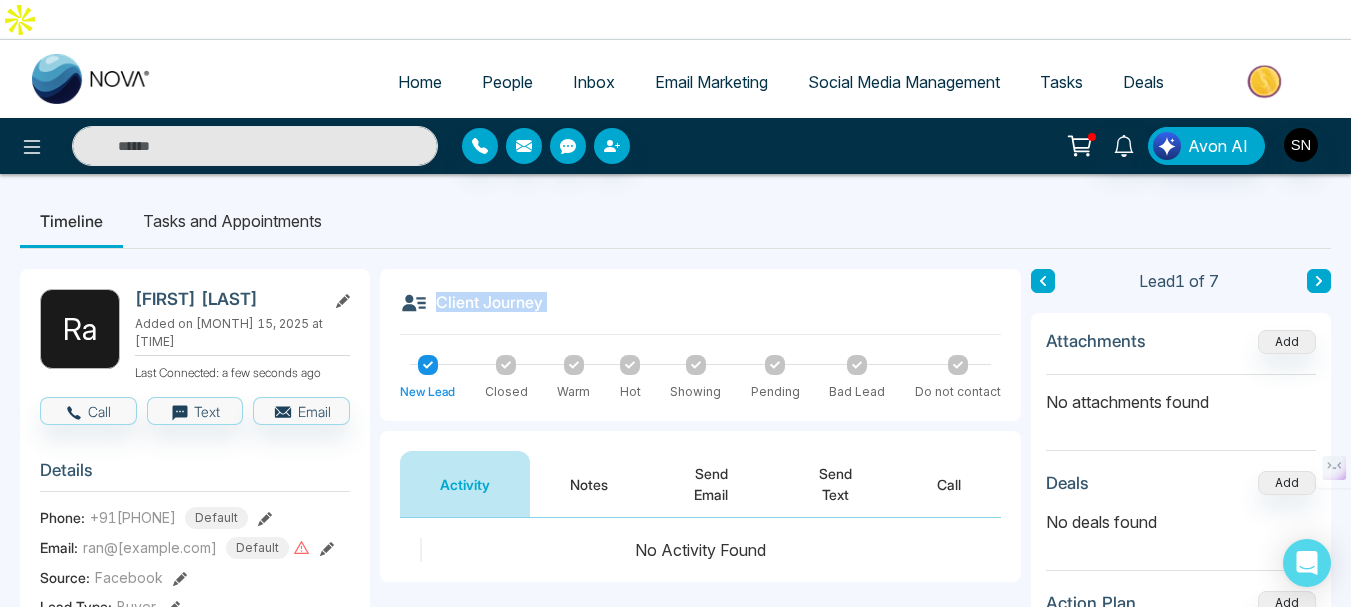 select on "*" 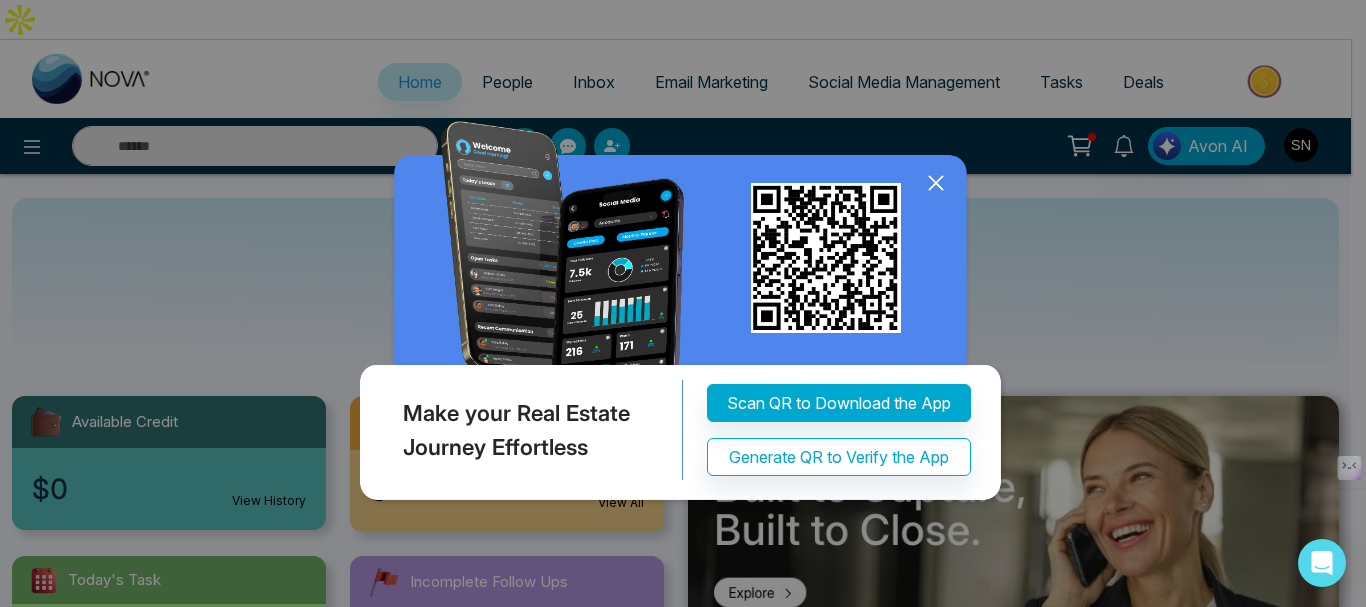 click 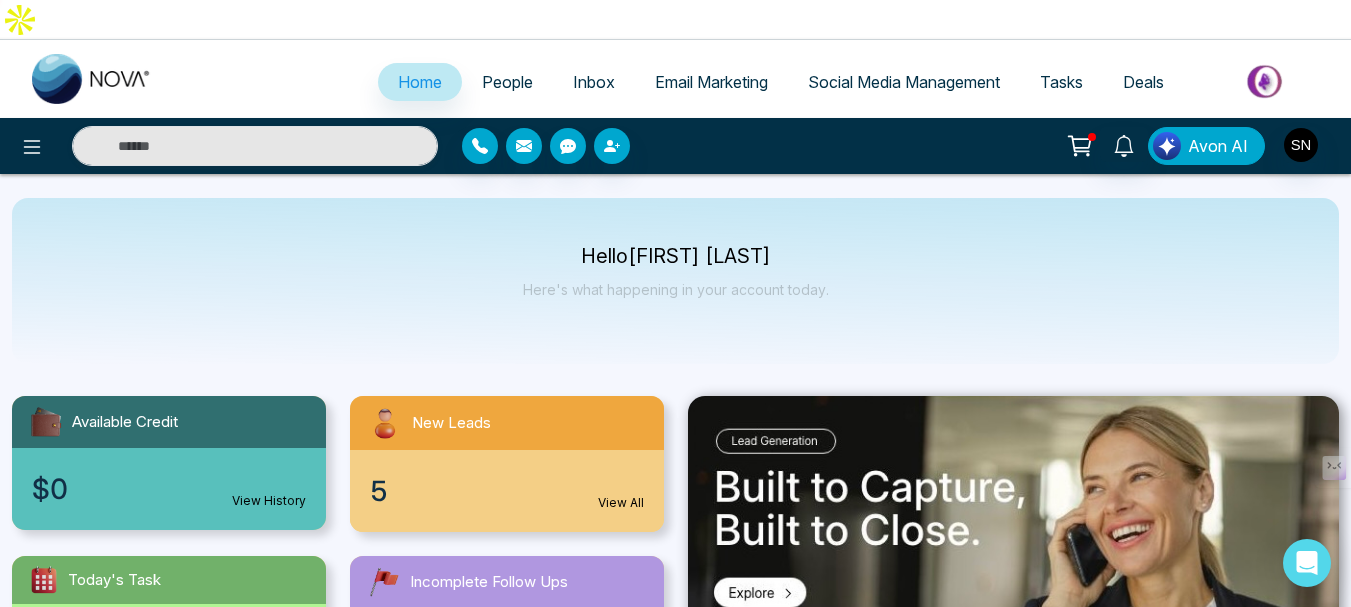 click on "Avon AI" at bounding box center (1218, 146) 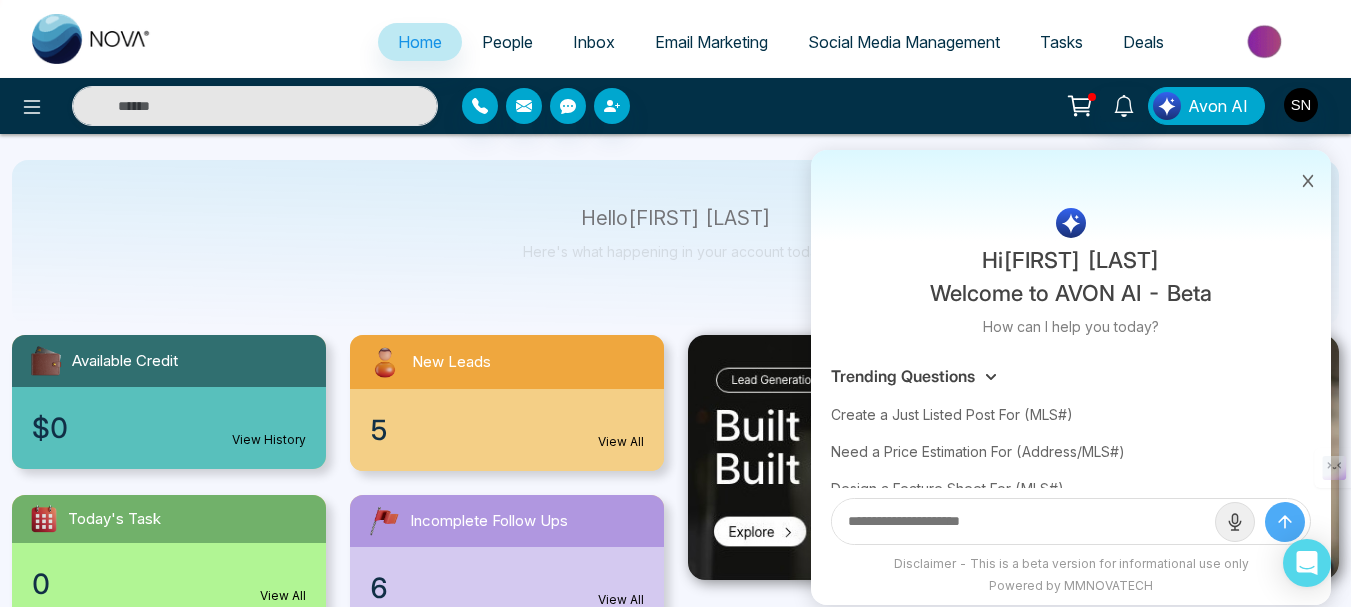 scroll, scrollTop: 0, scrollLeft: 0, axis: both 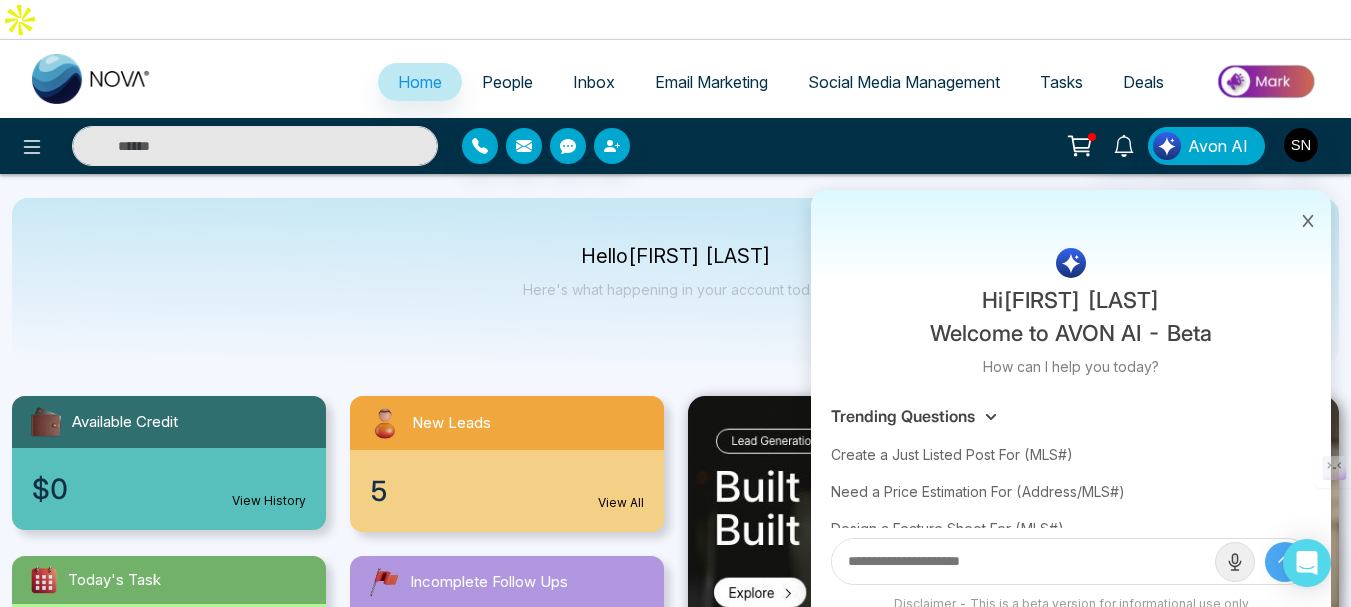 click at bounding box center (1308, 219) 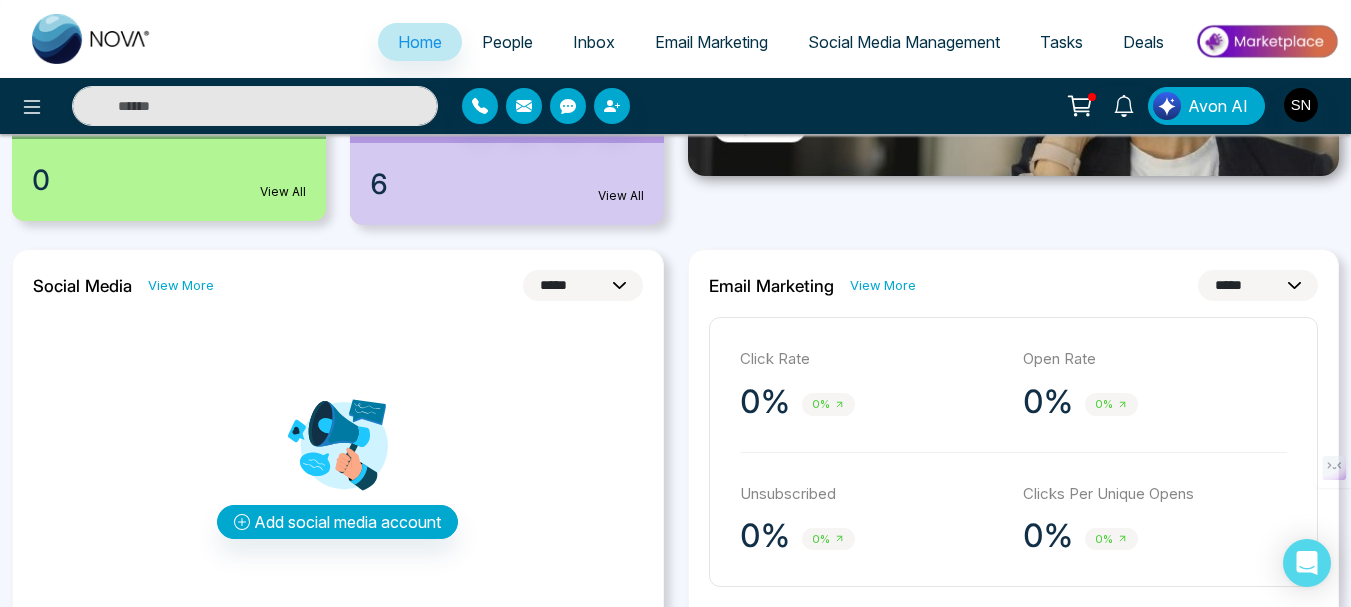 scroll, scrollTop: 500, scrollLeft: 0, axis: vertical 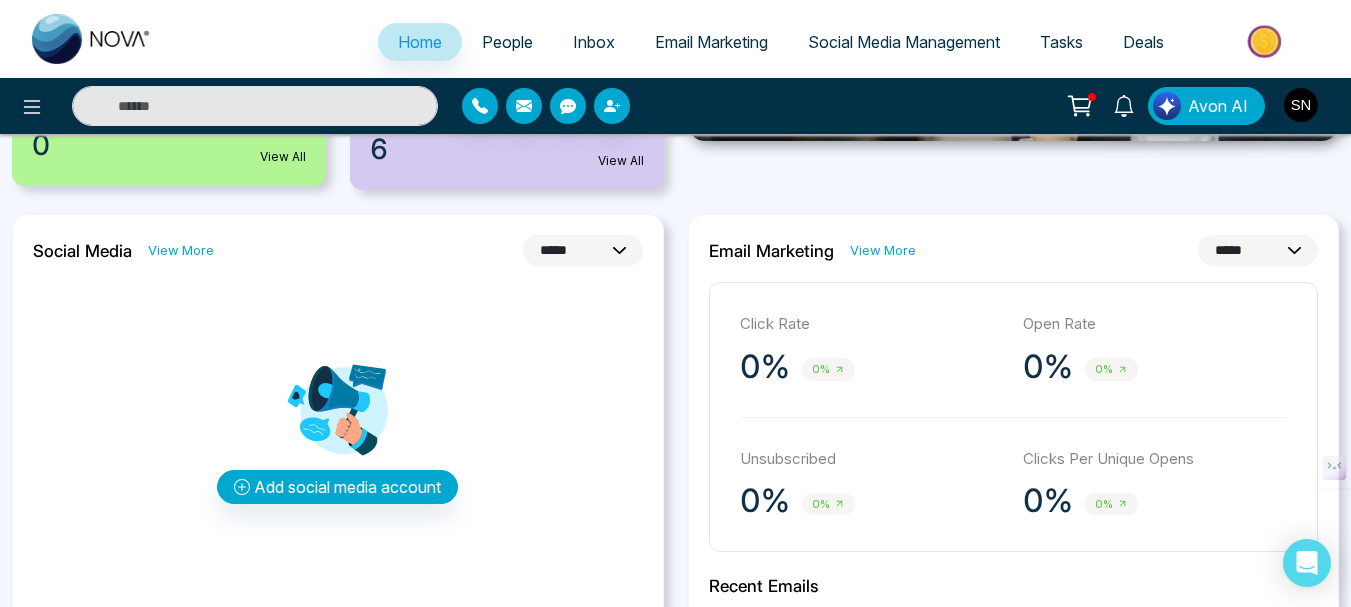 click on "0%" at bounding box center [765, 367] 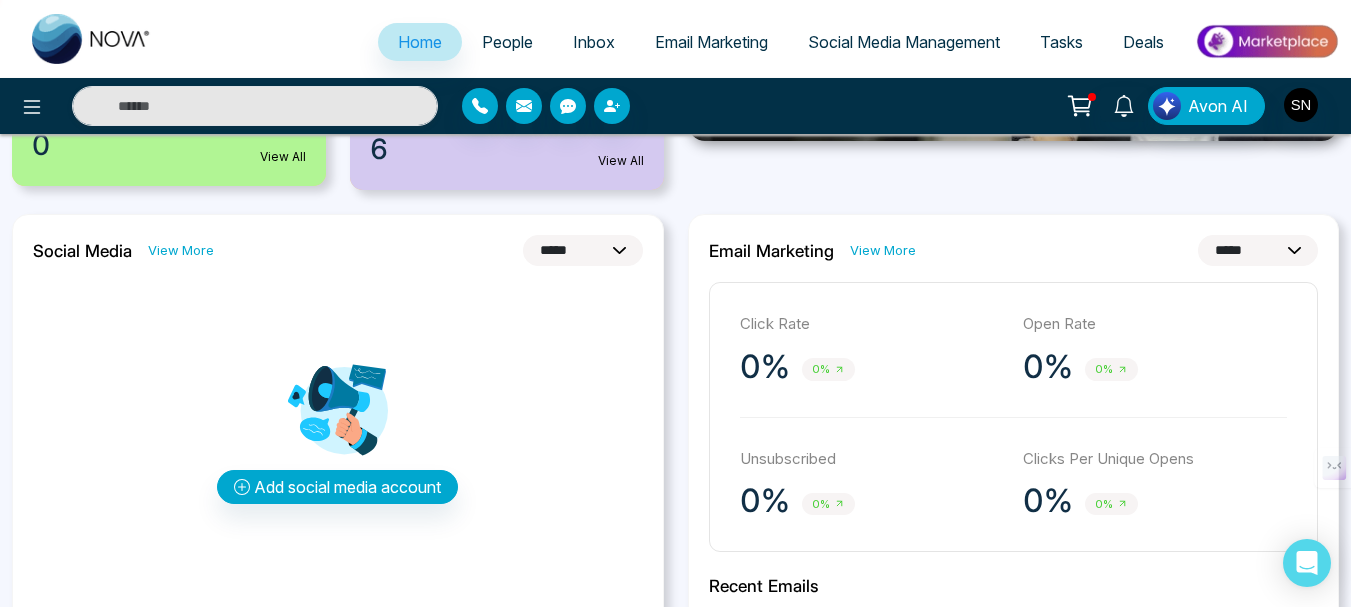 click on "View More" at bounding box center (883, 250) 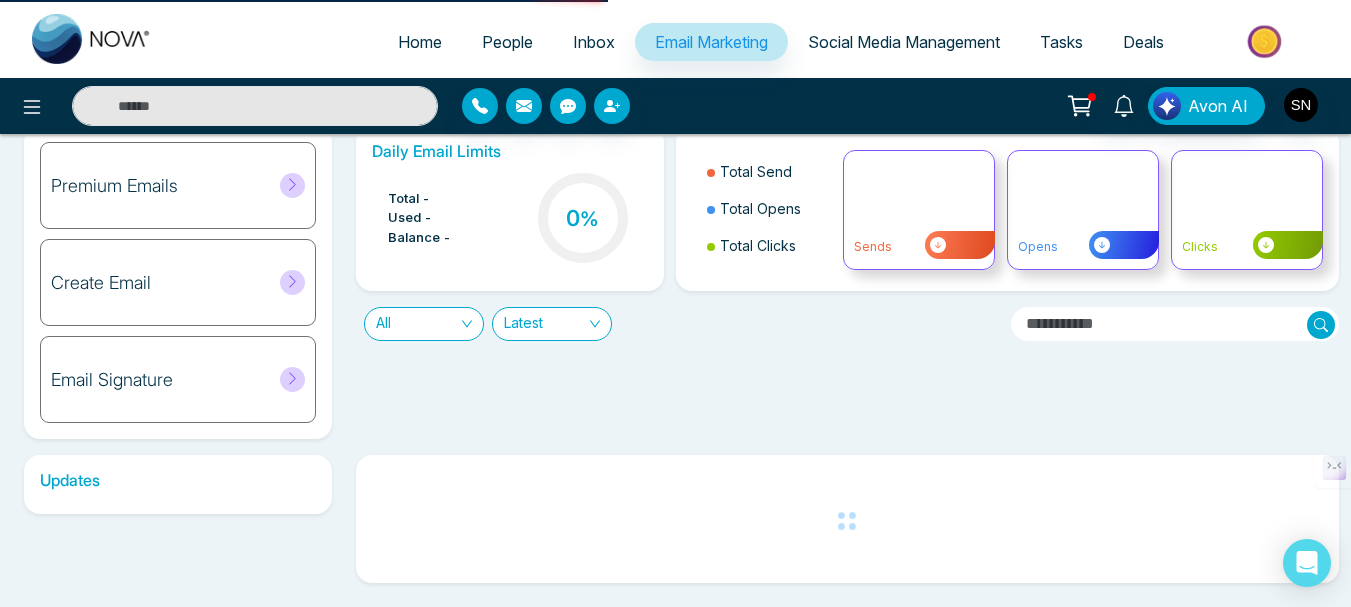 scroll, scrollTop: 0, scrollLeft: 0, axis: both 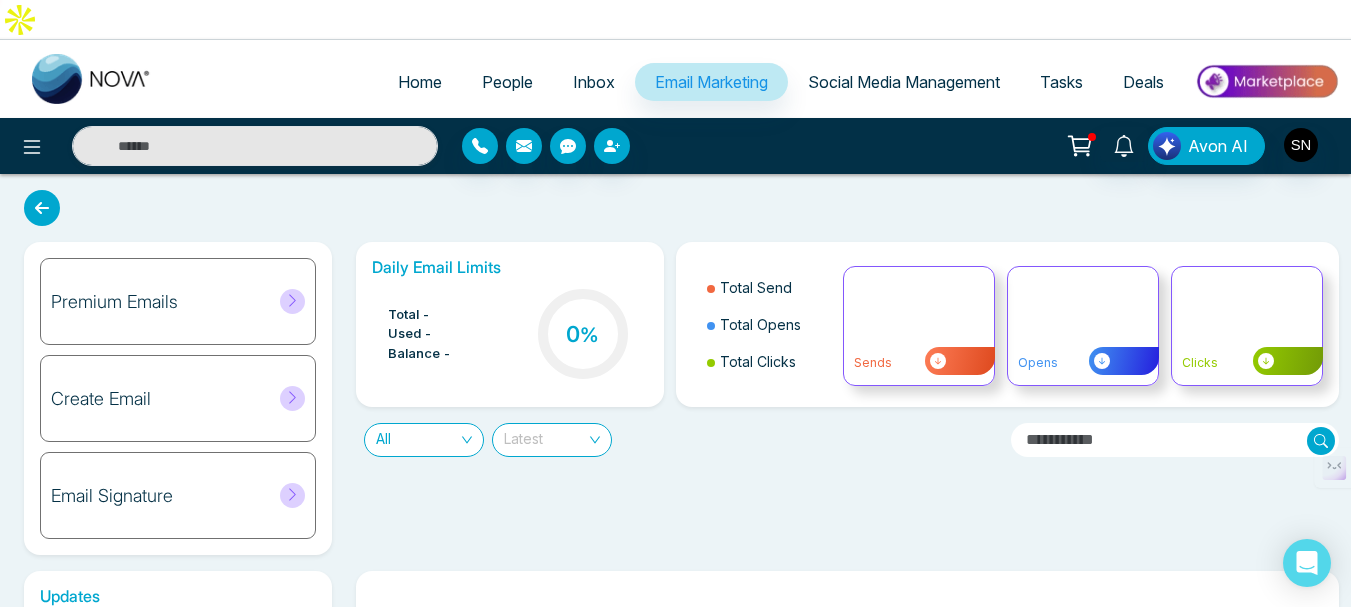 click on "Latest" at bounding box center (552, 440) 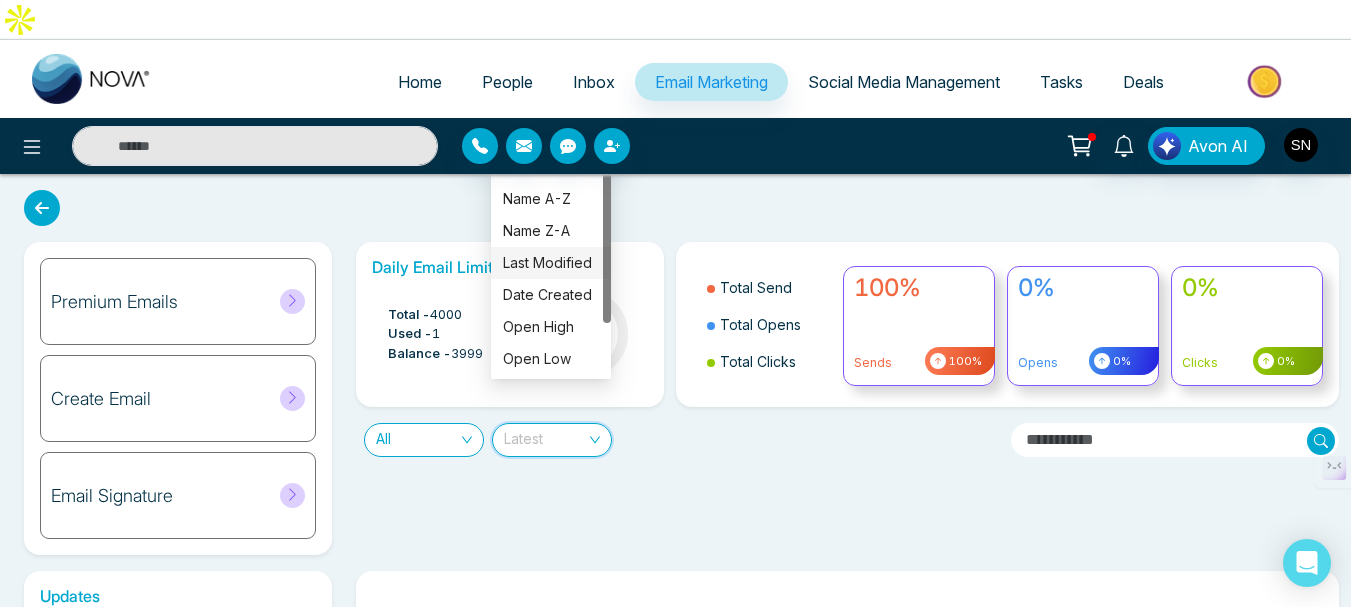 click on "Last Modified" at bounding box center [551, 263] 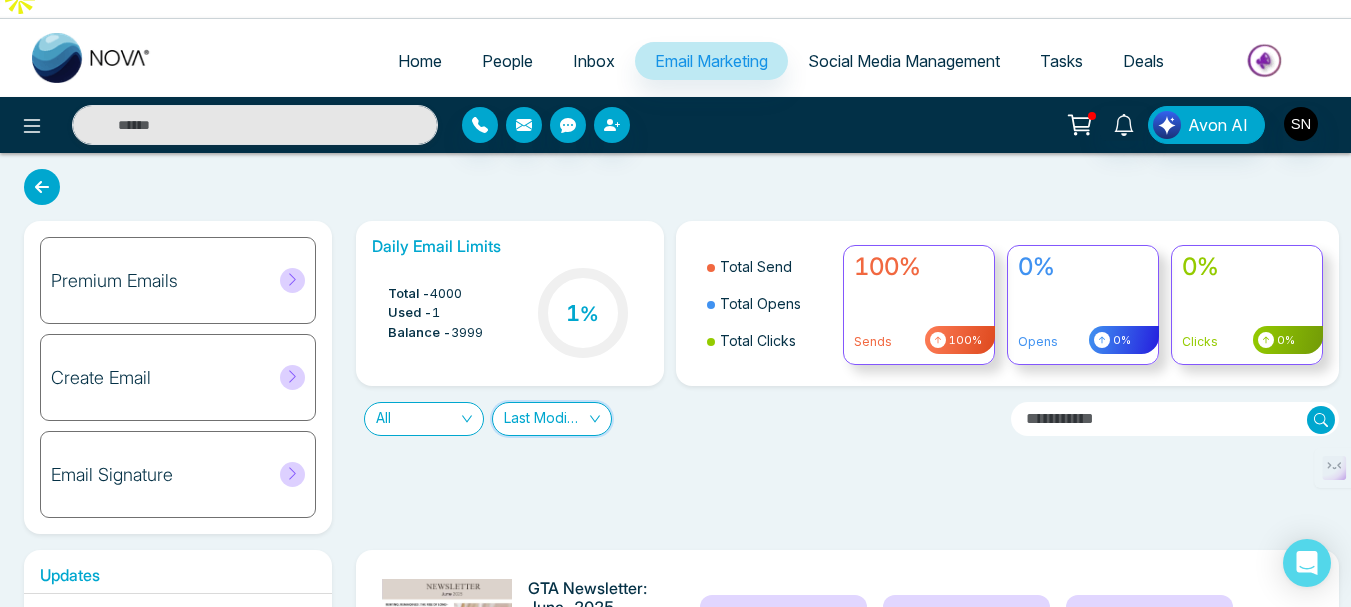 scroll, scrollTop: 0, scrollLeft: 0, axis: both 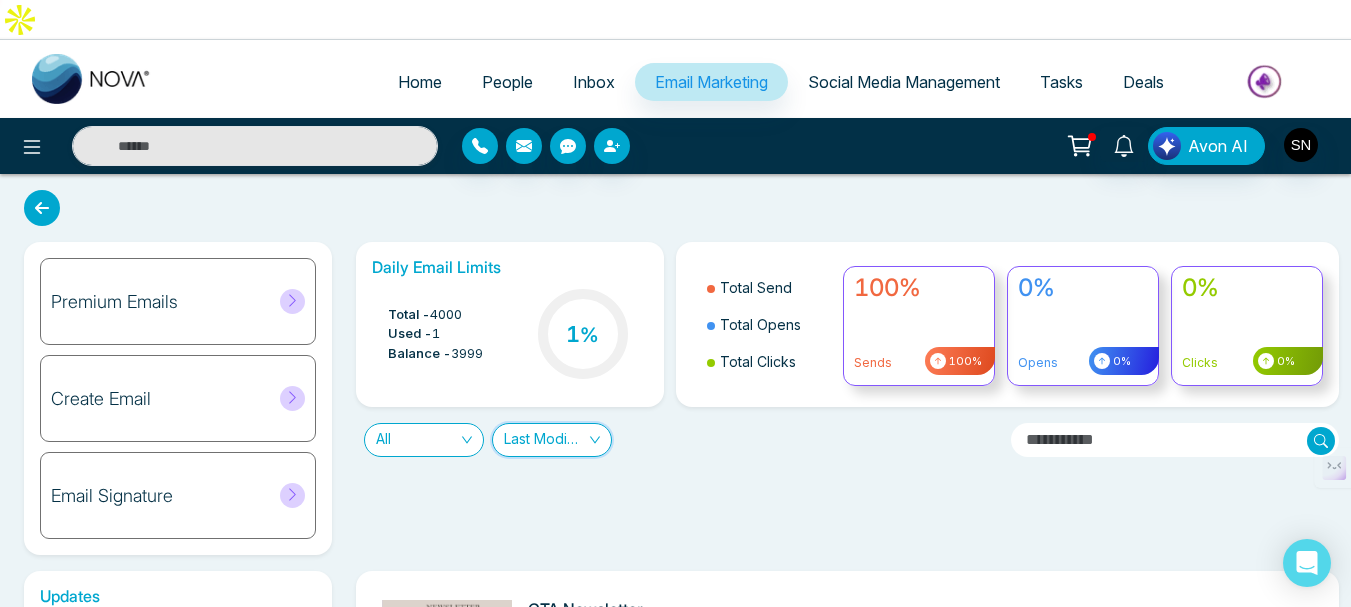 click on "All" at bounding box center (424, 440) 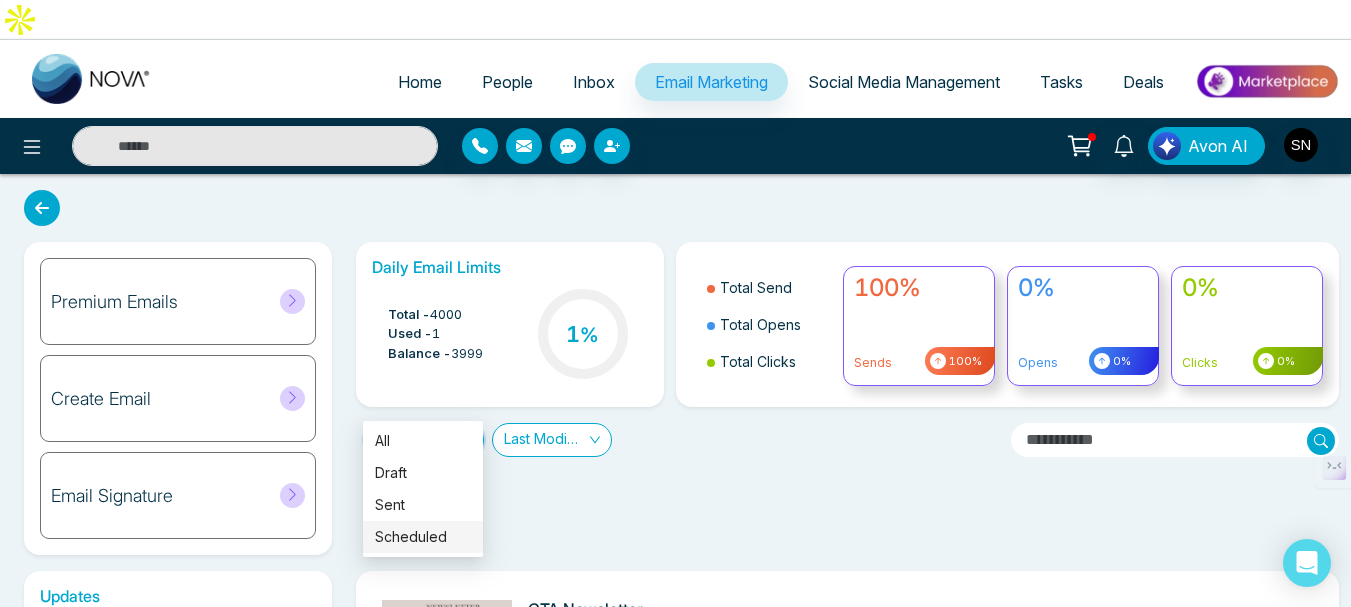 click on "Scheduled" at bounding box center (423, 537) 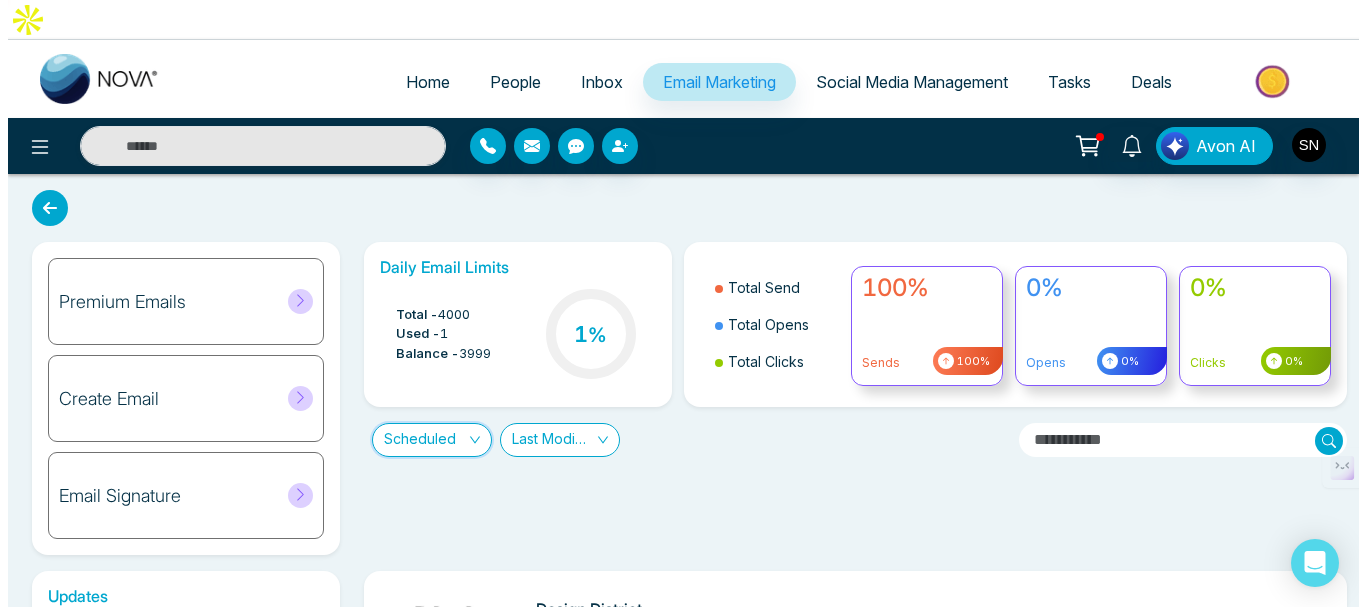 scroll, scrollTop: 500, scrollLeft: 0, axis: vertical 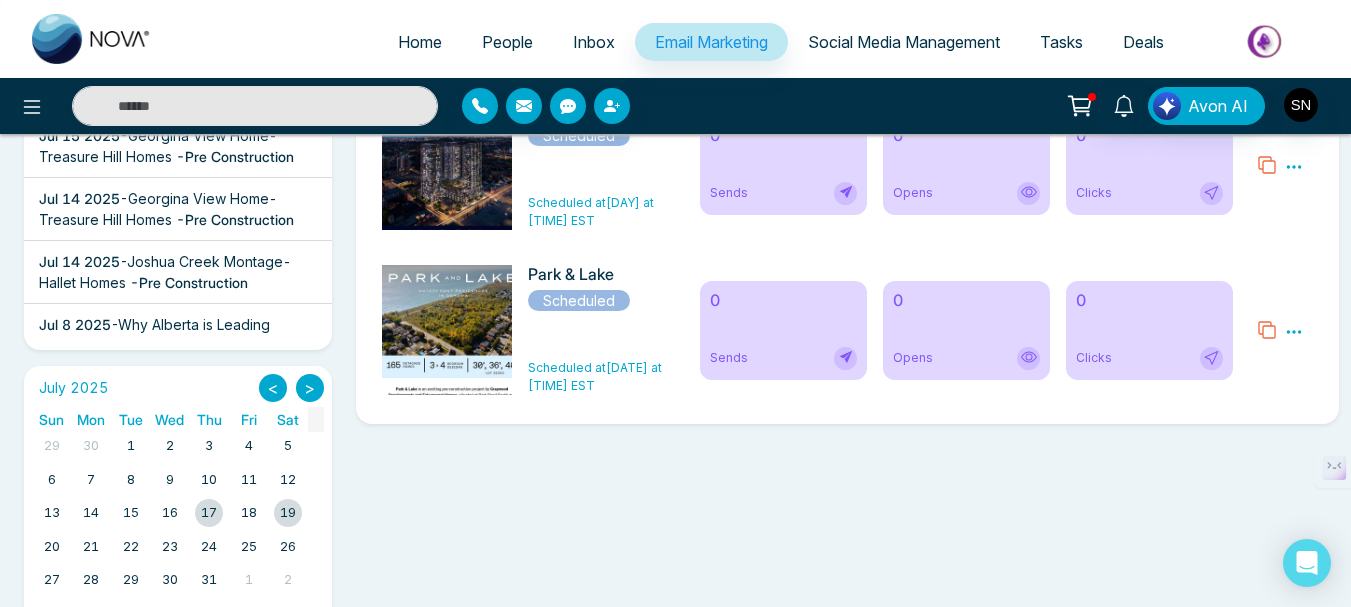 click at bounding box center [209, 513] 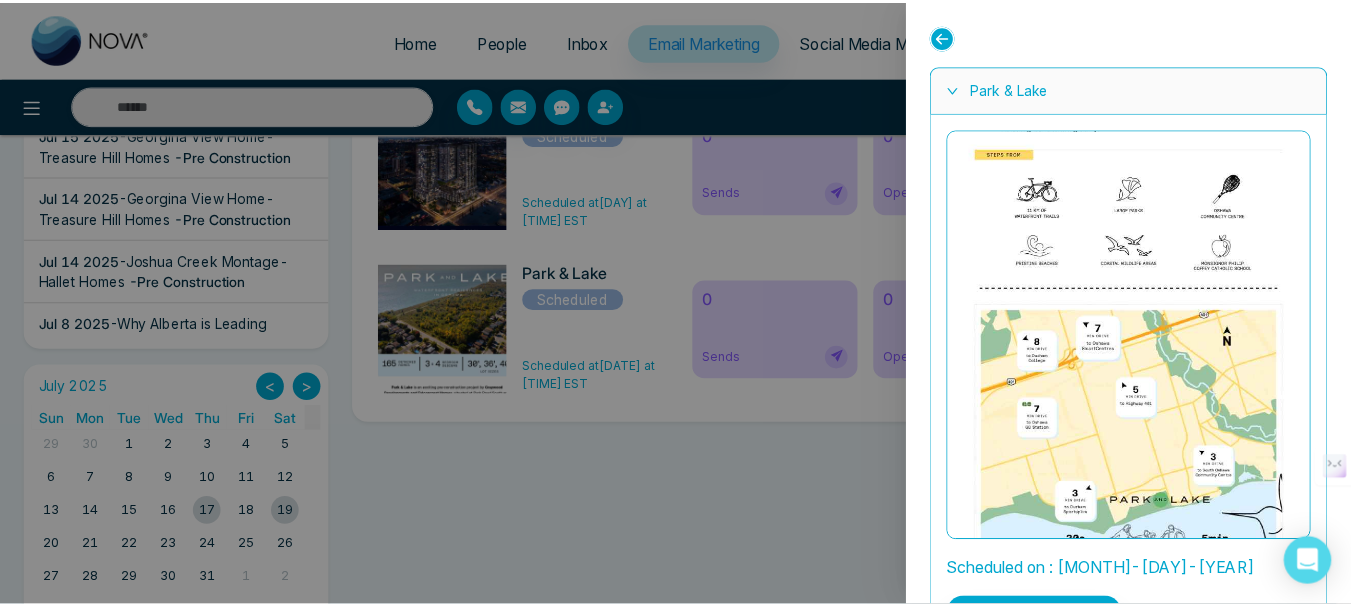 scroll, scrollTop: 609, scrollLeft: 0, axis: vertical 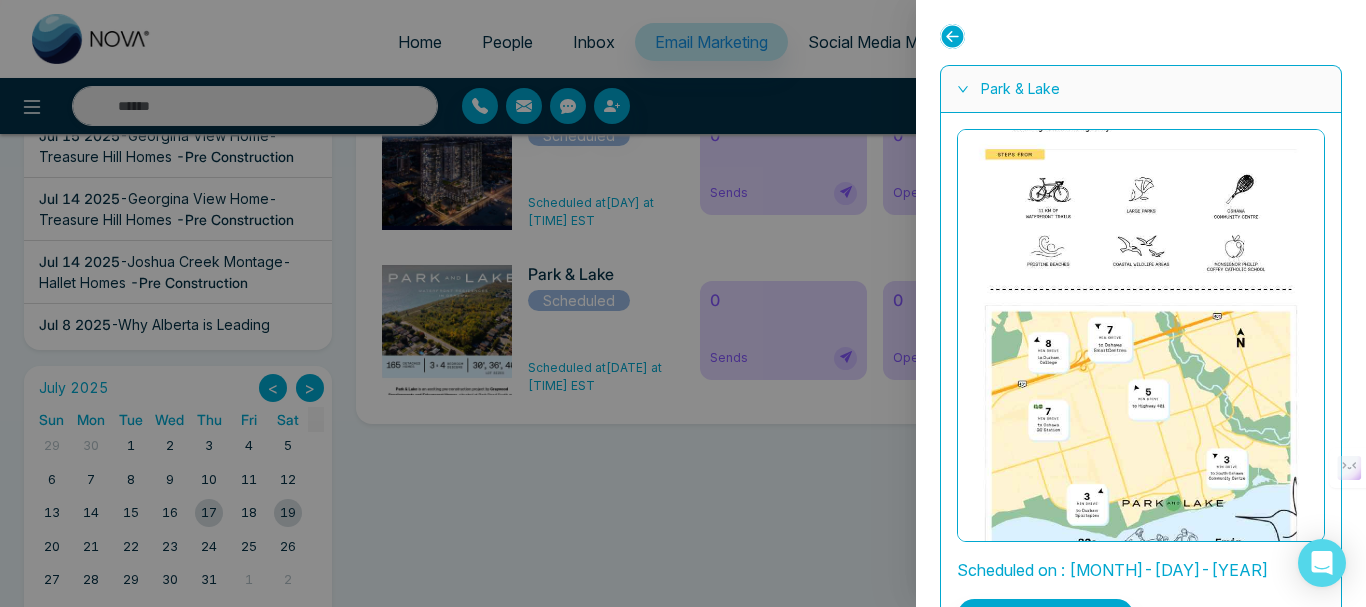 click 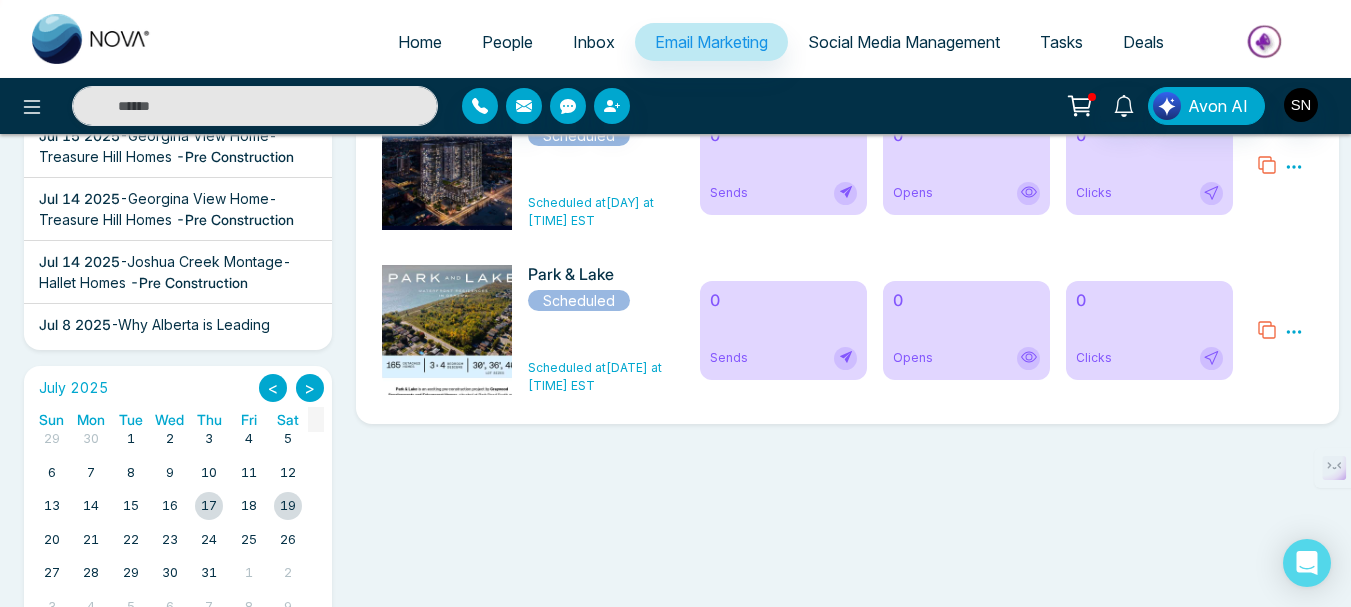 scroll, scrollTop: 10, scrollLeft: 0, axis: vertical 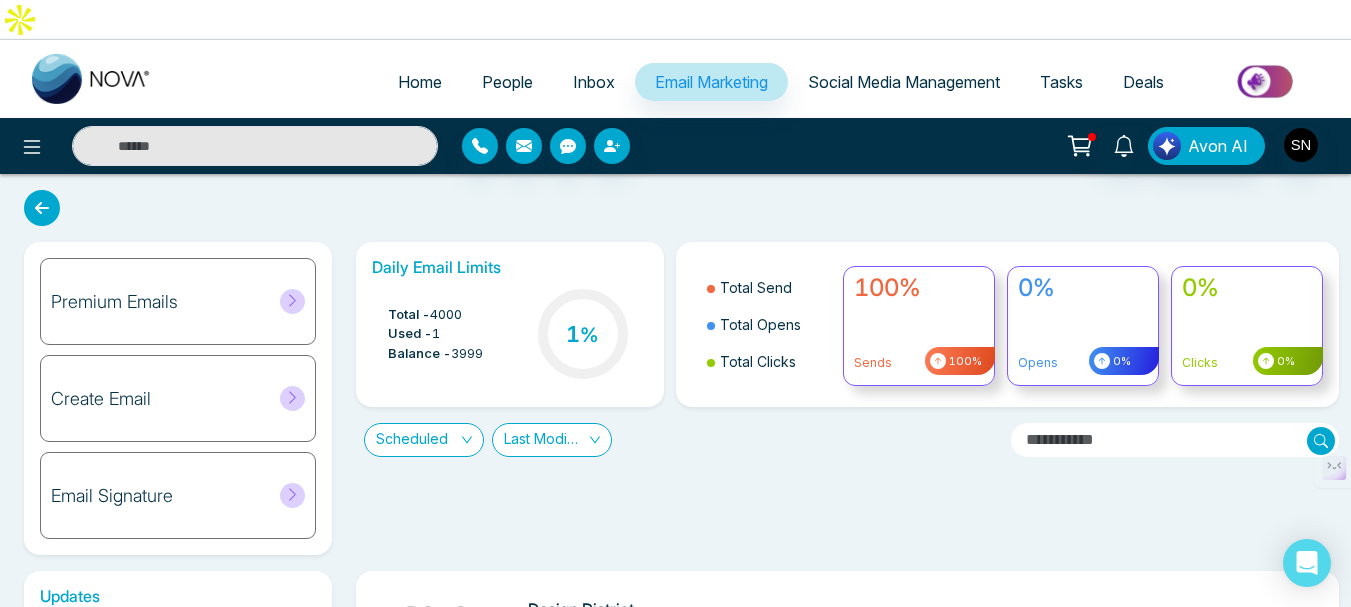 click 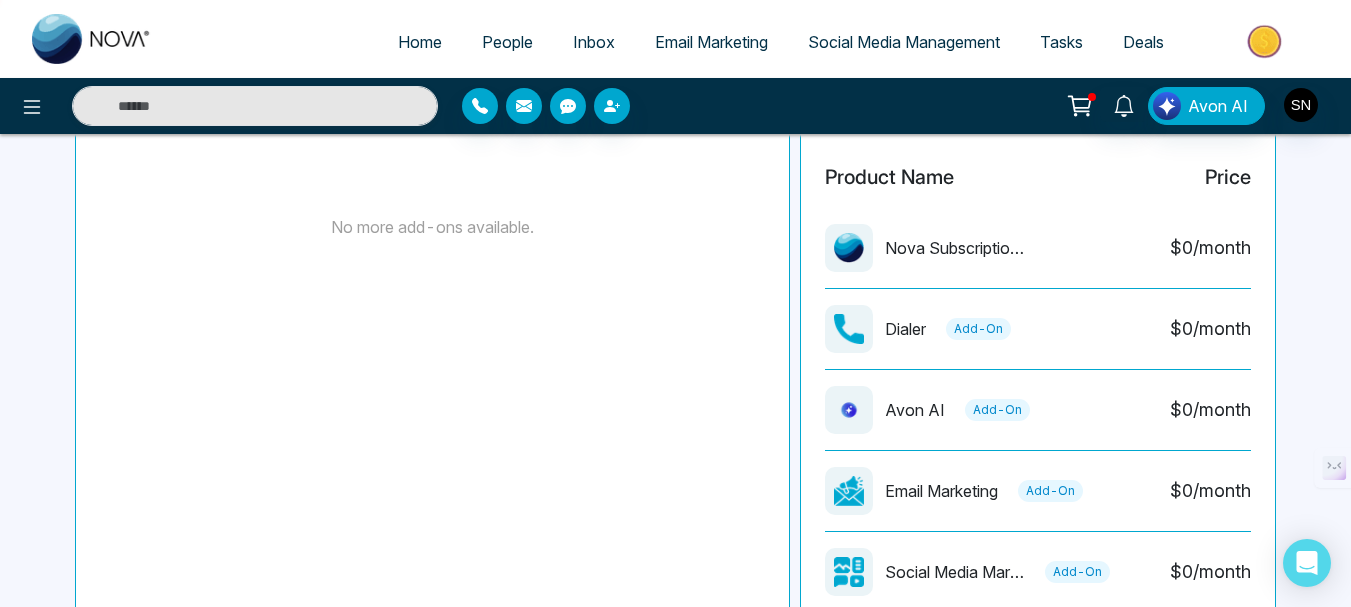 scroll, scrollTop: 668, scrollLeft: 0, axis: vertical 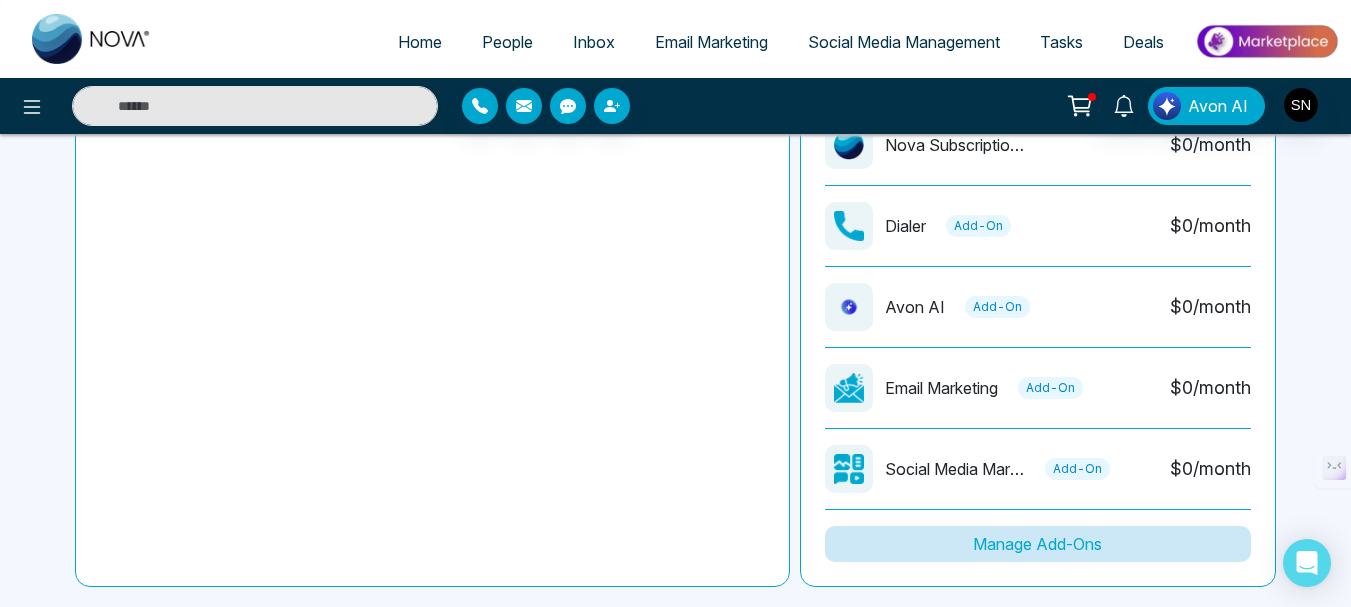 click on "Manage Add-Ons" at bounding box center (1038, 544) 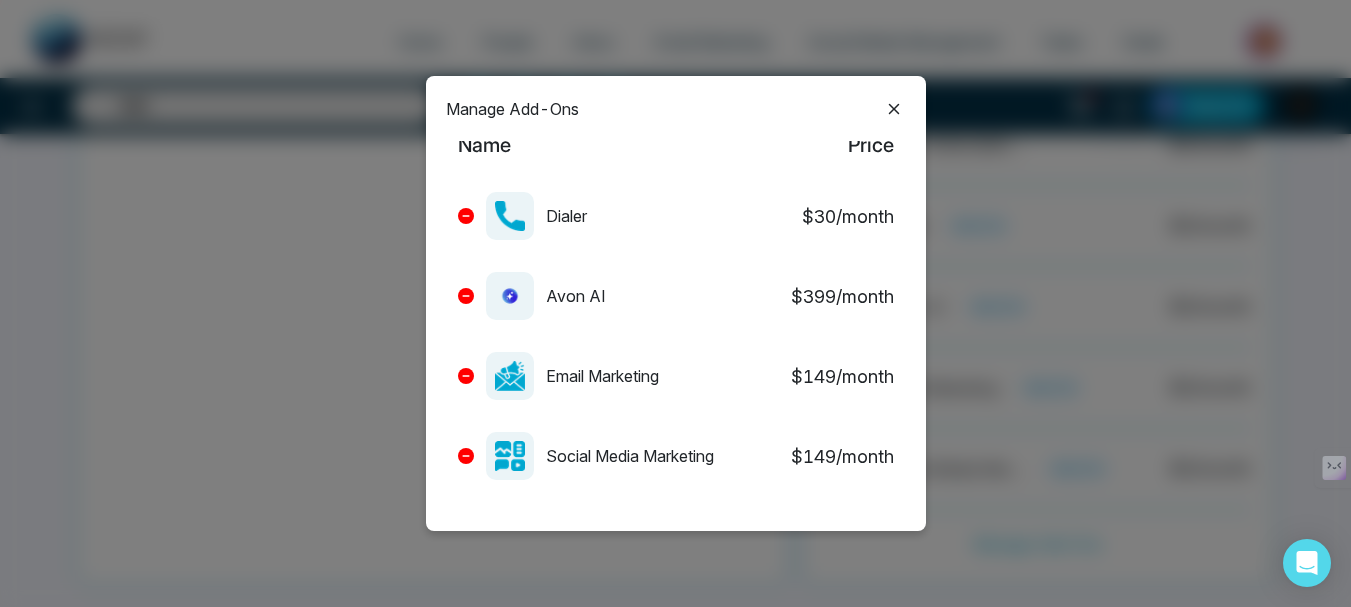 scroll, scrollTop: 50, scrollLeft: 0, axis: vertical 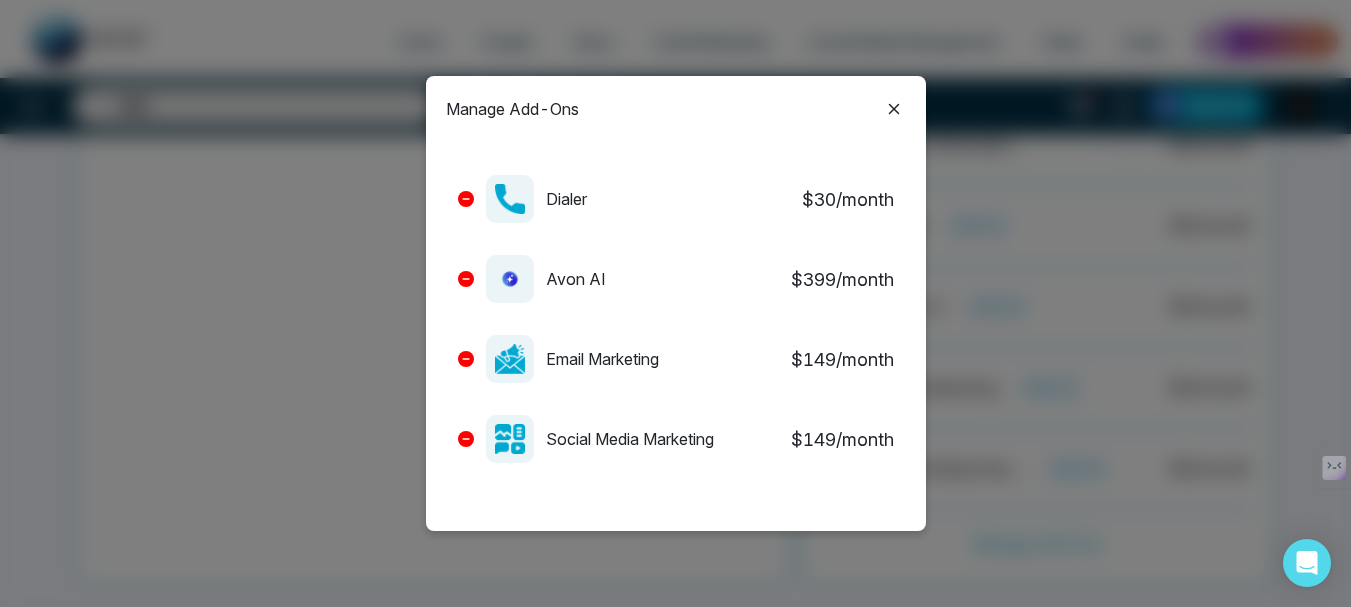 click 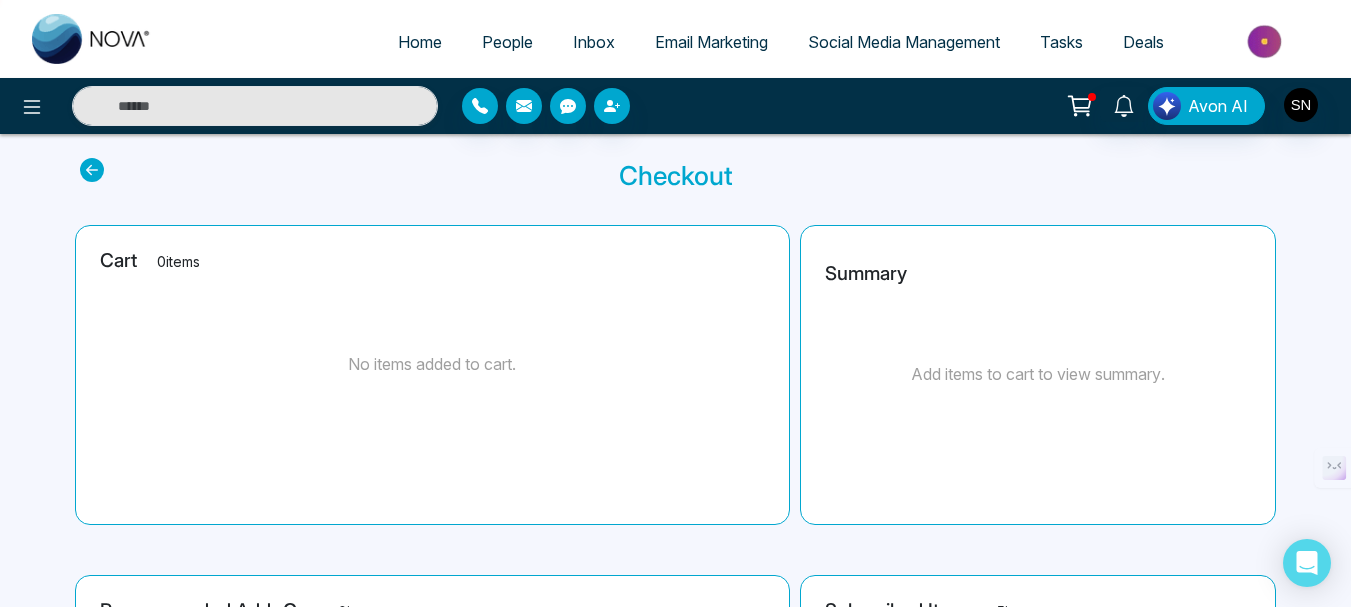 scroll, scrollTop: 0, scrollLeft: 0, axis: both 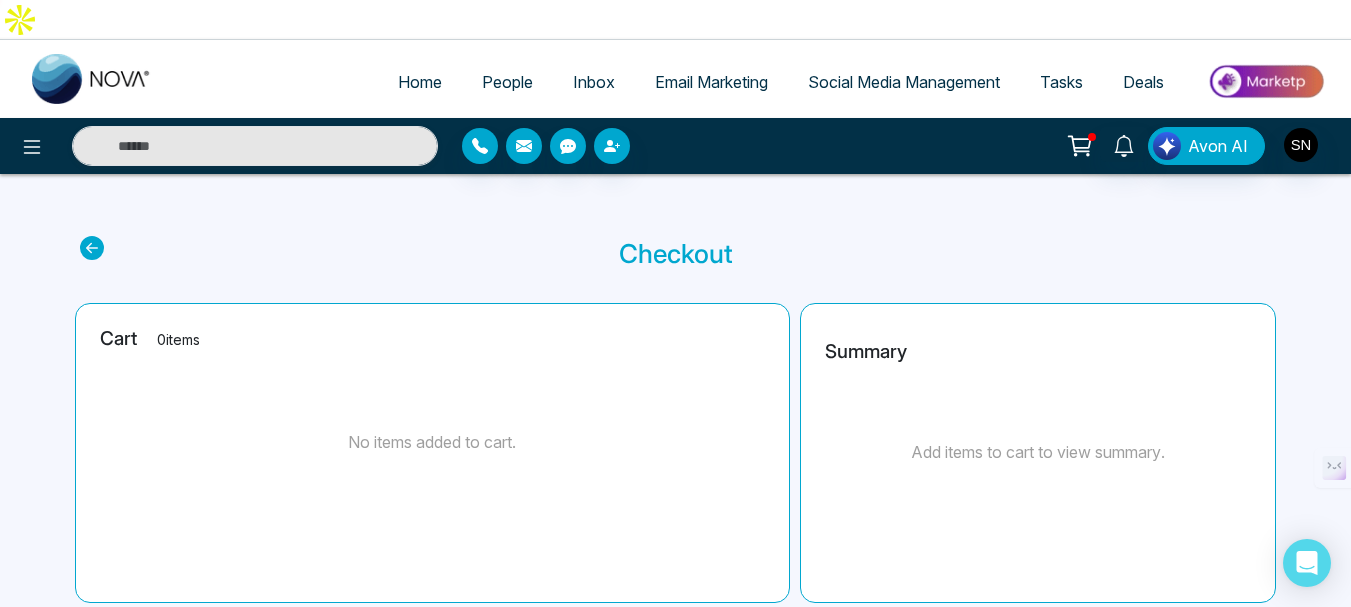 click 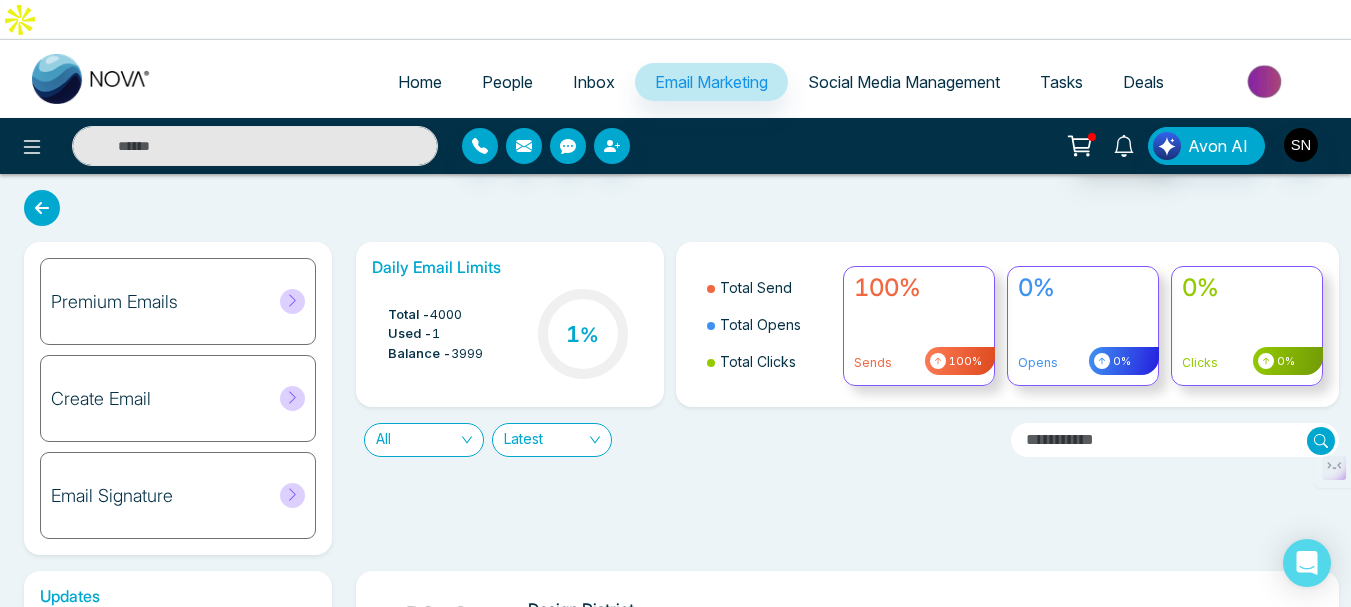 click 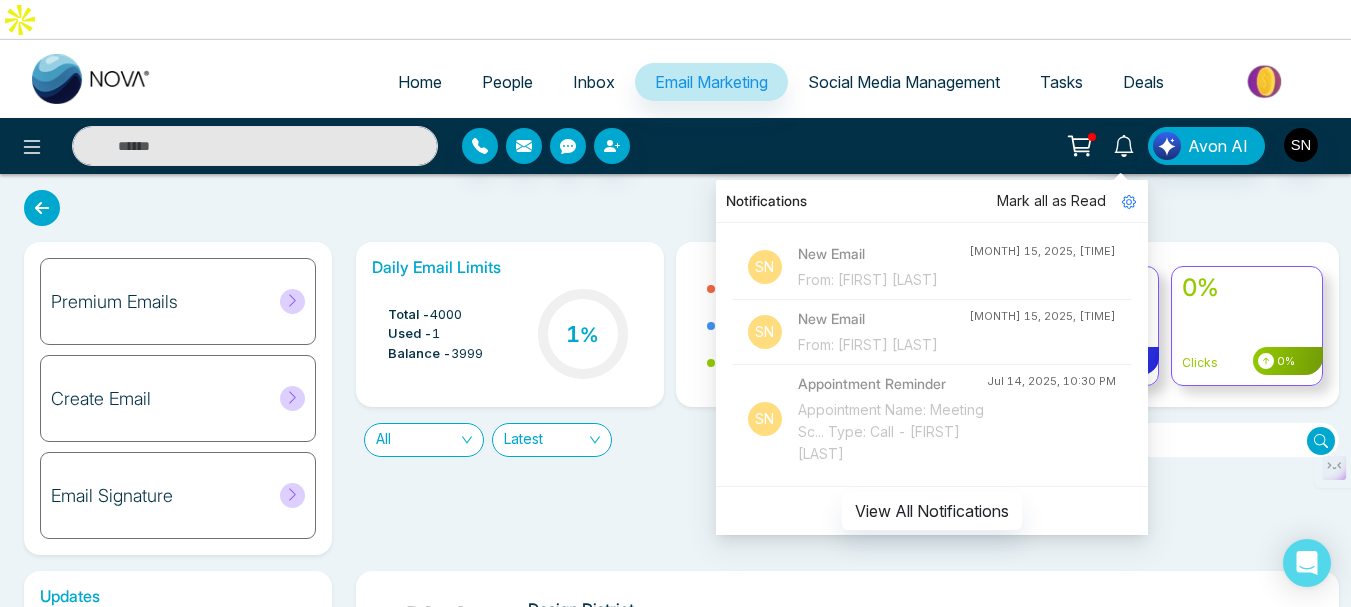 click on "Daily Email Limits Total -  4000 Used -  1 Balance -  3999 1 %  Total Send  Total Opens  Total Clicks 100% Sends 100% 0% Opens 0% 0% Clicks 0% All Latest" at bounding box center (841, 398) 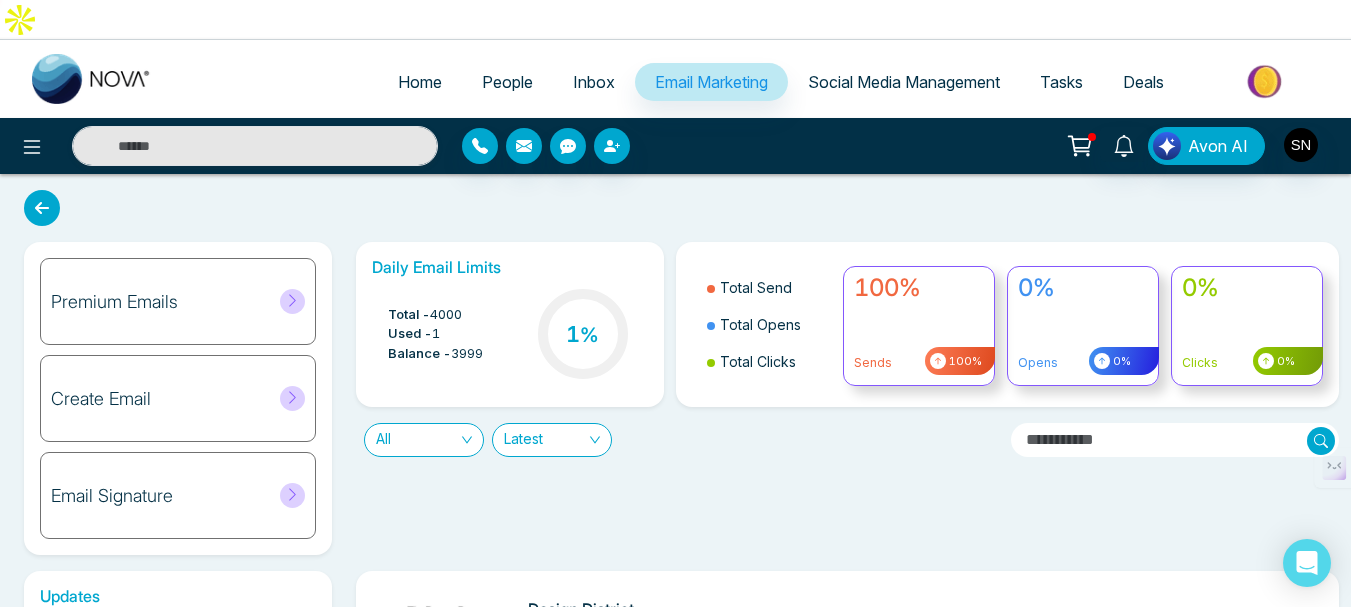 click at bounding box center (1175, 440) 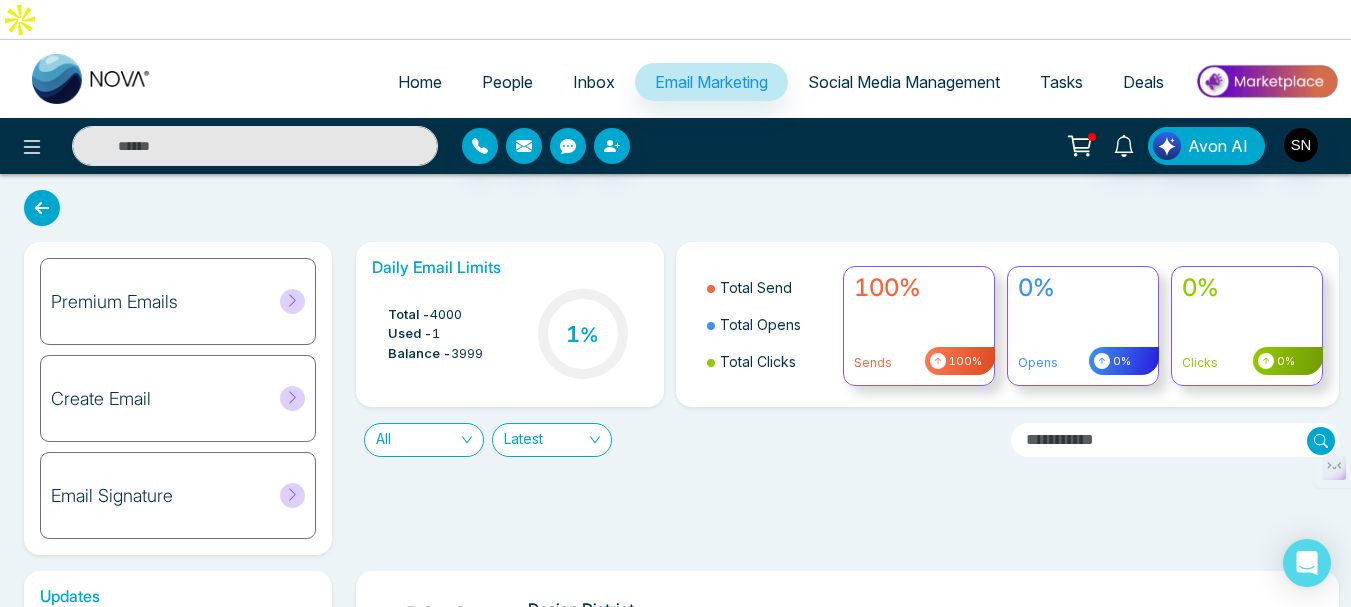 click at bounding box center (1175, 440) 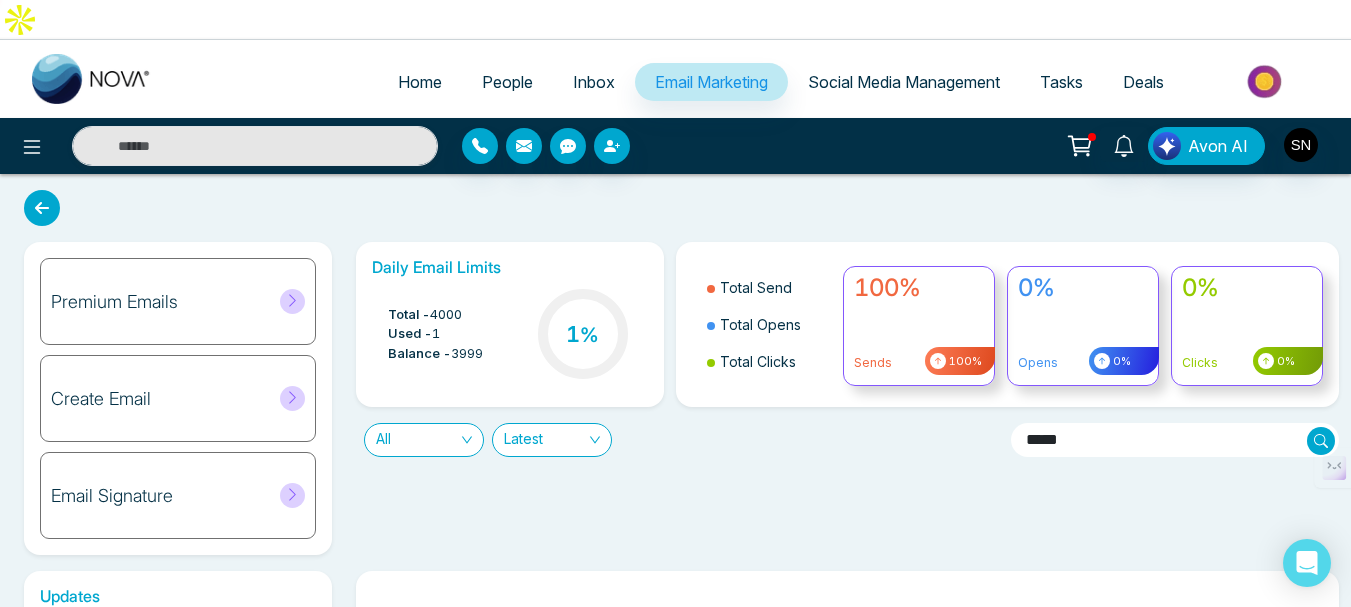 type on "*****" 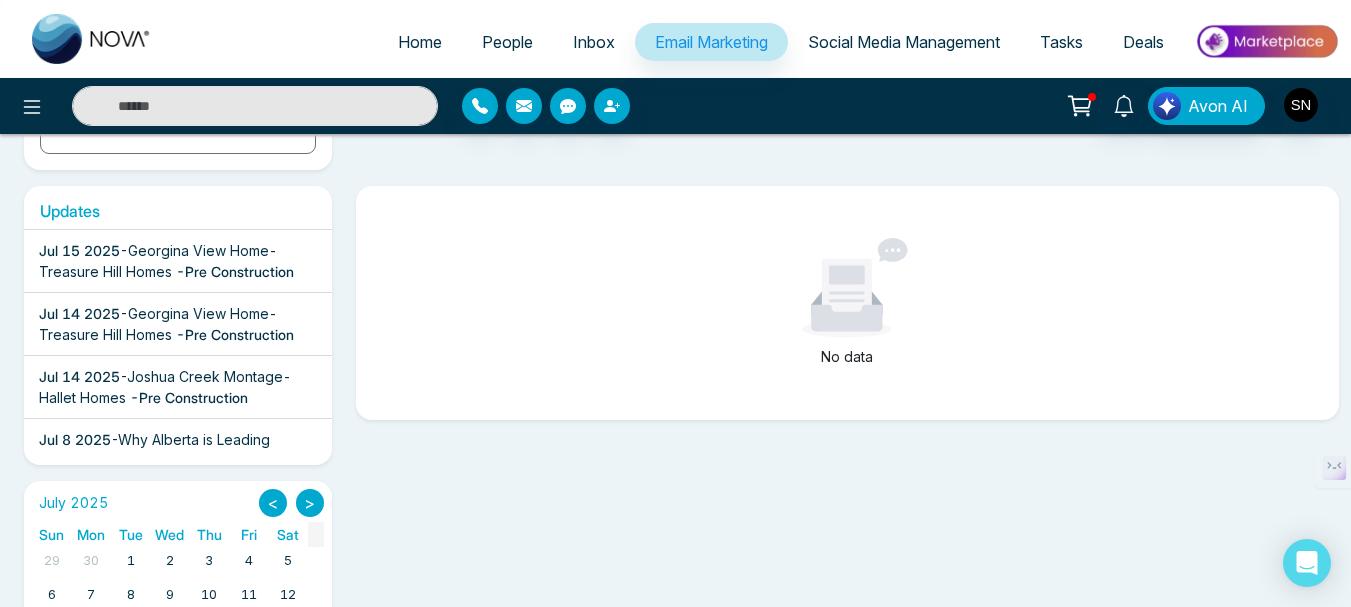 scroll, scrollTop: 400, scrollLeft: 0, axis: vertical 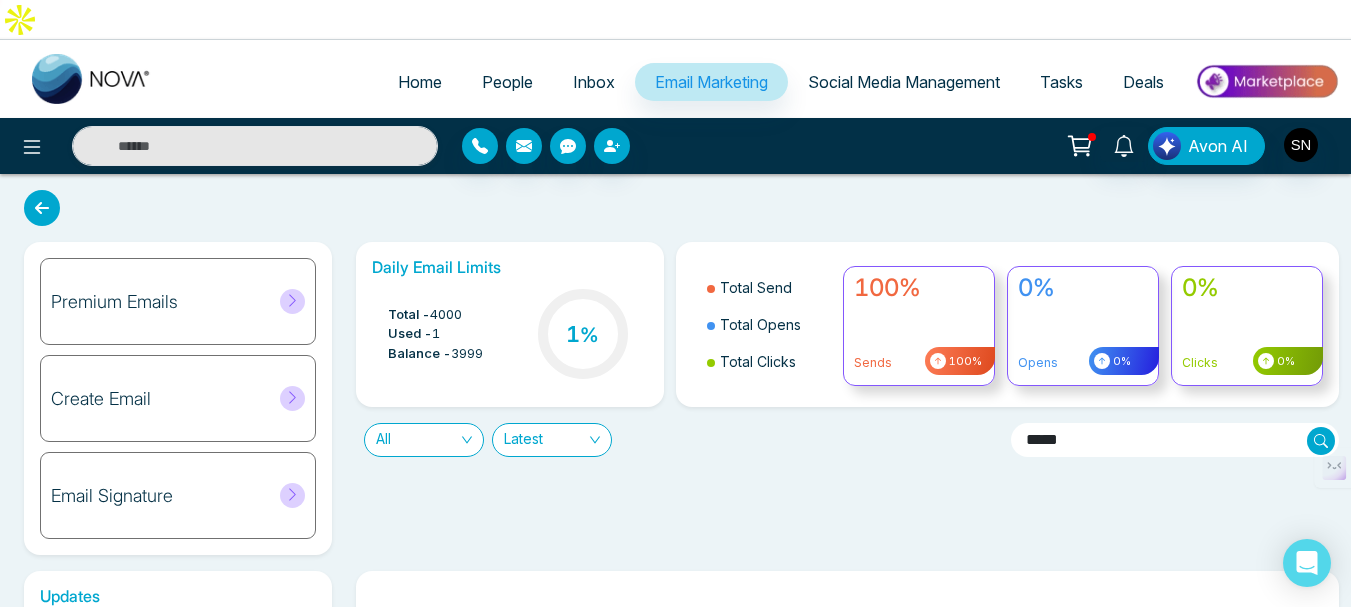 click 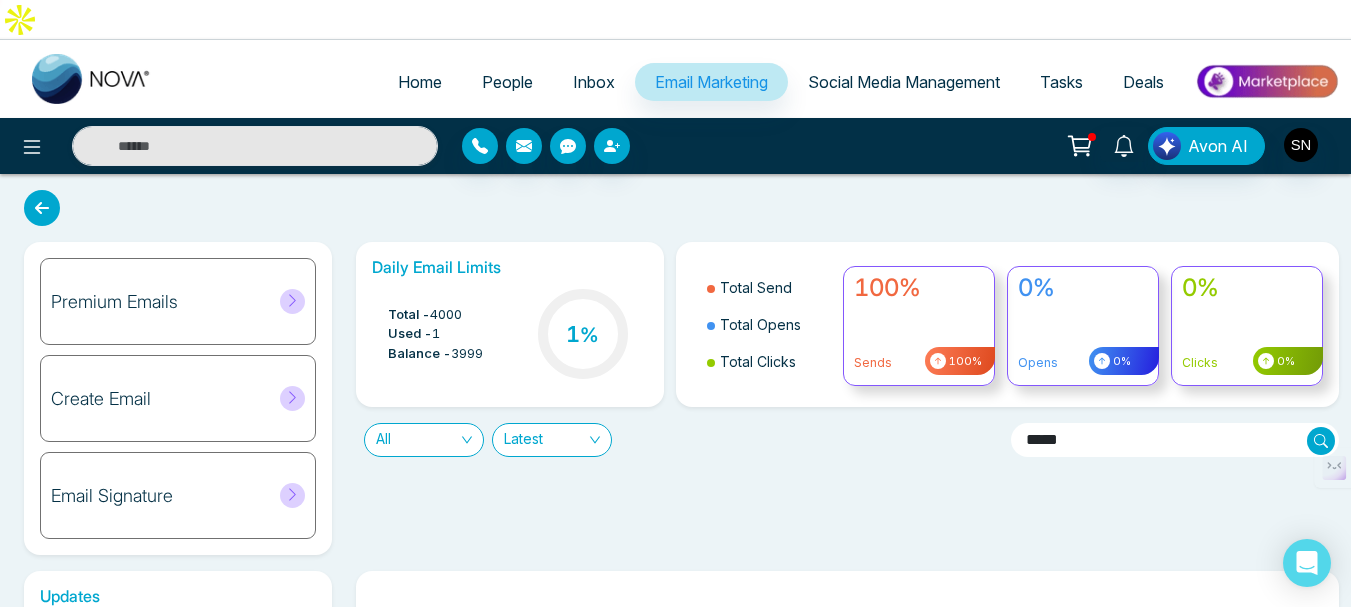 click on "100%" at bounding box center [960, 361] 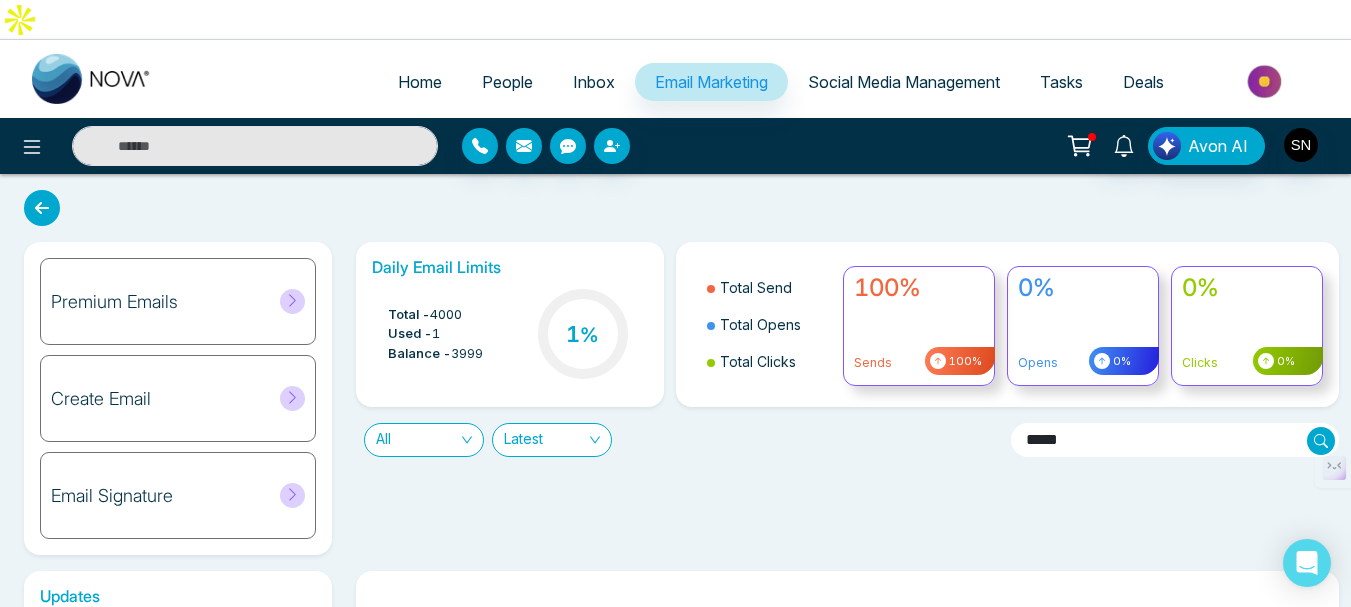 click on "0%" at bounding box center (1120, 361) 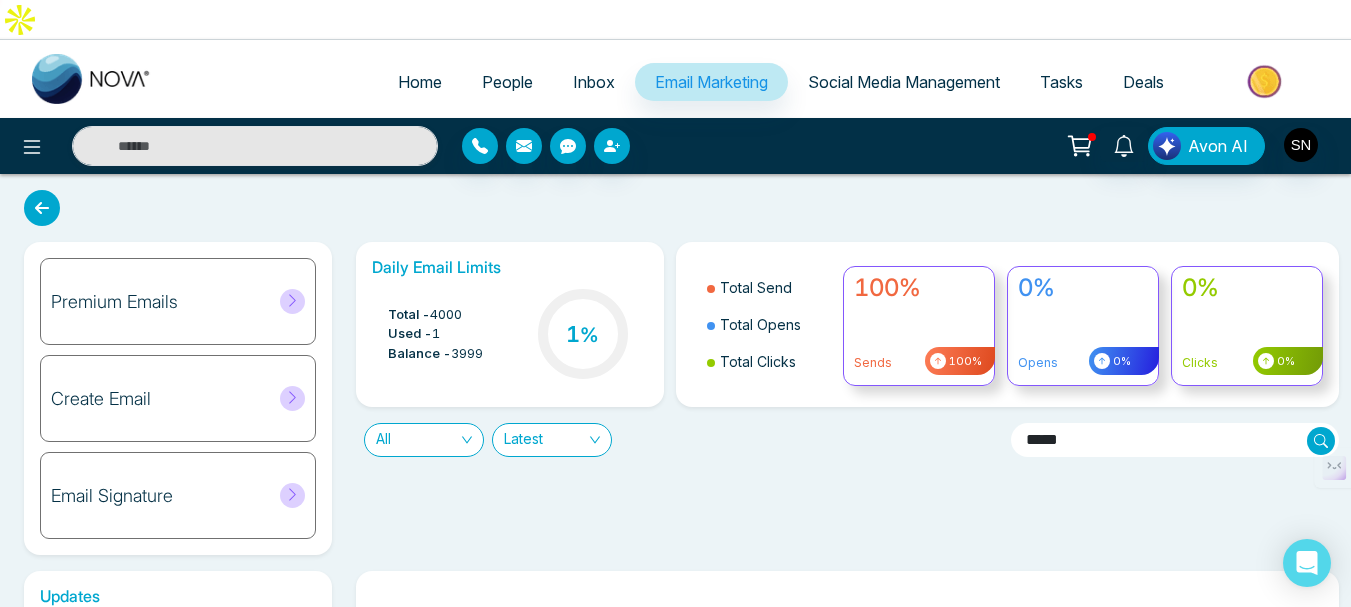 click on "0%" at bounding box center (1284, 361) 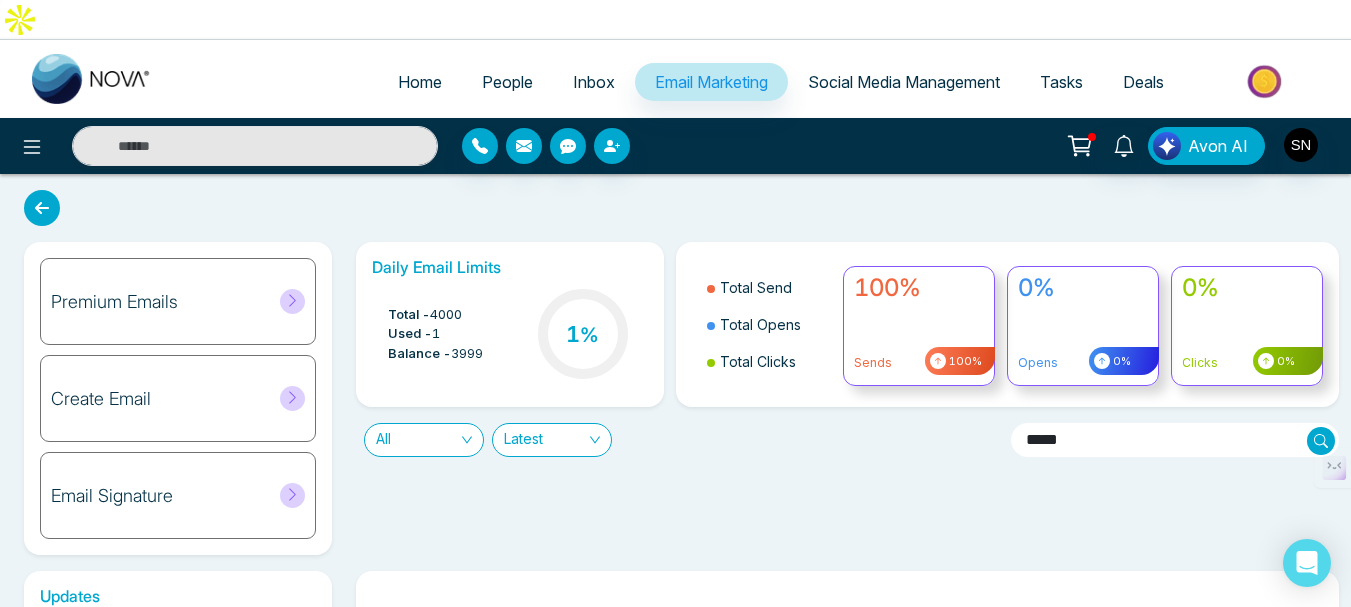 click 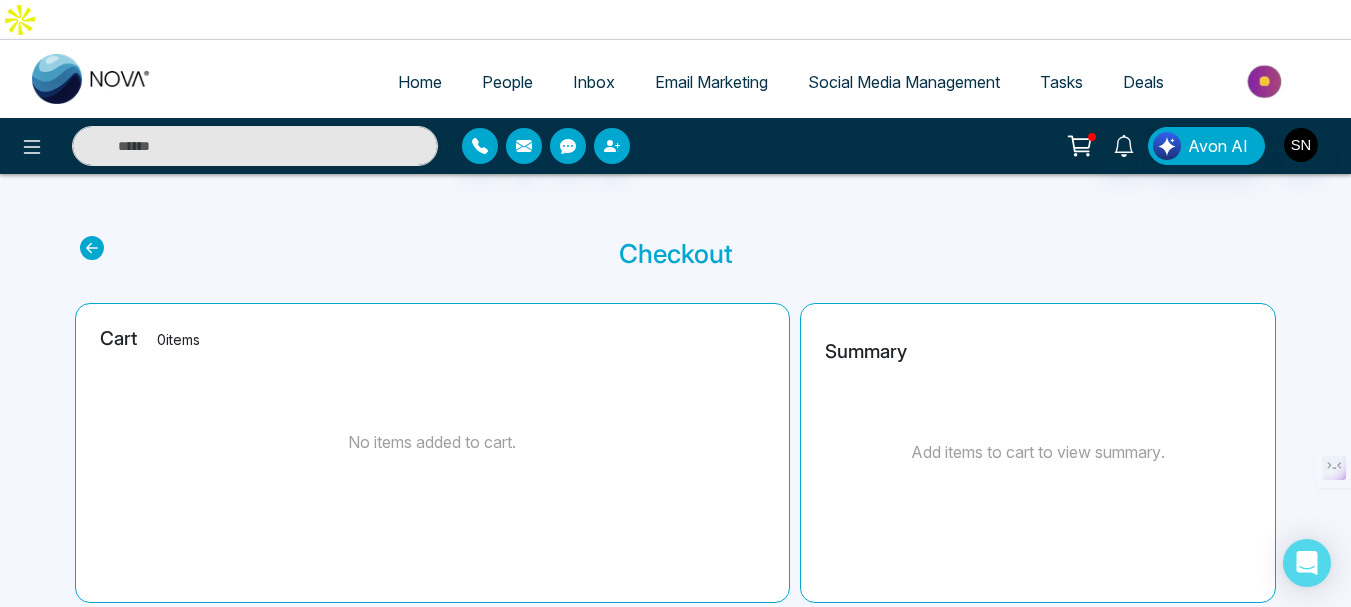 click on "Home" at bounding box center [420, 82] 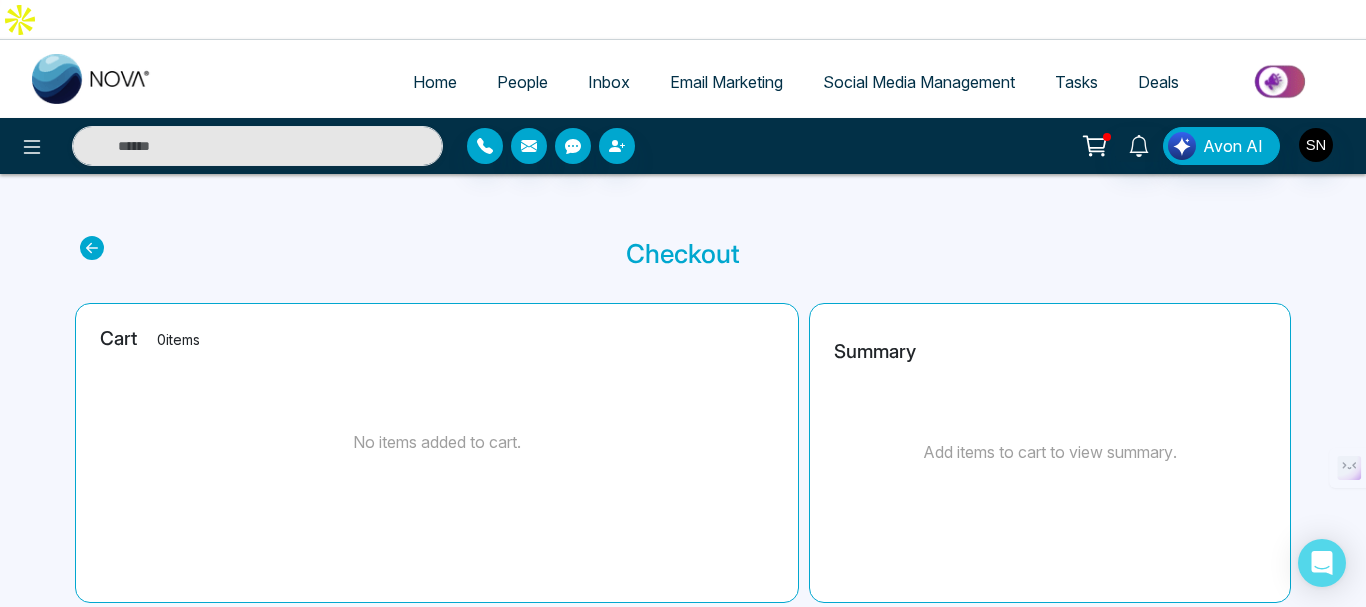 select on "*" 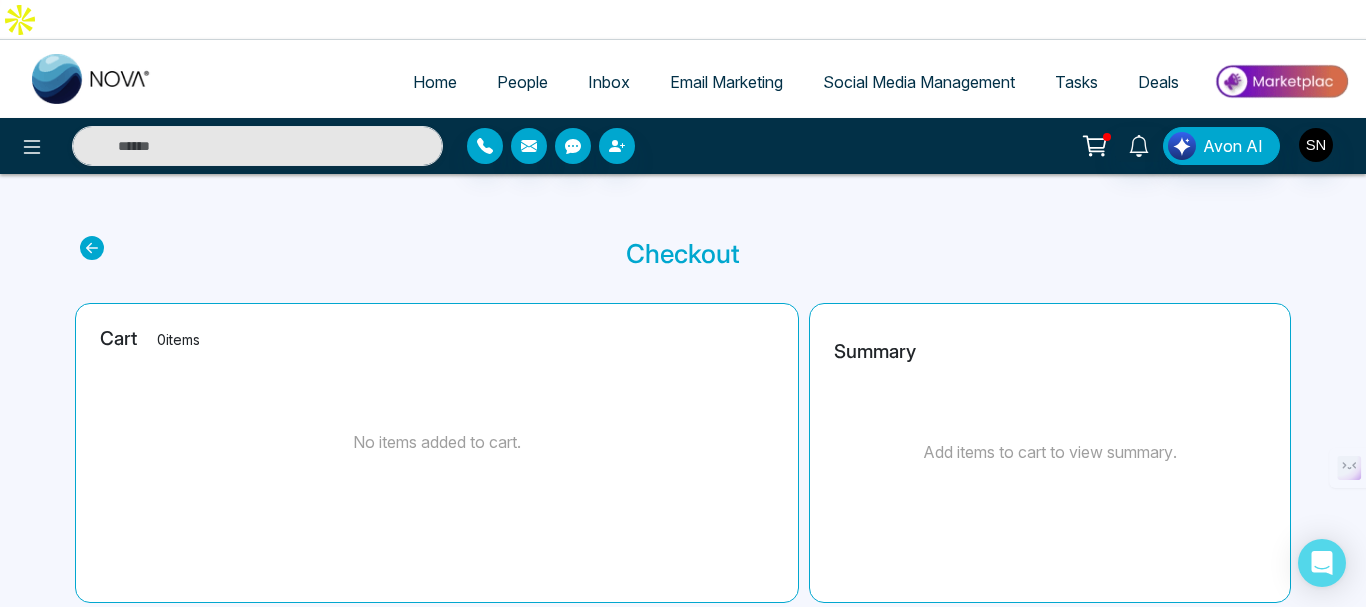 select on "*" 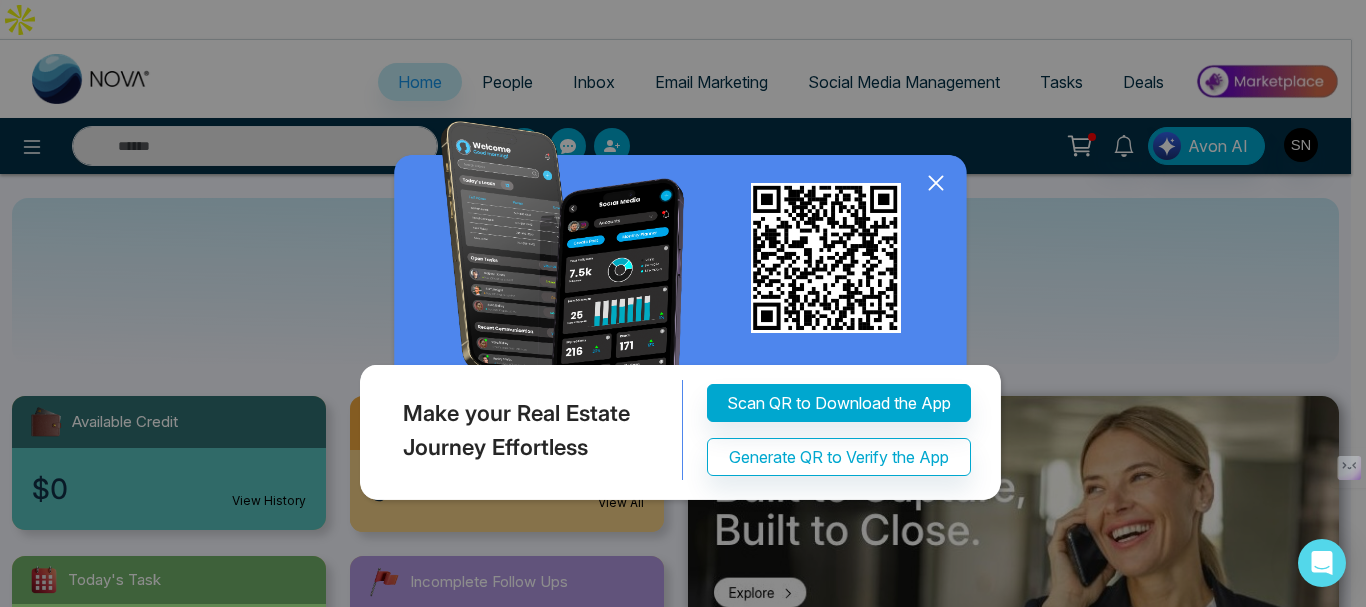 click 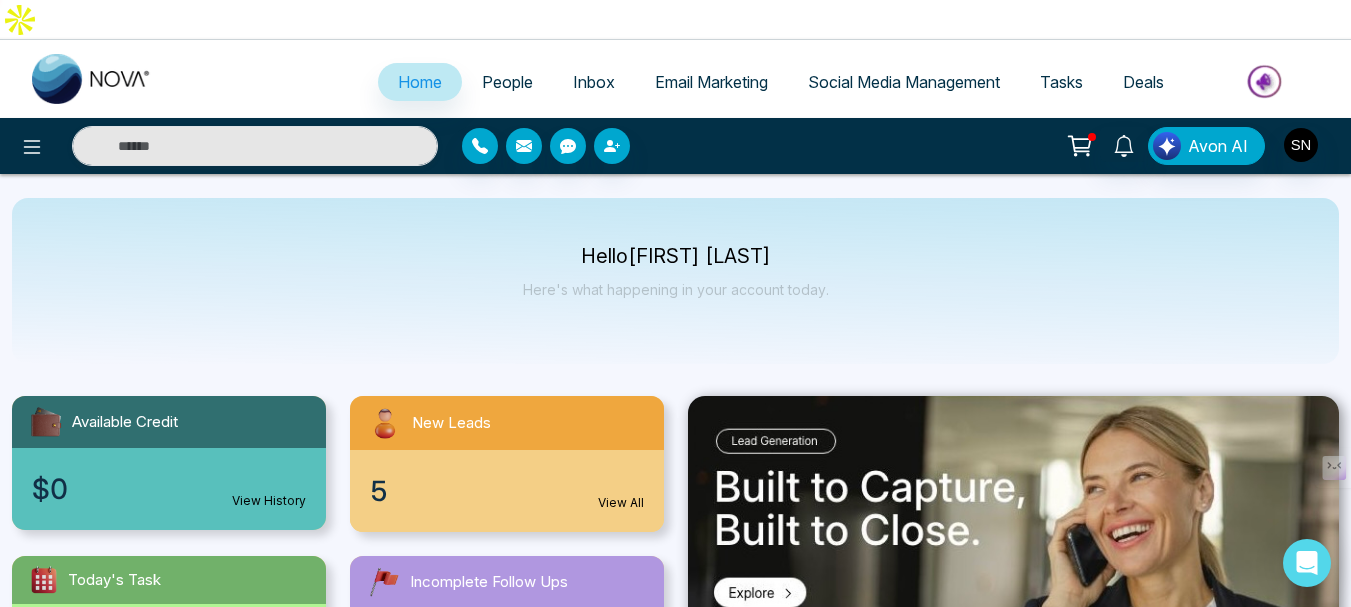 click on "People" at bounding box center [507, 82] 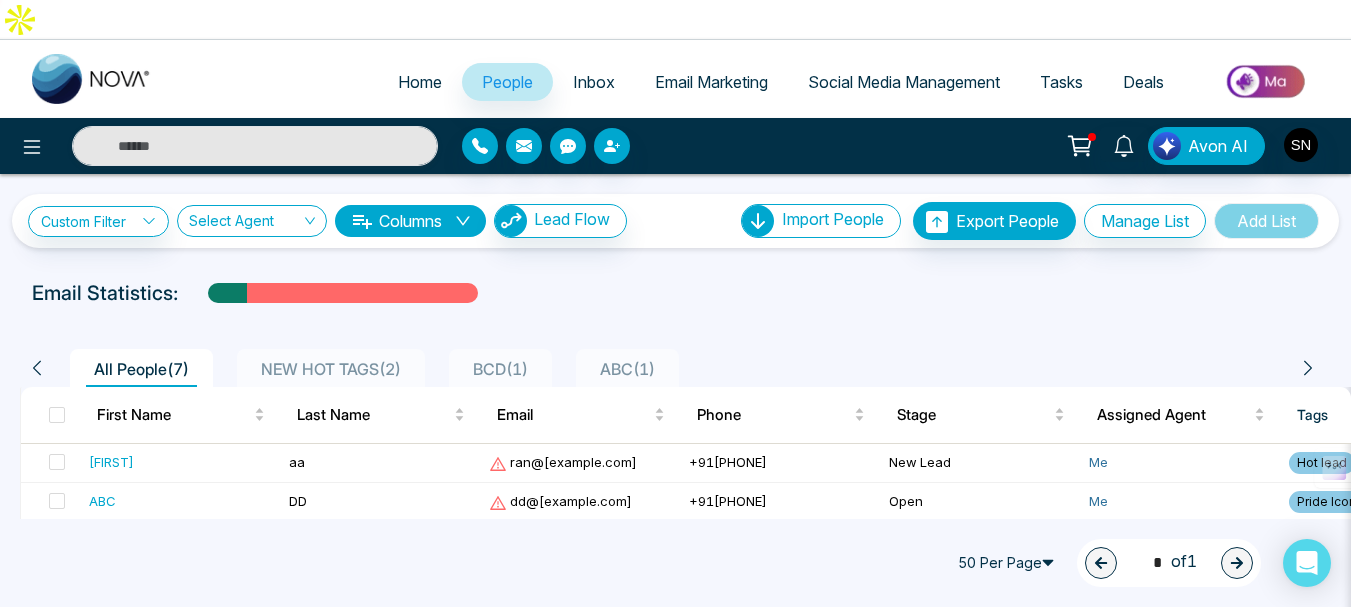 click on "Columns" at bounding box center (410, 221) 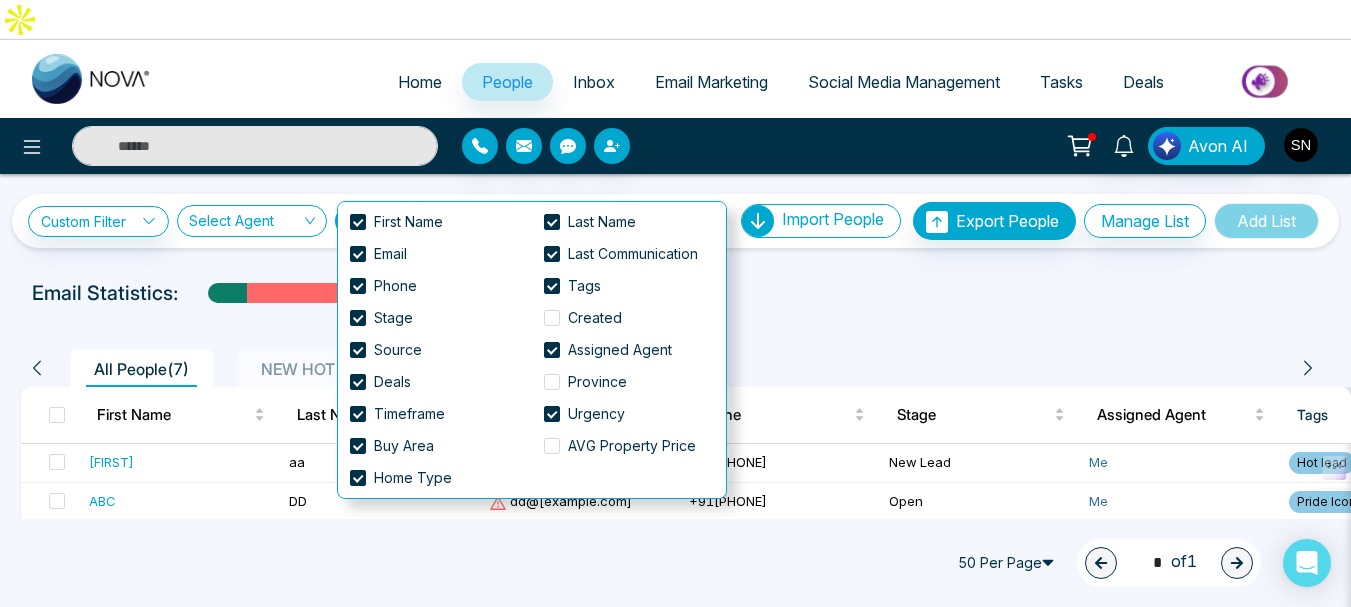 click on "Lead Flow" at bounding box center [572, 219] 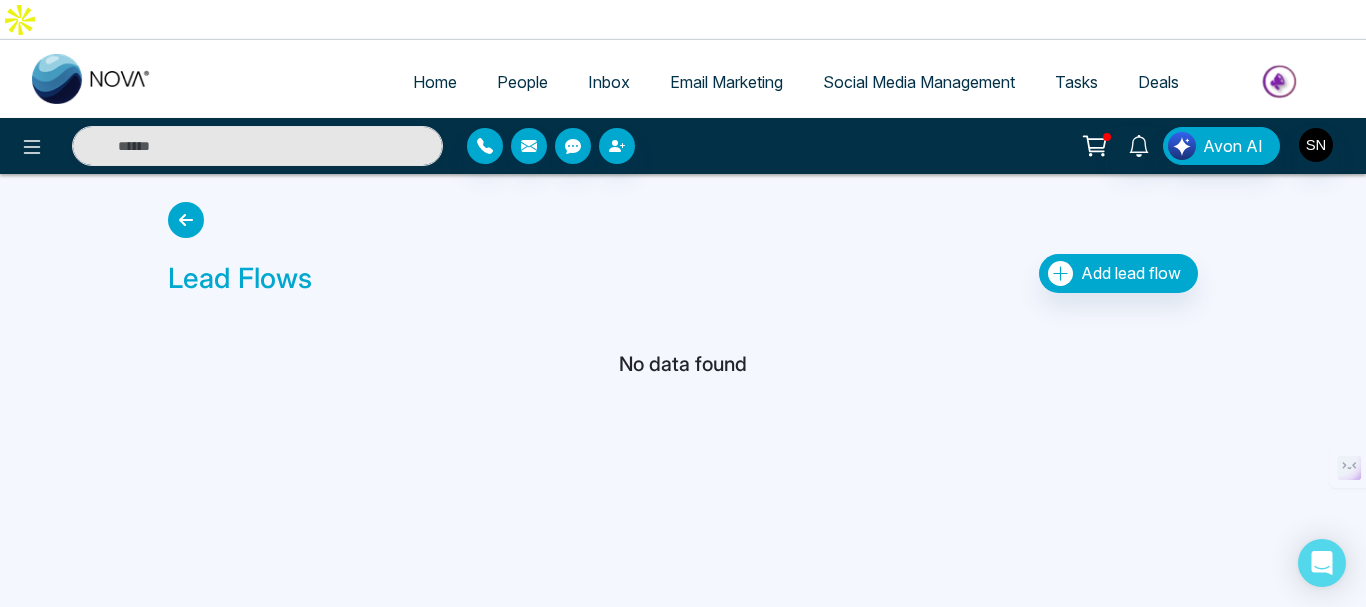 click at bounding box center (186, 220) 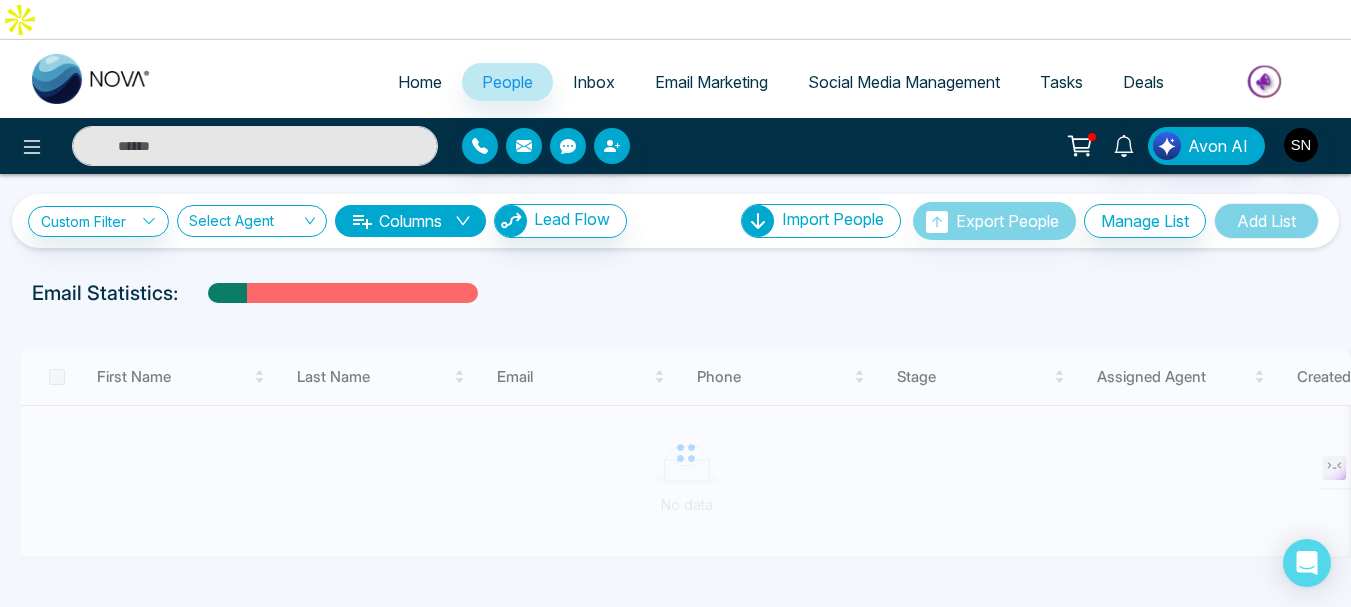 click at bounding box center (245, 225) 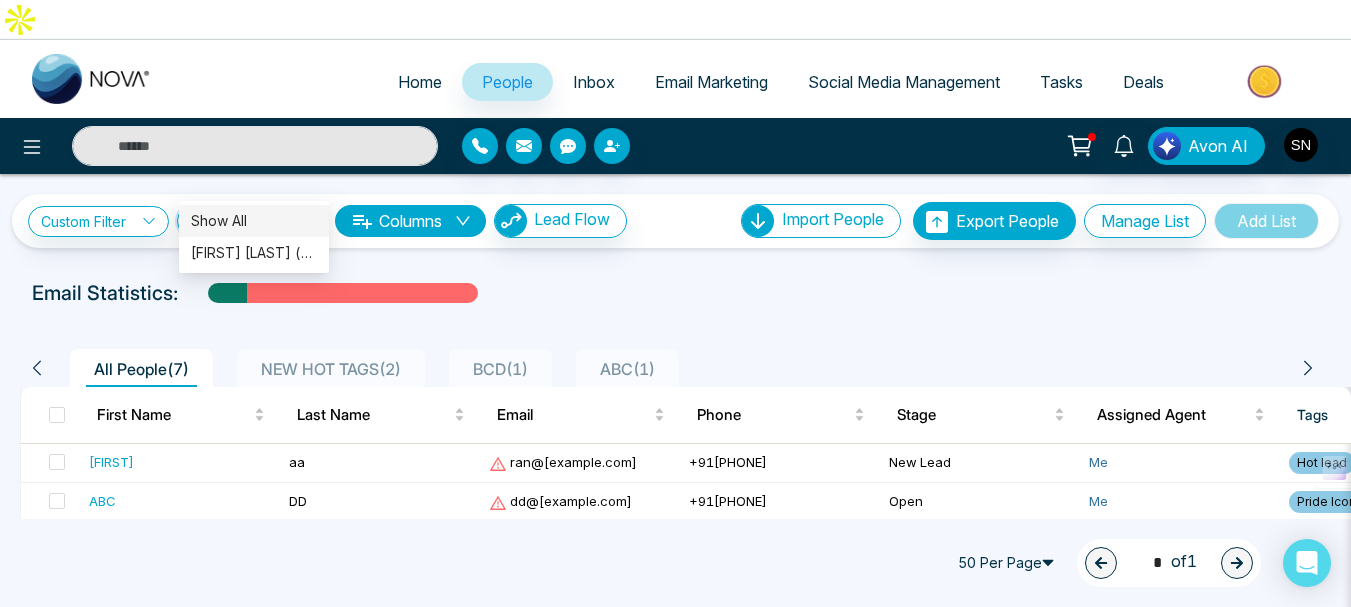 click on "Show All" at bounding box center [254, 221] 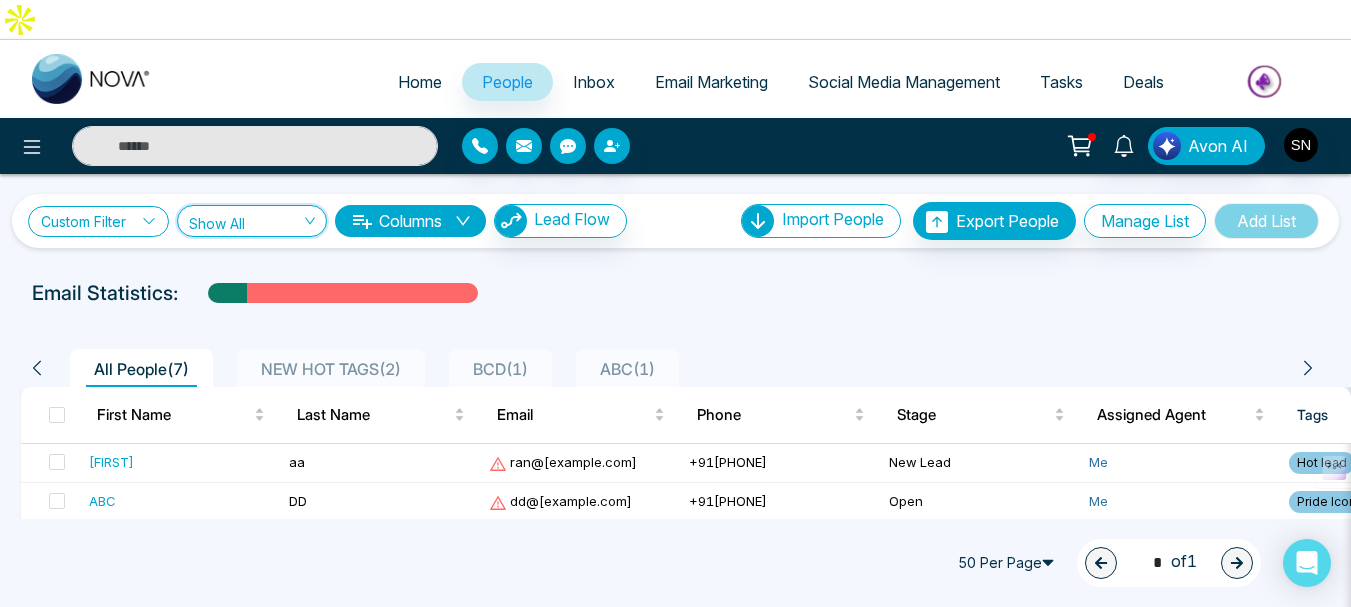 click on "Custom Filter" at bounding box center (98, 221) 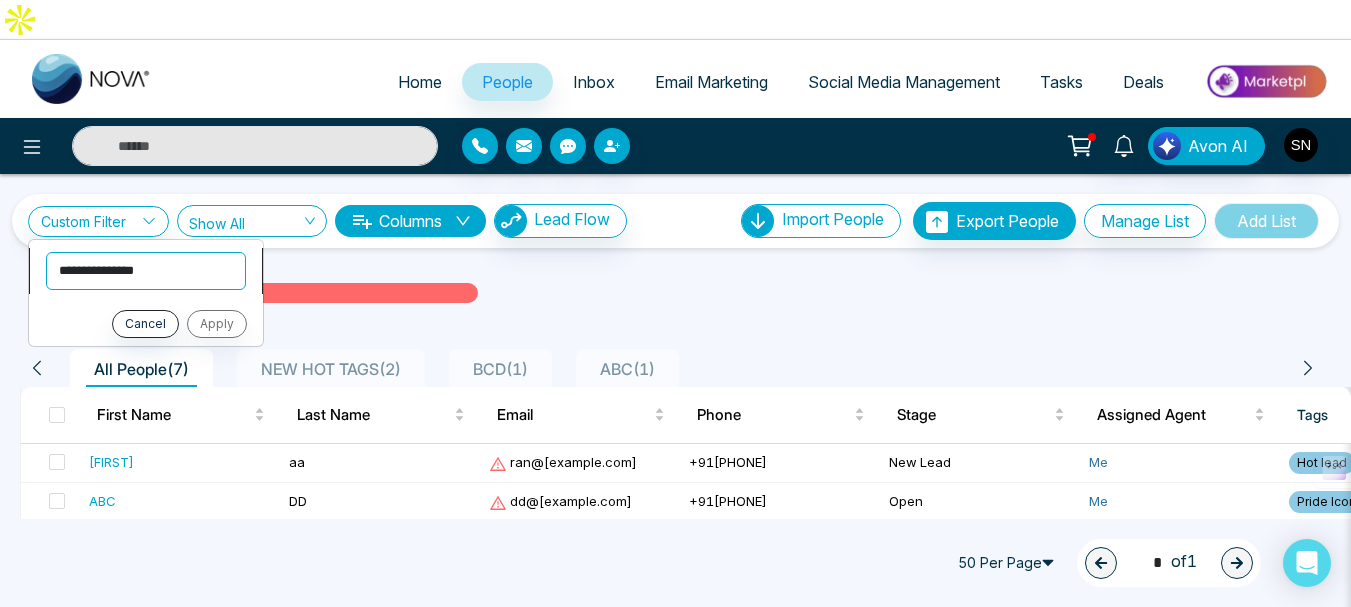 click on "**********" at bounding box center (146, 271) 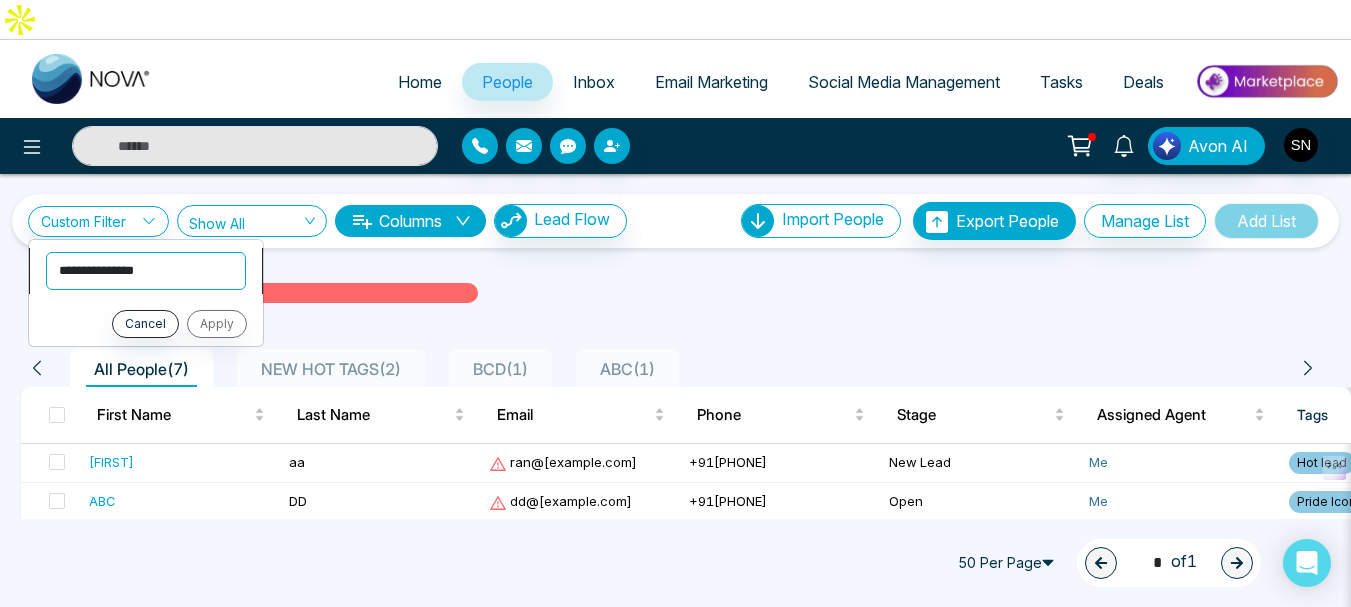 select on "*********" 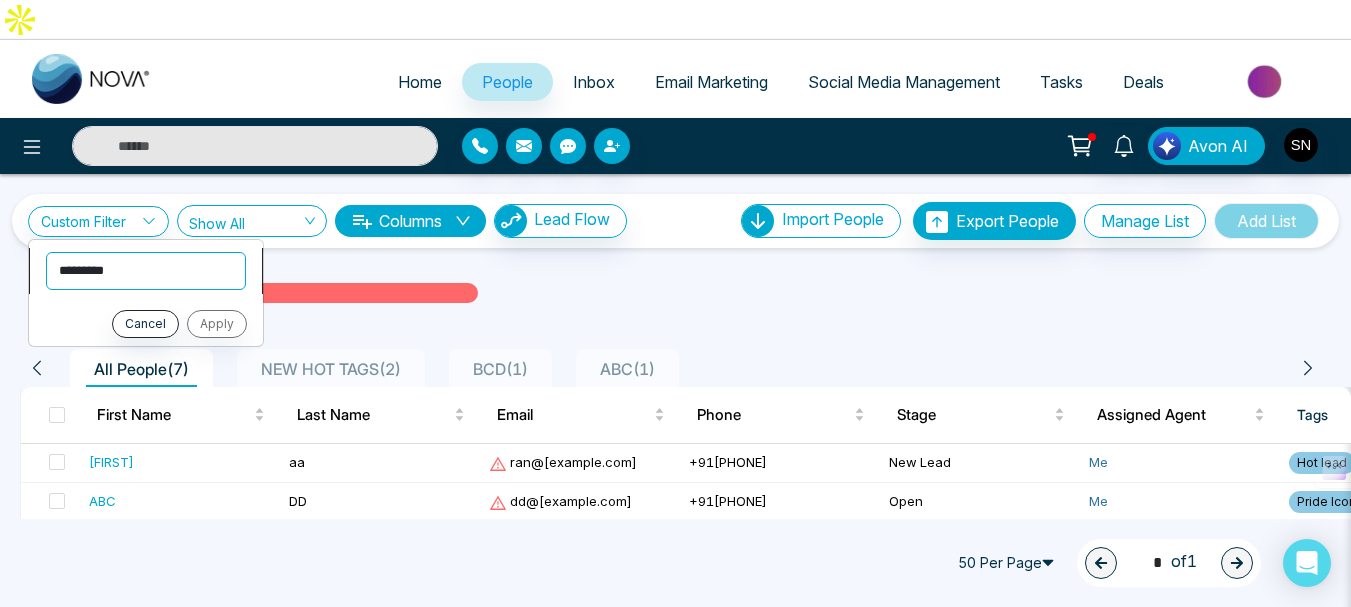 click on "**********" at bounding box center (146, 271) 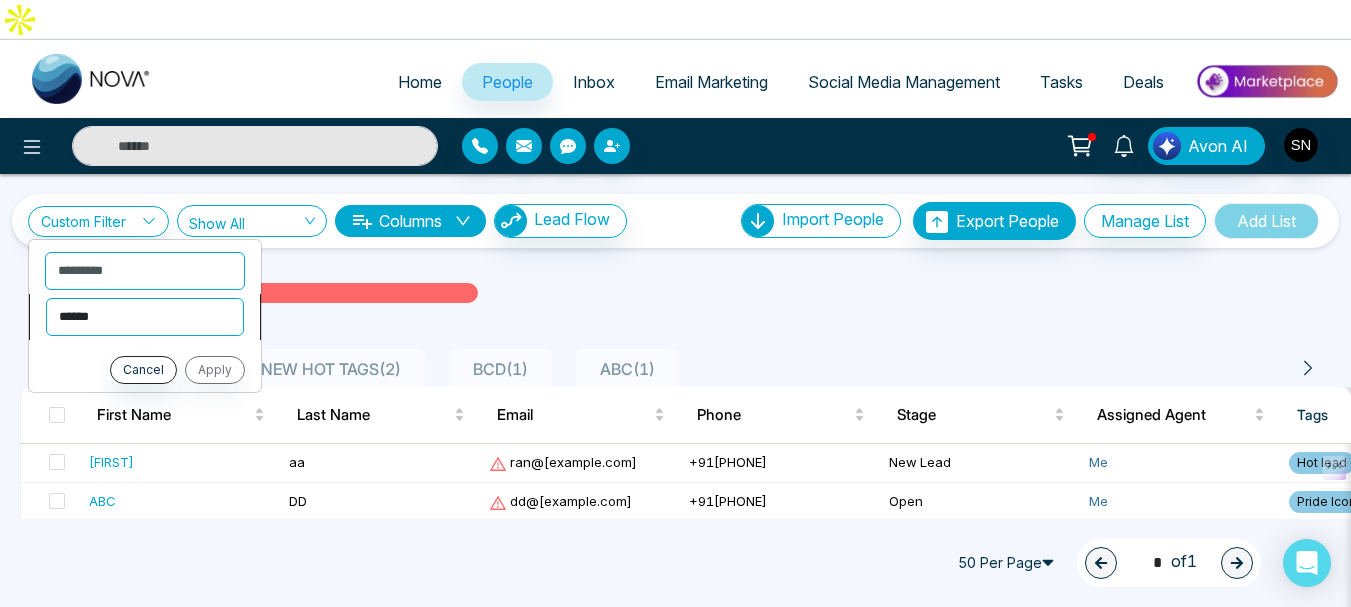 click on "**********" at bounding box center [145, 317] 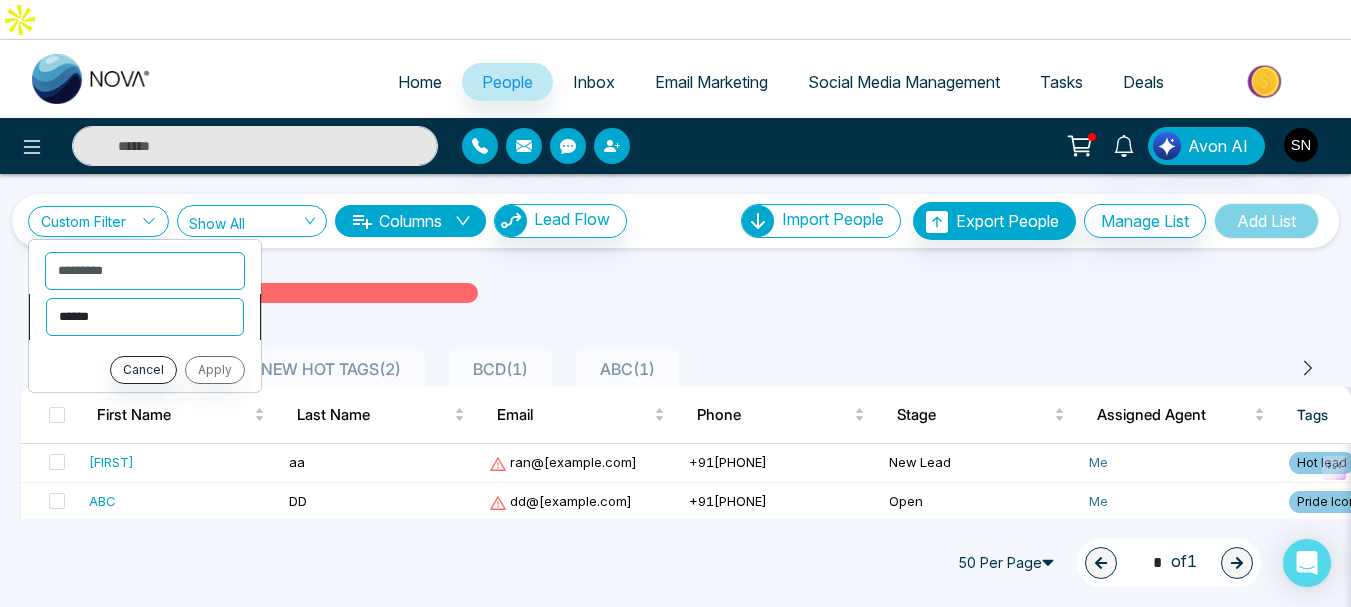 select on "********" 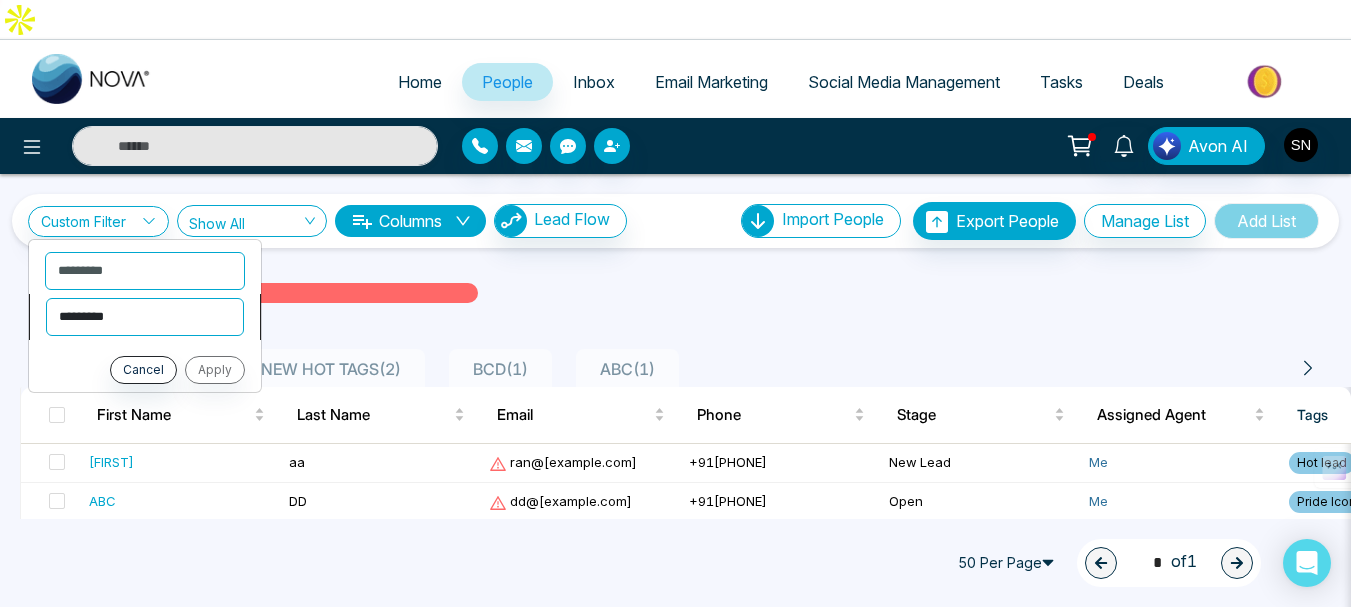 click on "**********" at bounding box center (145, 317) 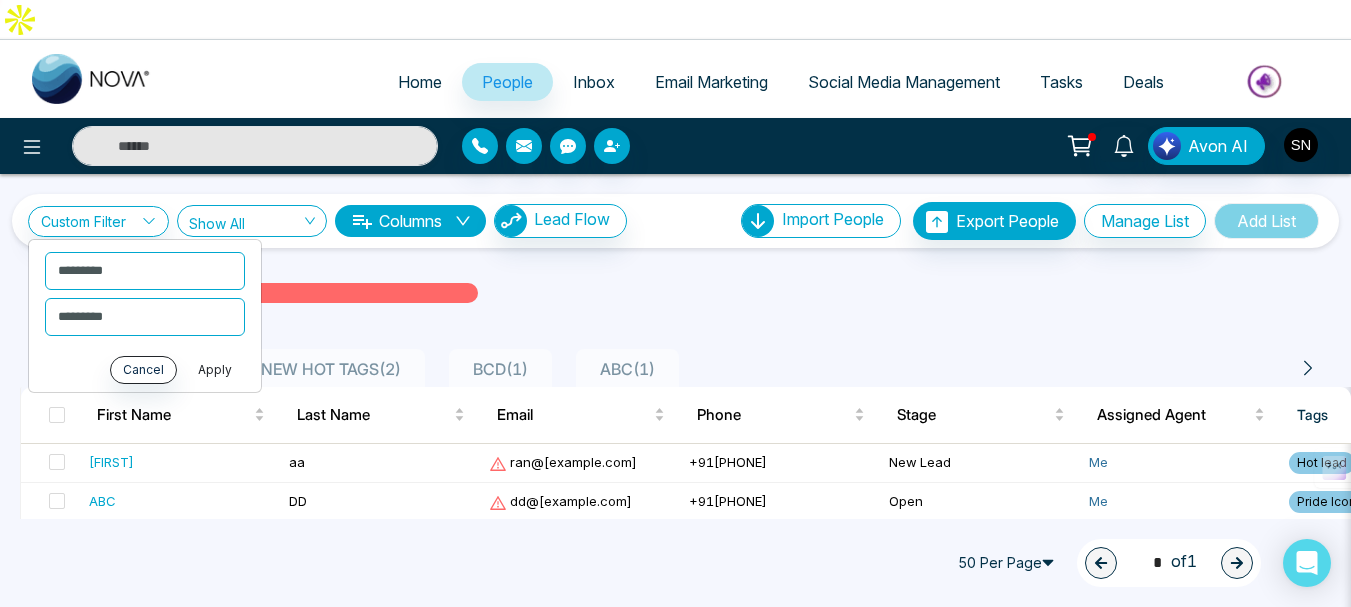 click on "Apply" at bounding box center (215, 370) 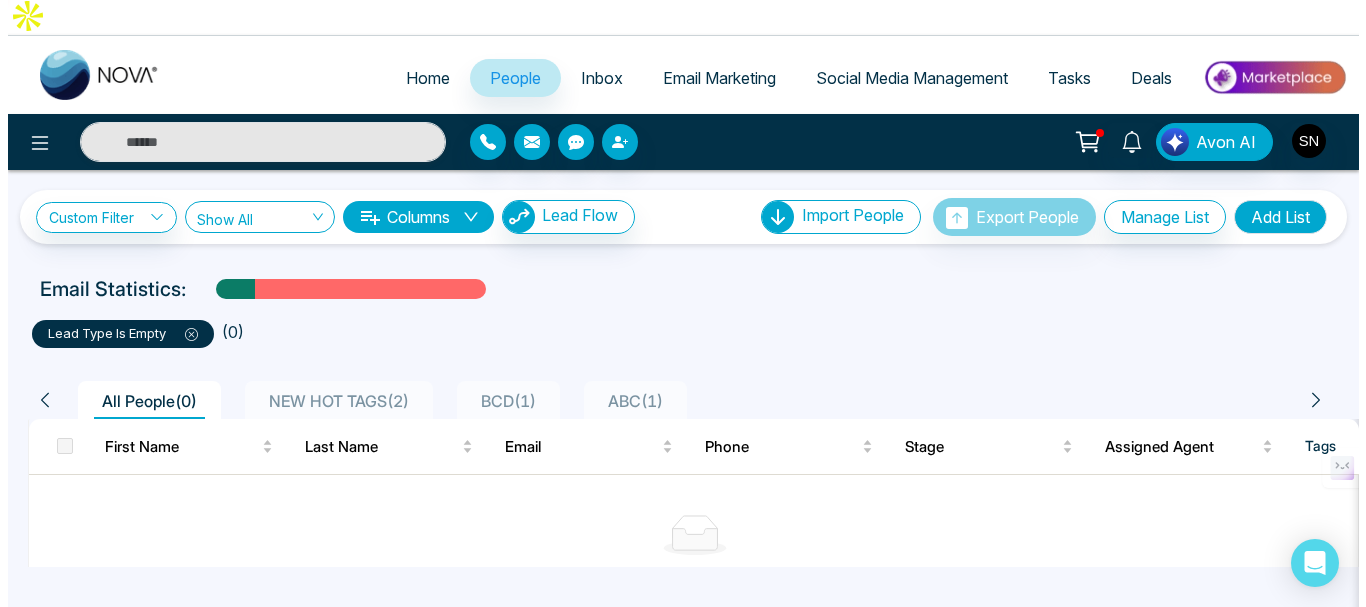 scroll, scrollTop: 0, scrollLeft: 0, axis: both 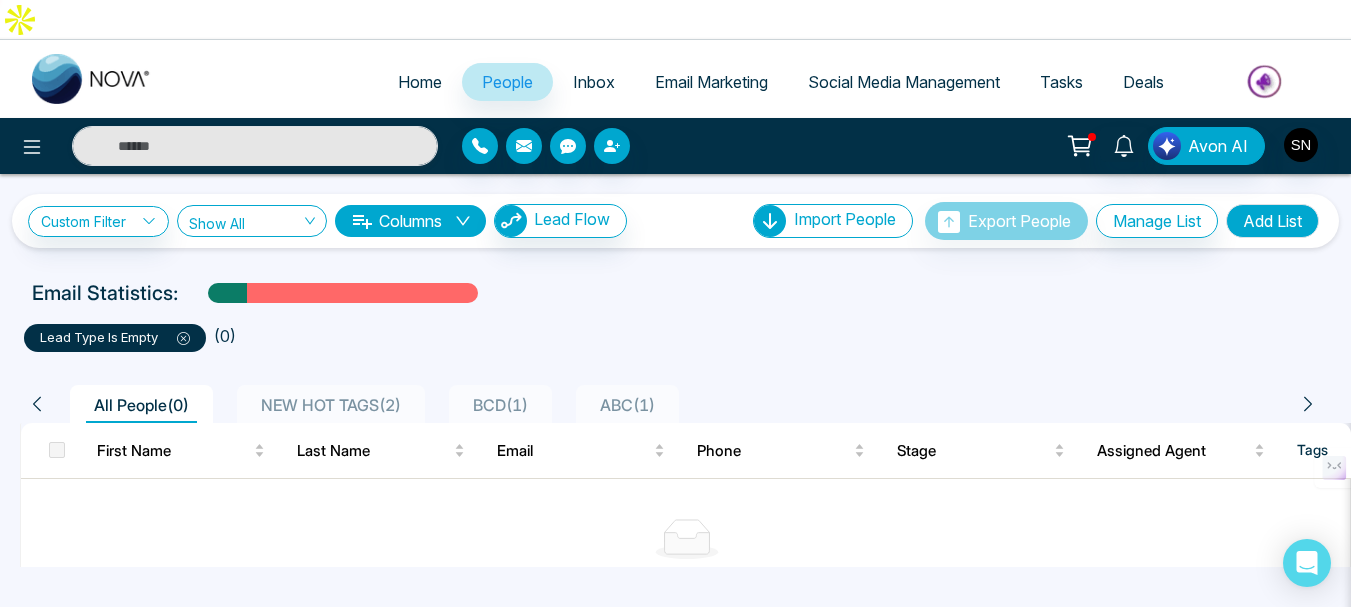 click on "lead type   is empty" at bounding box center (115, 338) 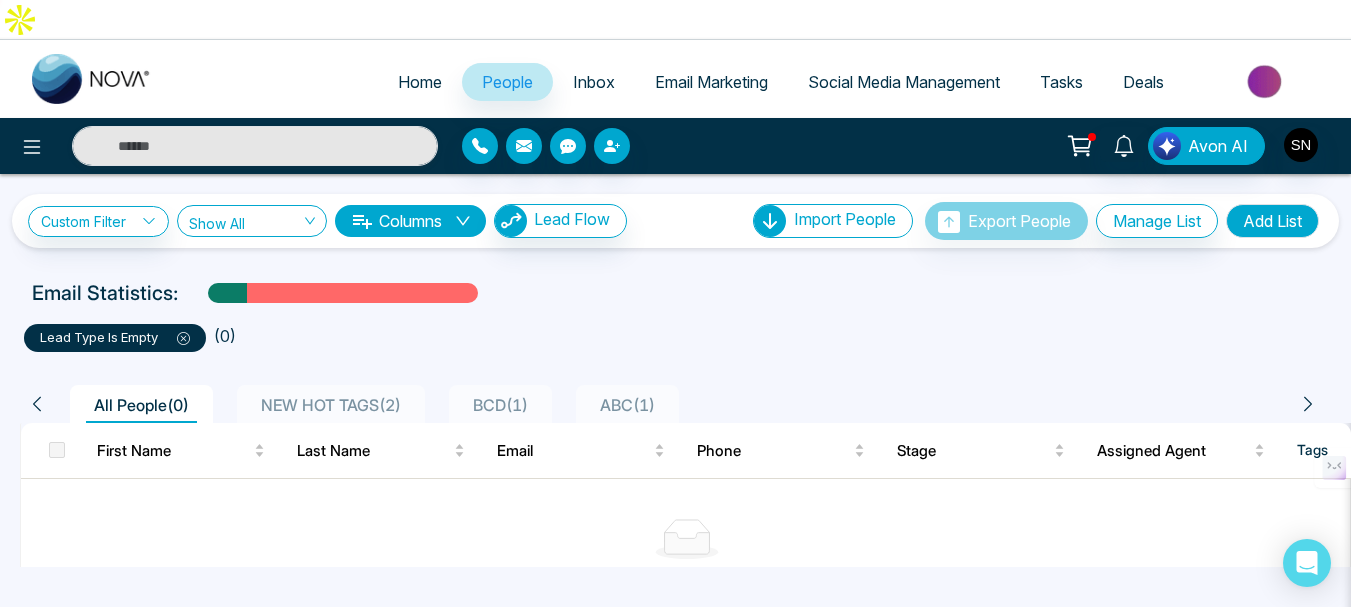 click 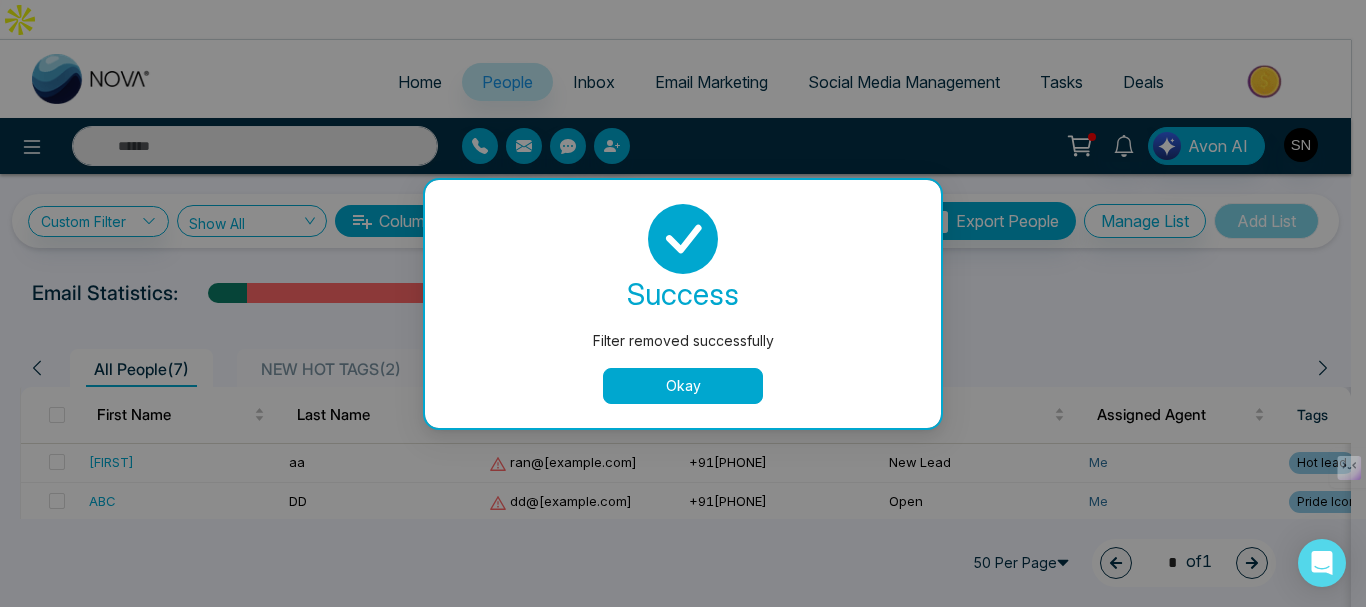 click on "Okay" at bounding box center (683, 386) 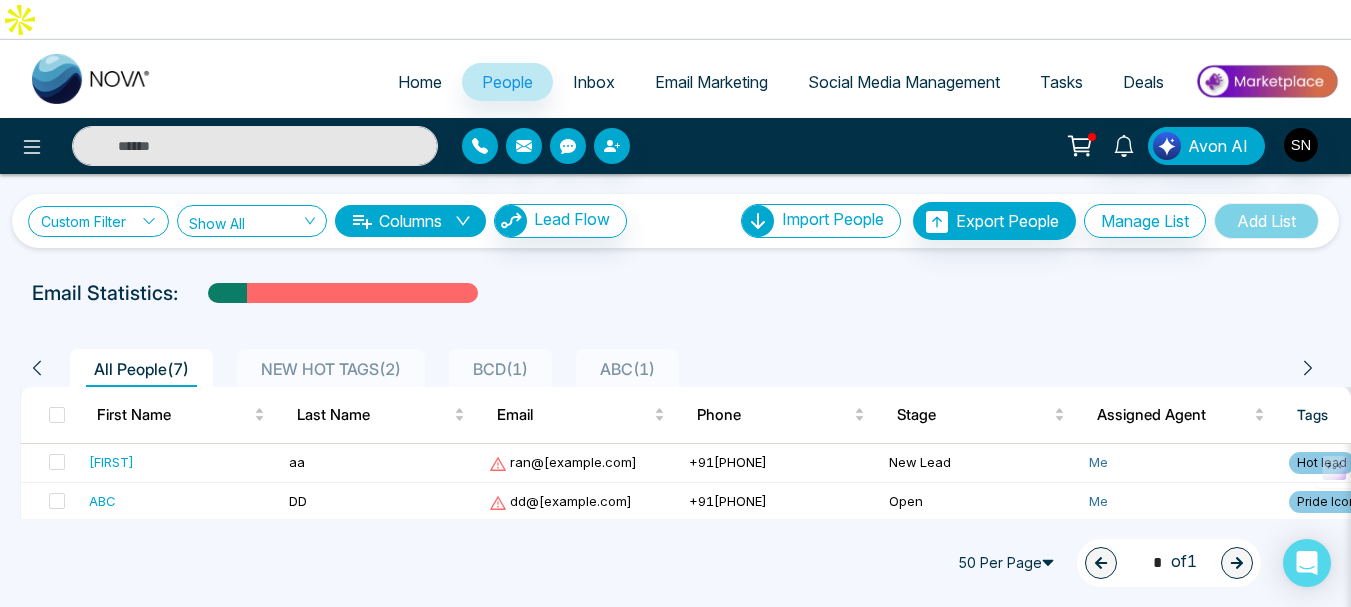click 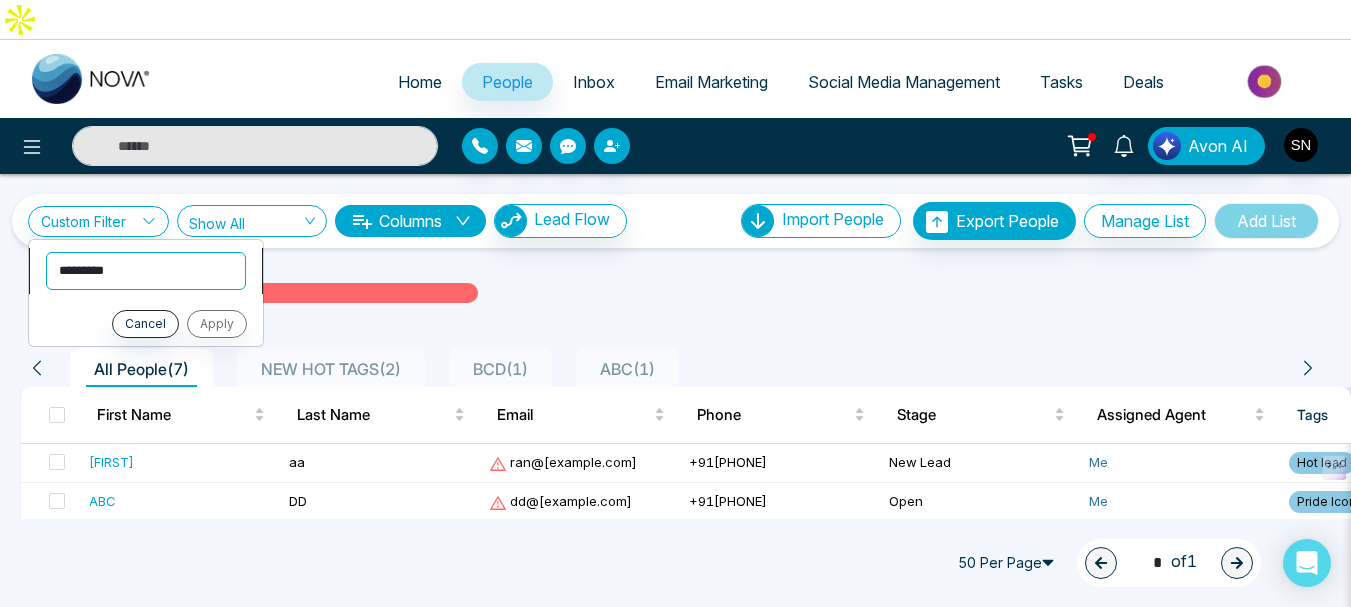 click on "**********" at bounding box center (146, 271) 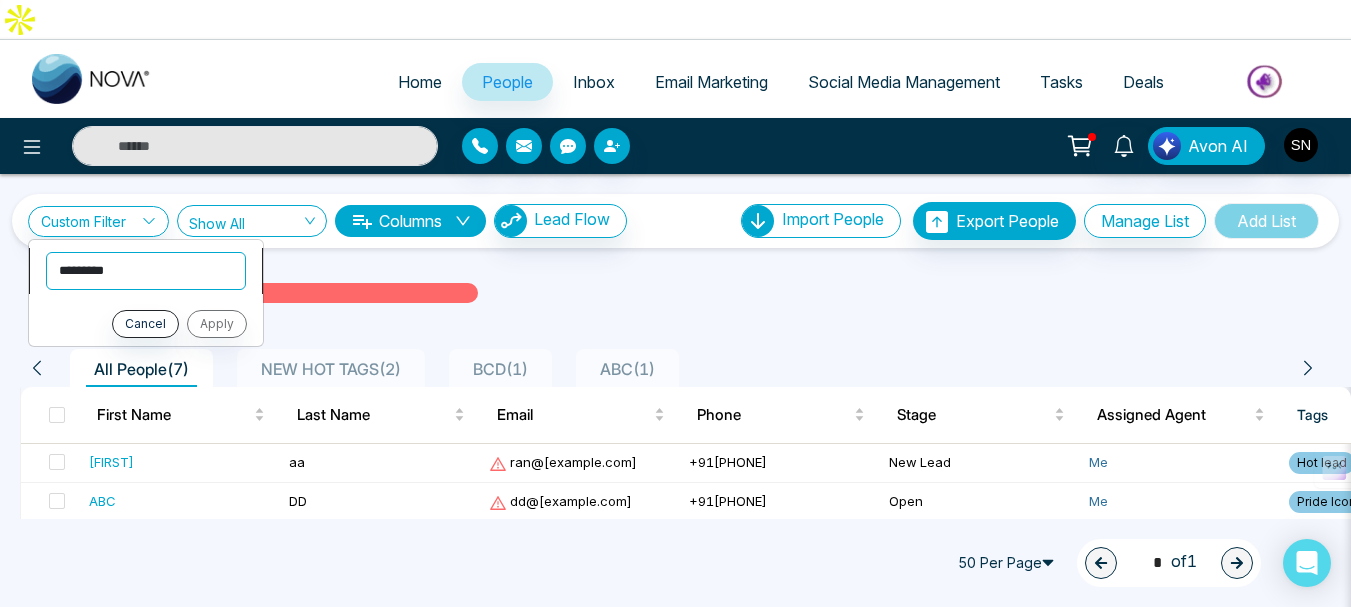 select on "**********" 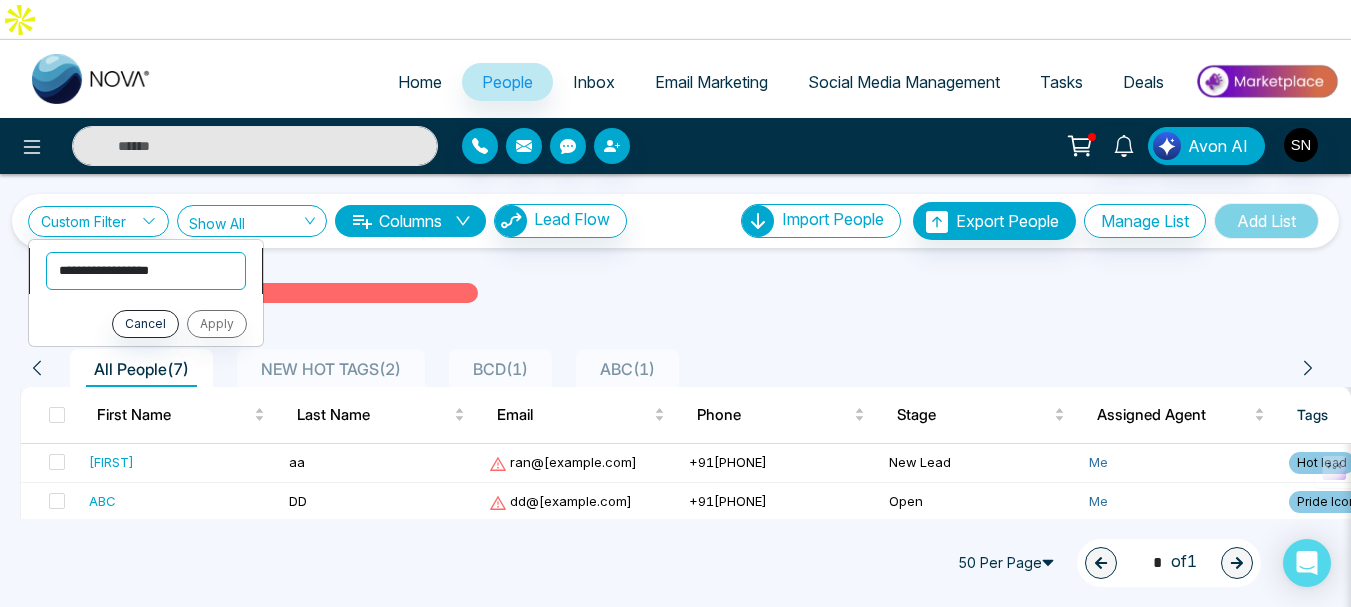 click on "**********" at bounding box center [146, 271] 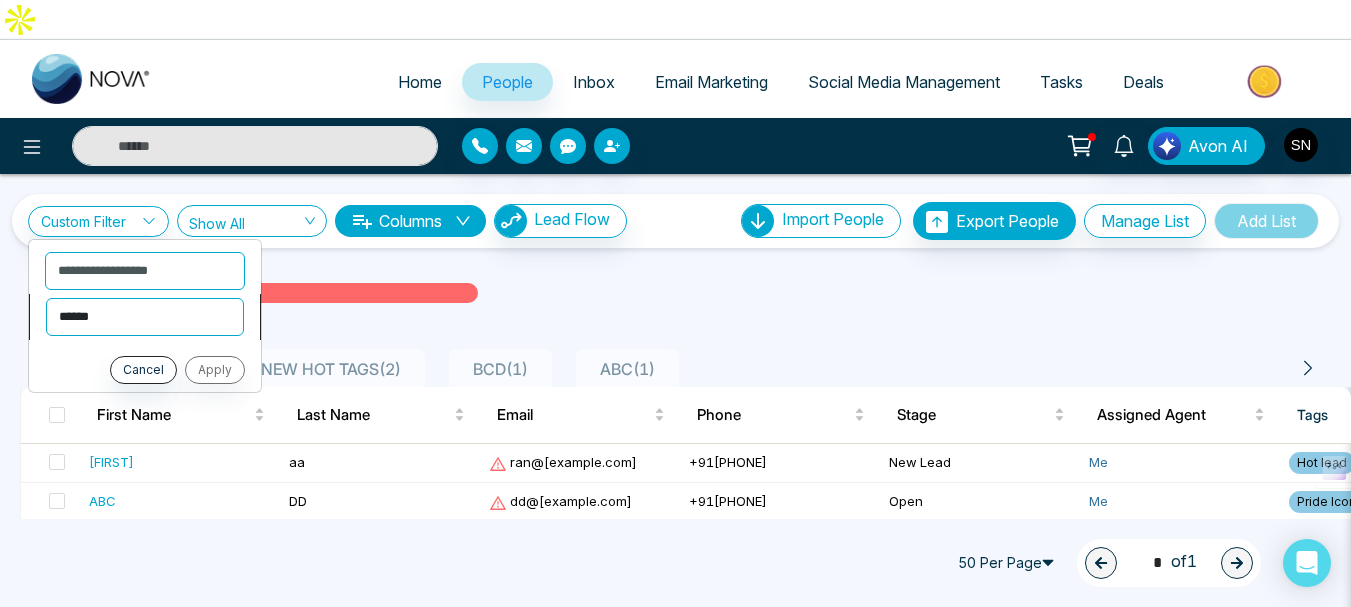 click on "**********" at bounding box center [145, 317] 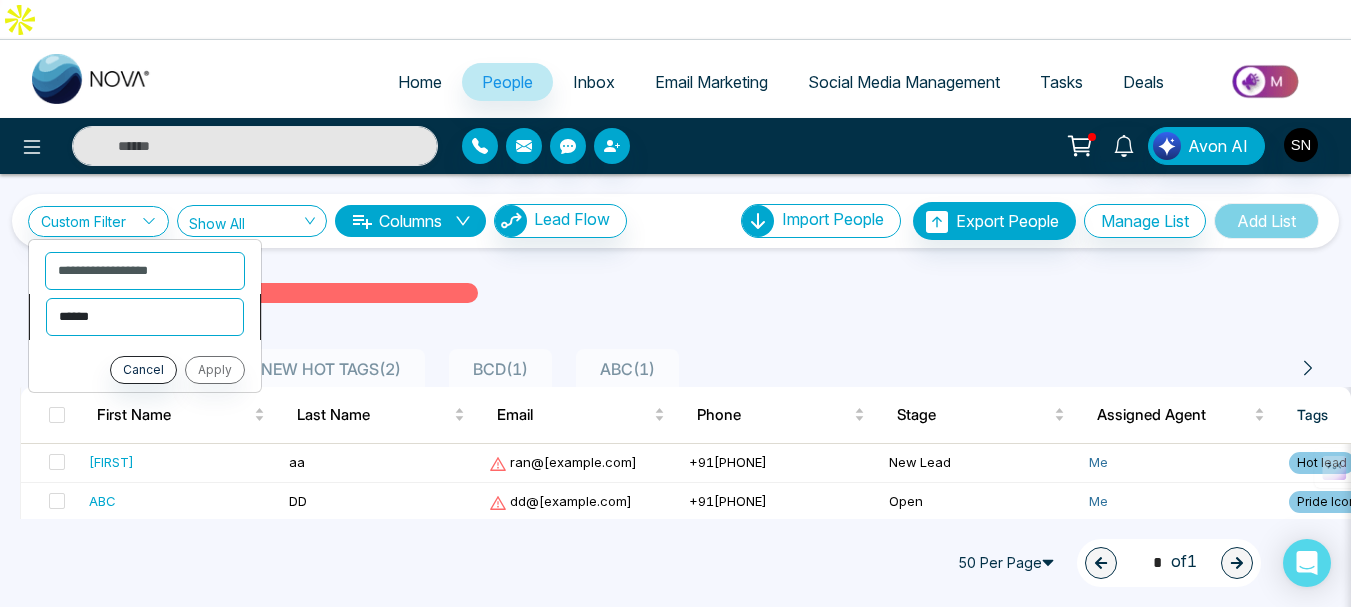 select on "*******" 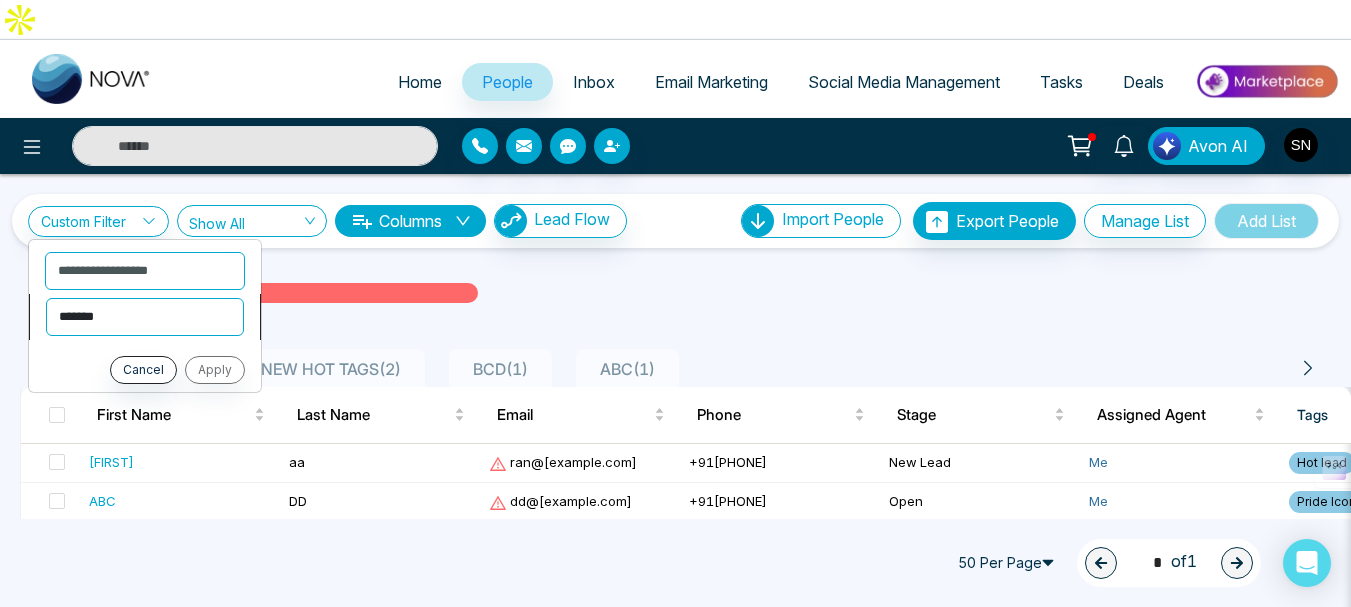 click on "**********" at bounding box center [145, 317] 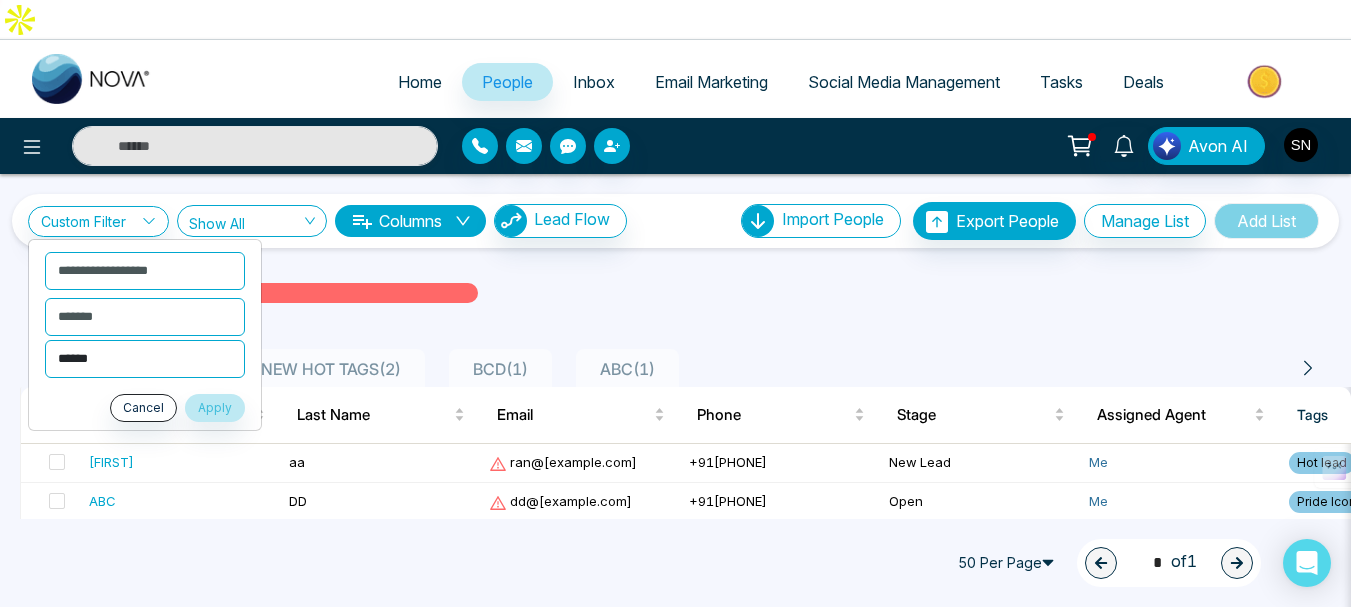 click on "**********" at bounding box center [145, 359] 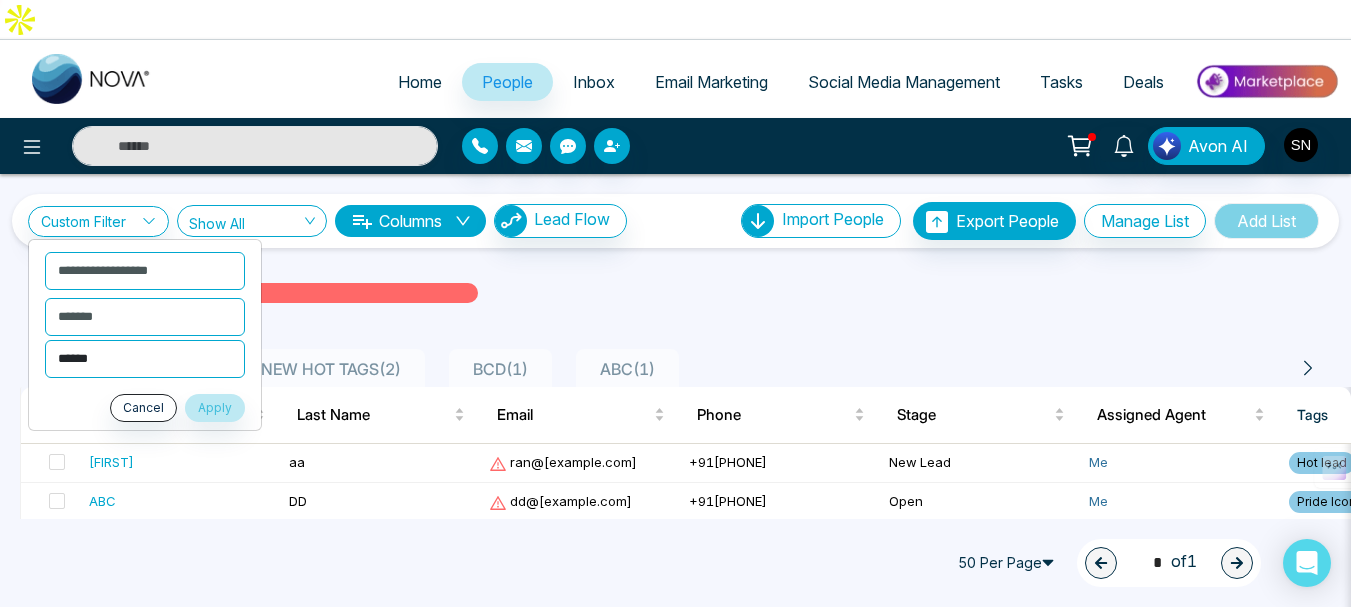 select on "*****" 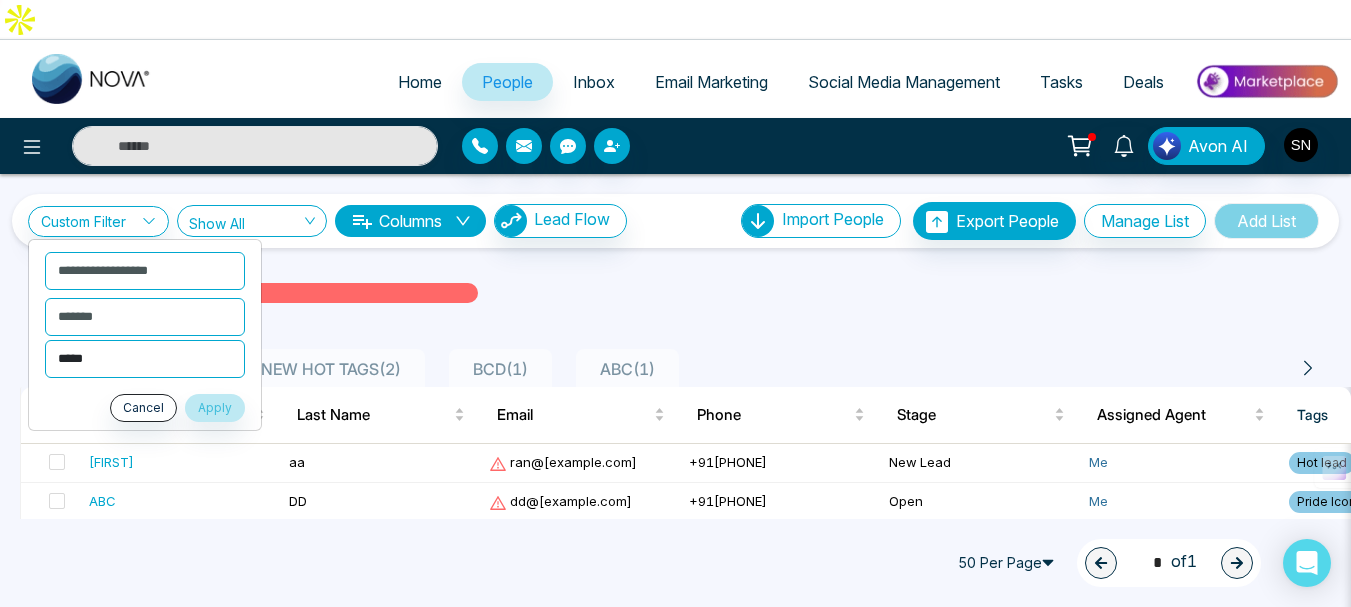 click on "**********" at bounding box center [145, 359] 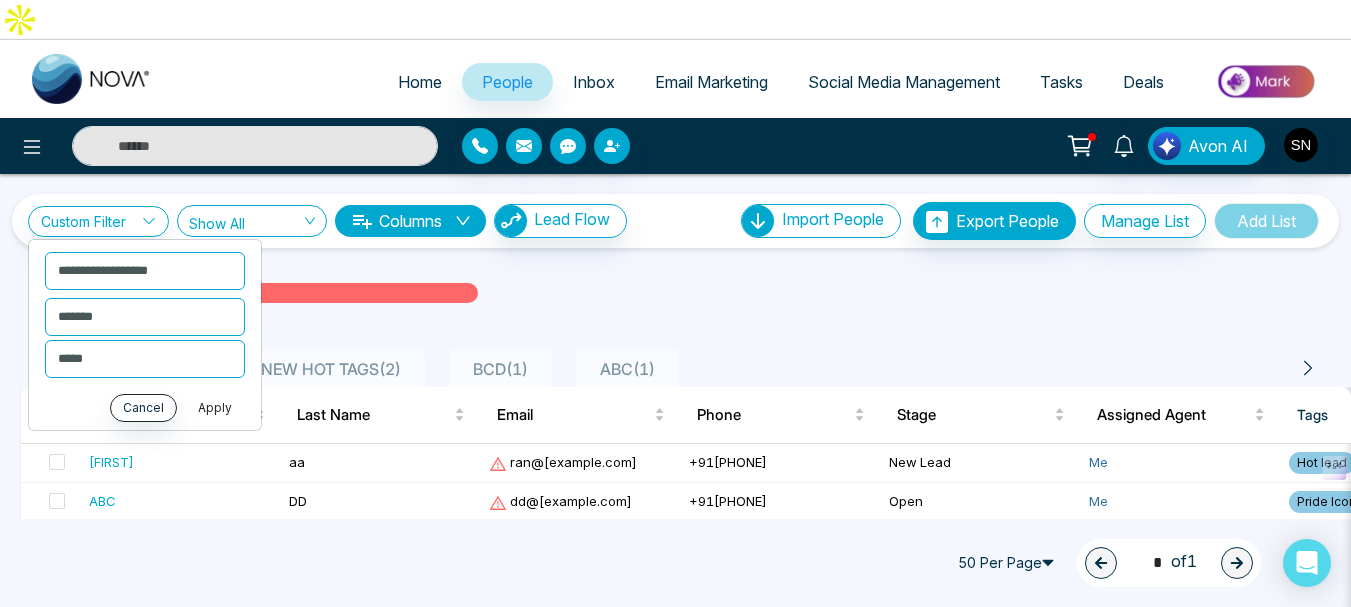 click on "Apply" at bounding box center [215, 408] 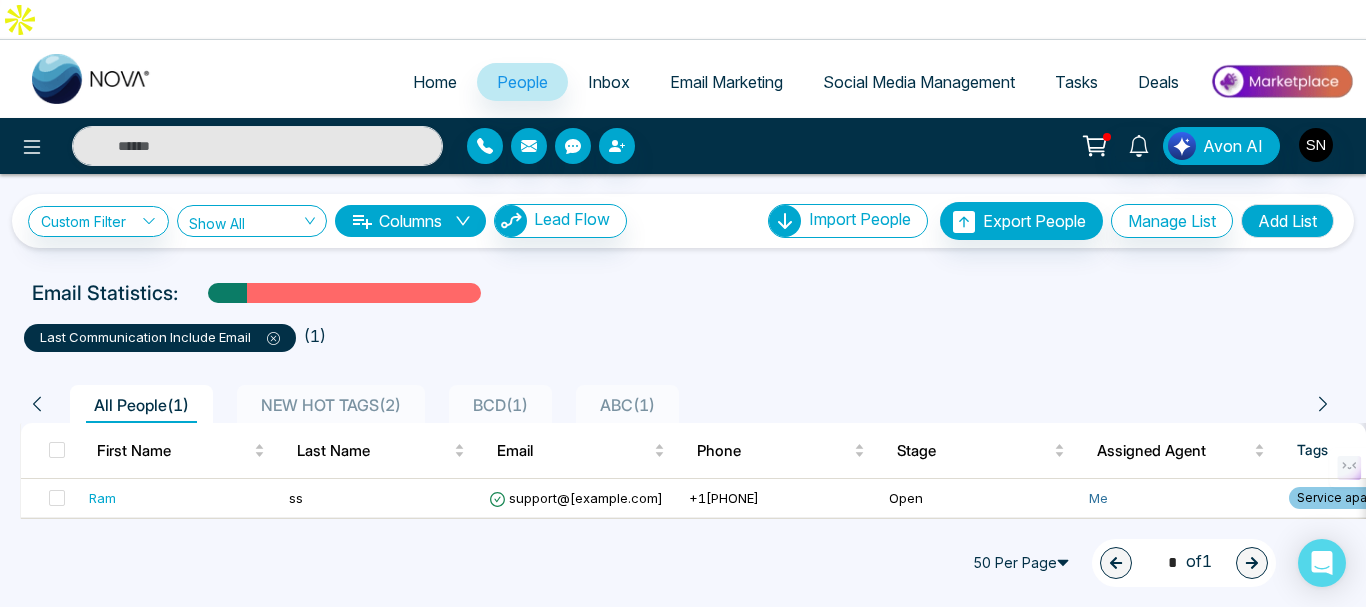 drag, startPoint x: 593, startPoint y: 494, endPoint x: 1148, endPoint y: 494, distance: 555 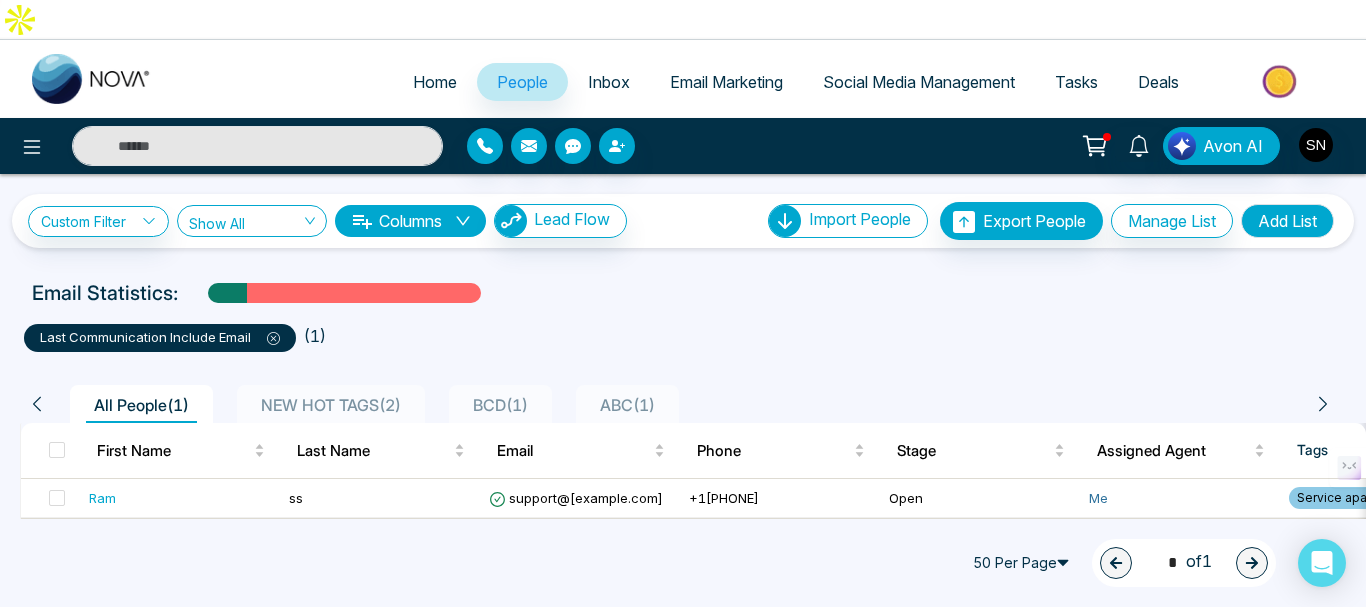 click on "[FIRST] [LAST] [EMAIL] [PHONE] Open Me Service apartme... Moonlight Online Advertising [TIME_AGO] Email Campaign" at bounding box center (693, 499) 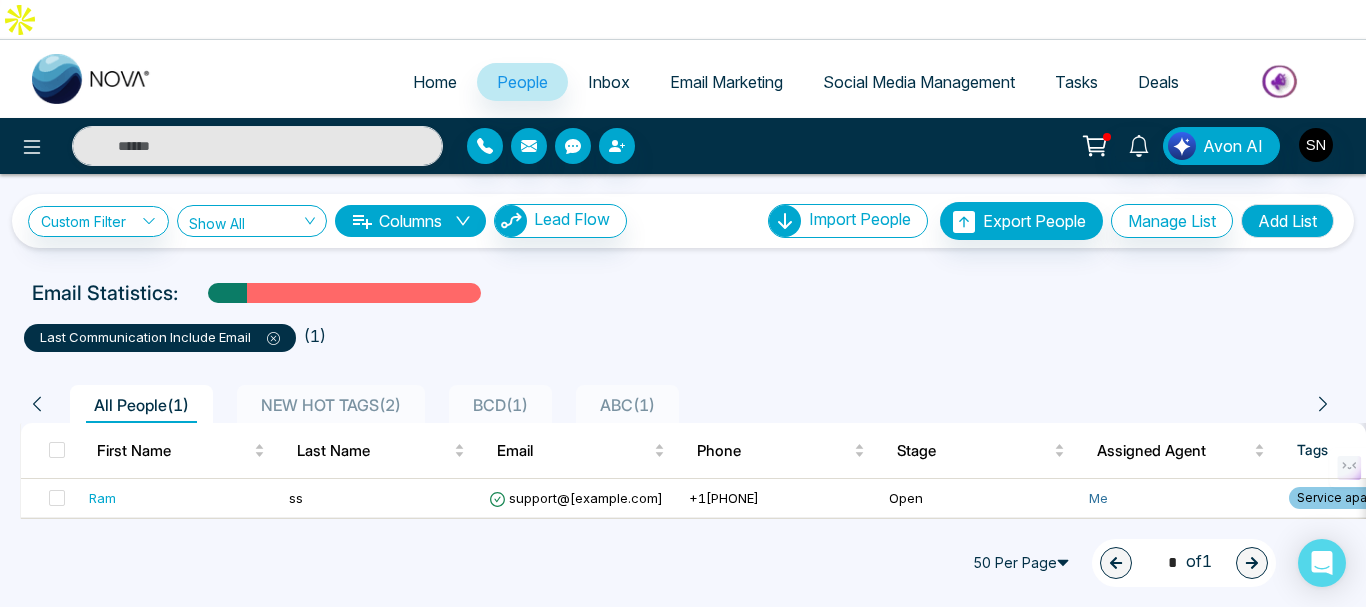 click 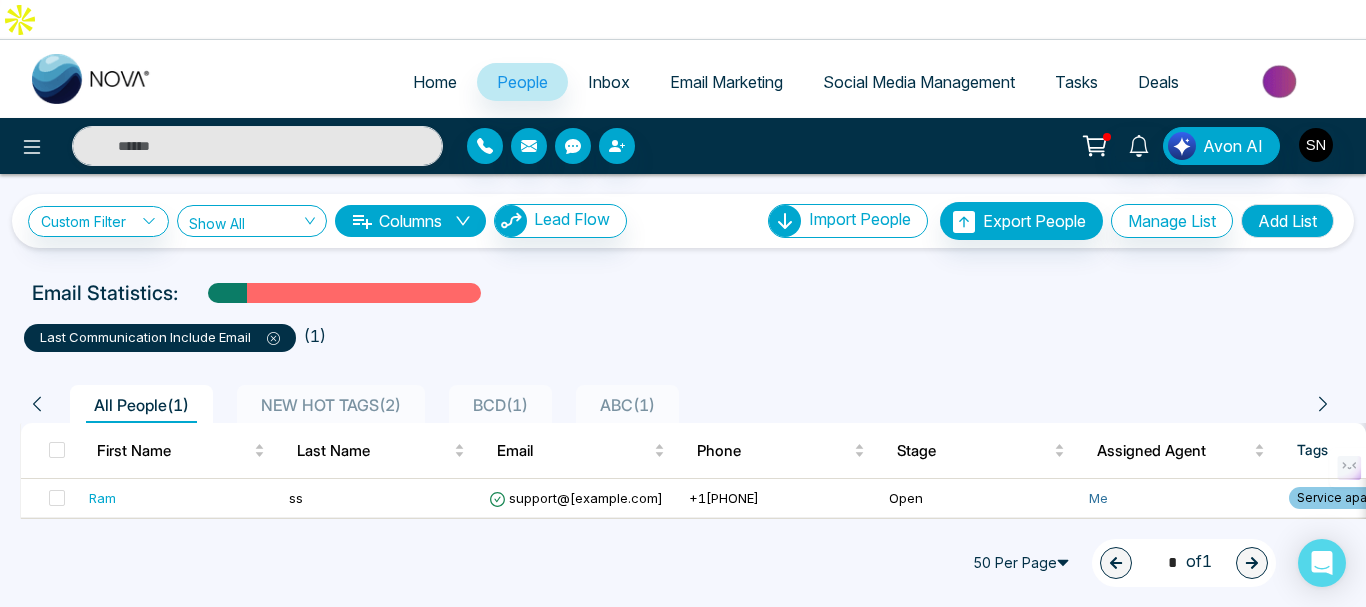 click 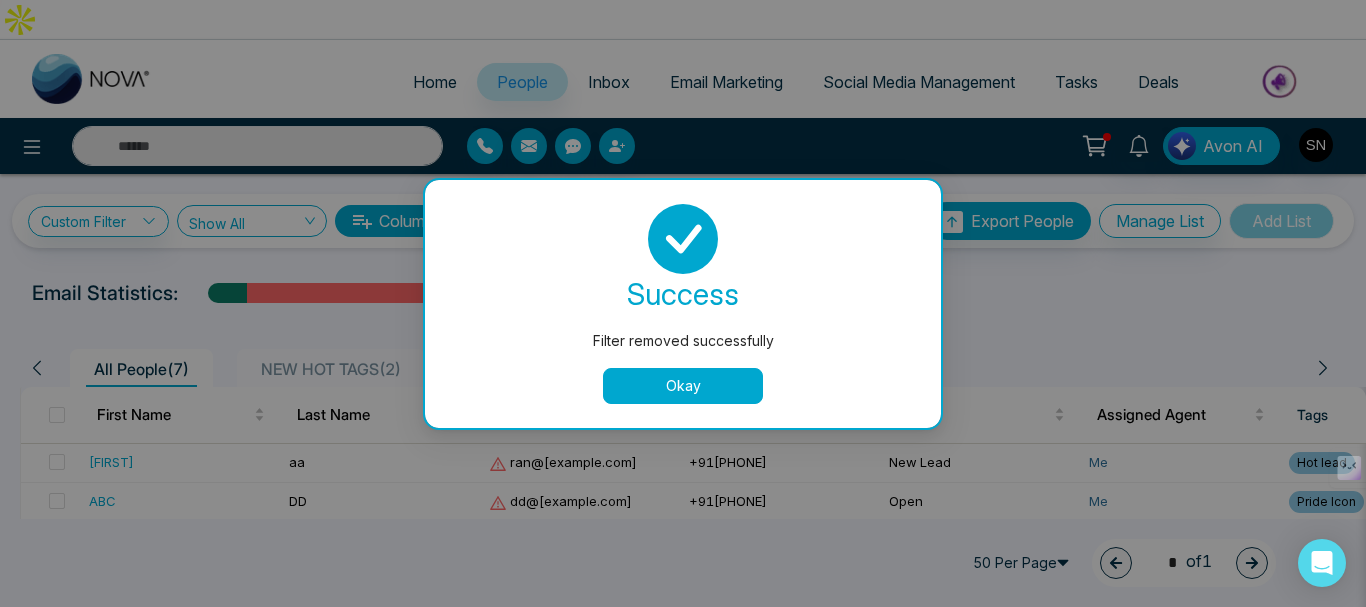 click on "Okay" at bounding box center (683, 386) 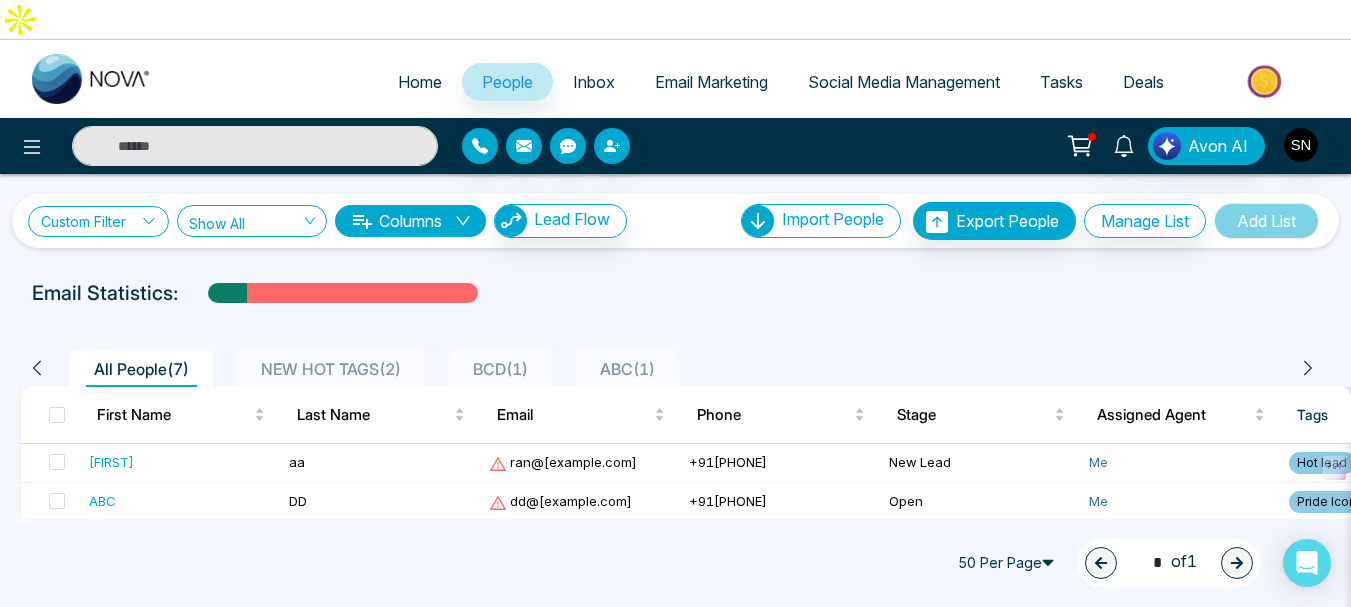 click 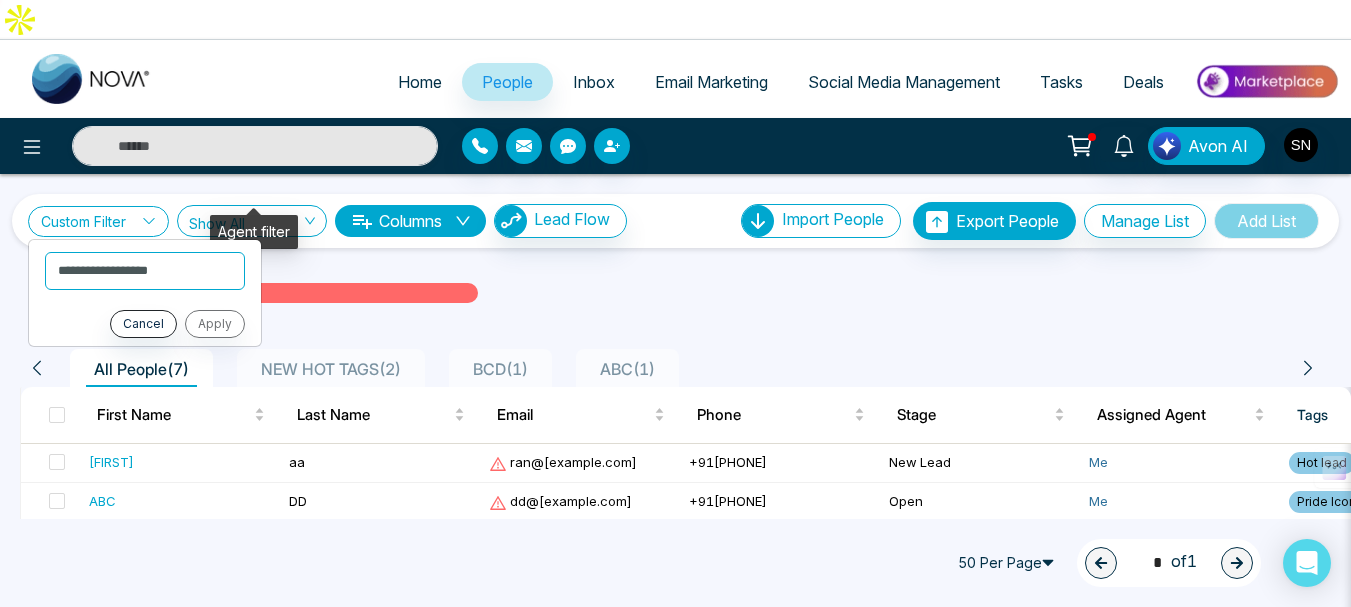 click on "Show All" at bounding box center (252, 220) 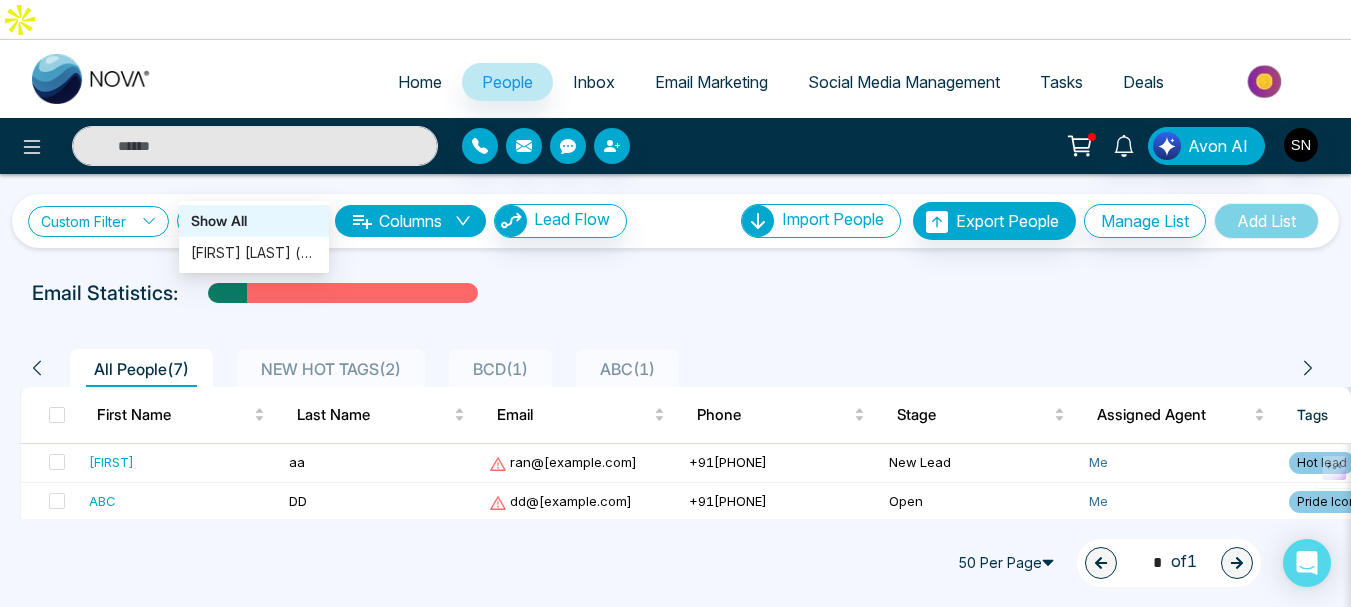 click on "Custom Filter" at bounding box center [98, 221] 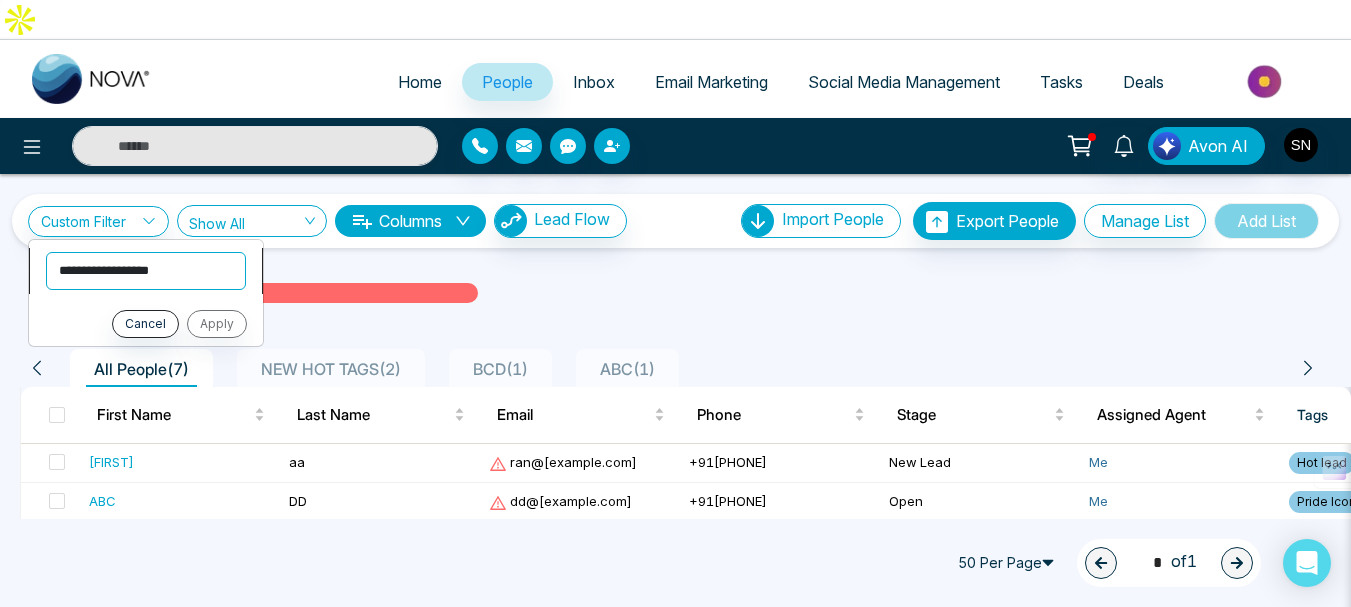 click on "**********" at bounding box center [146, 271] 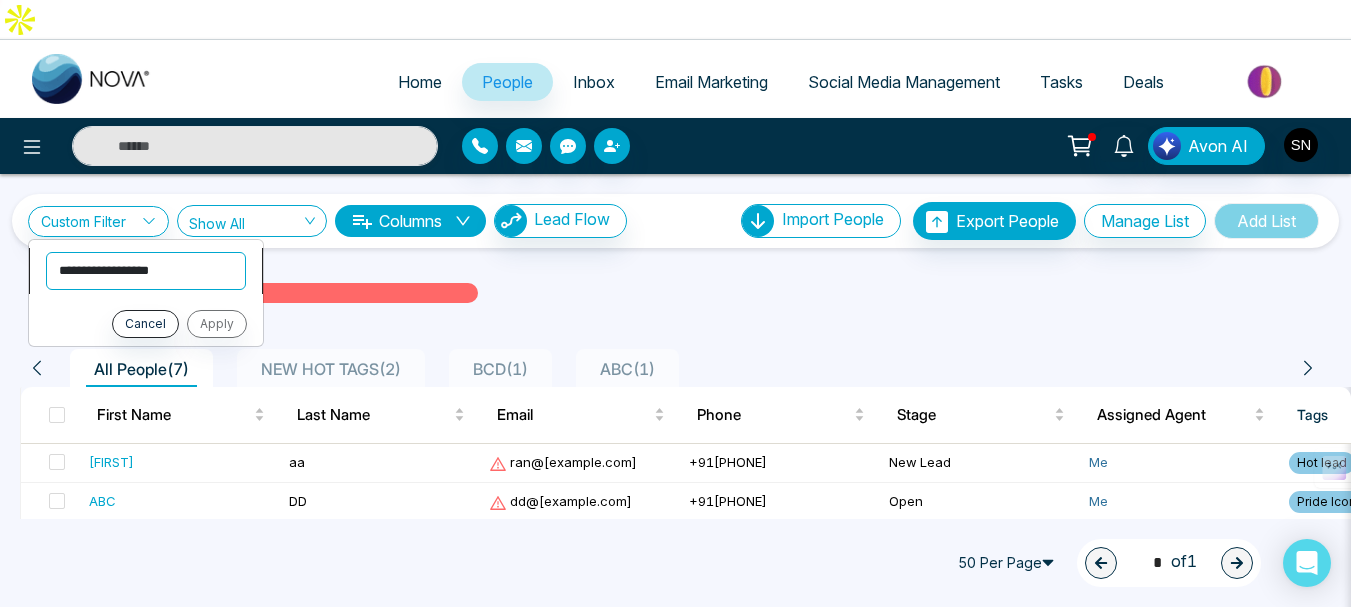 select on "*******" 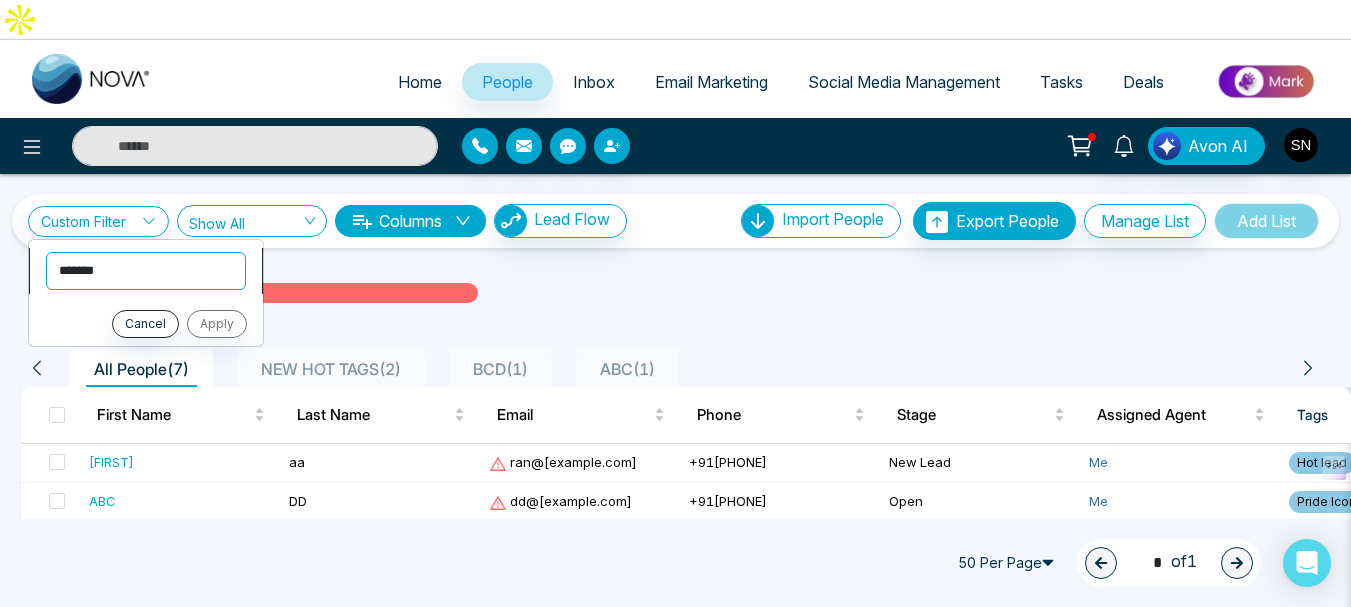 click on "**********" at bounding box center (146, 271) 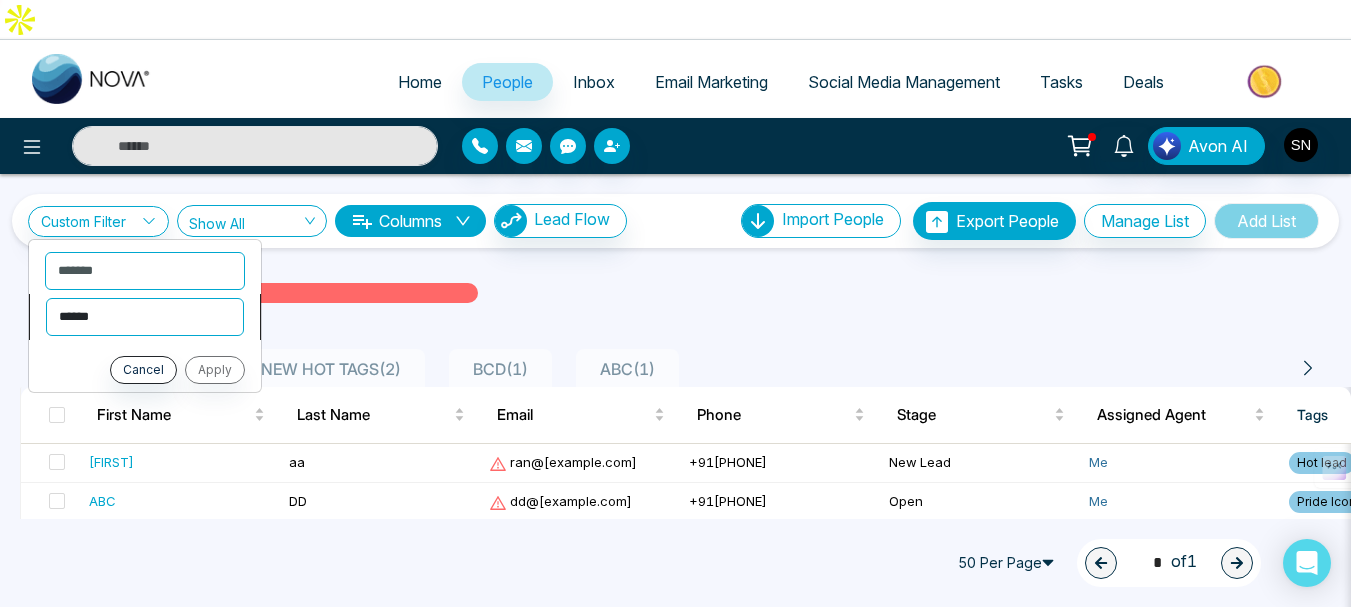 click on "**********" at bounding box center [145, 317] 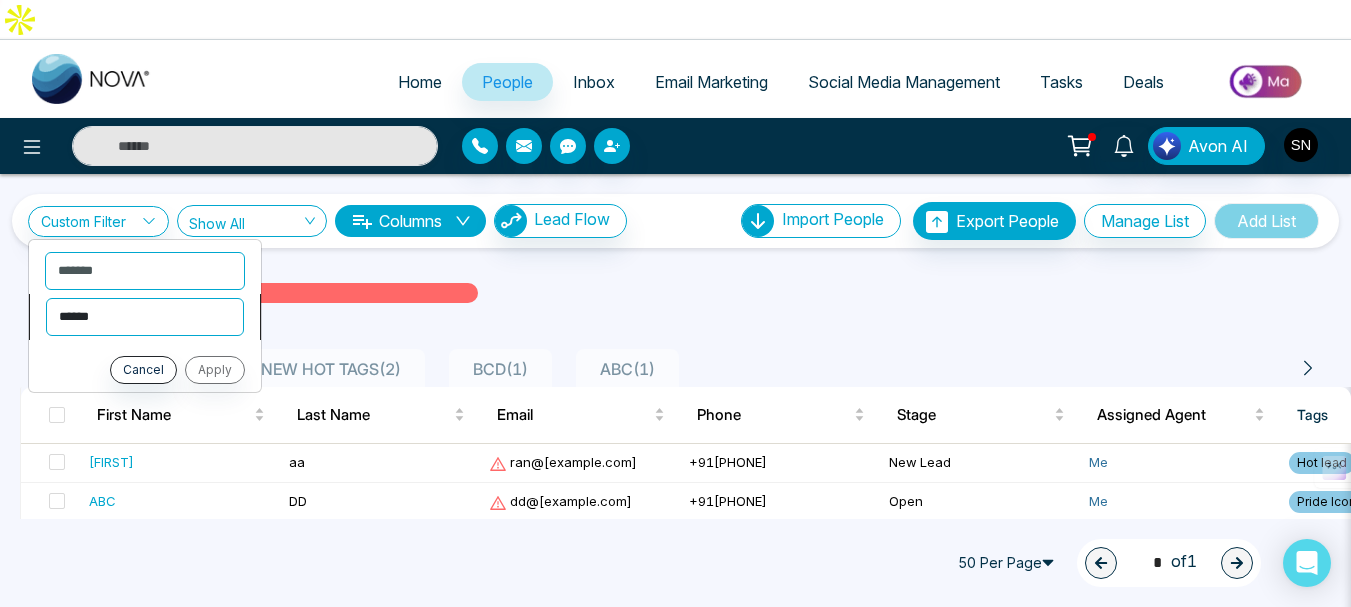 select on "*********" 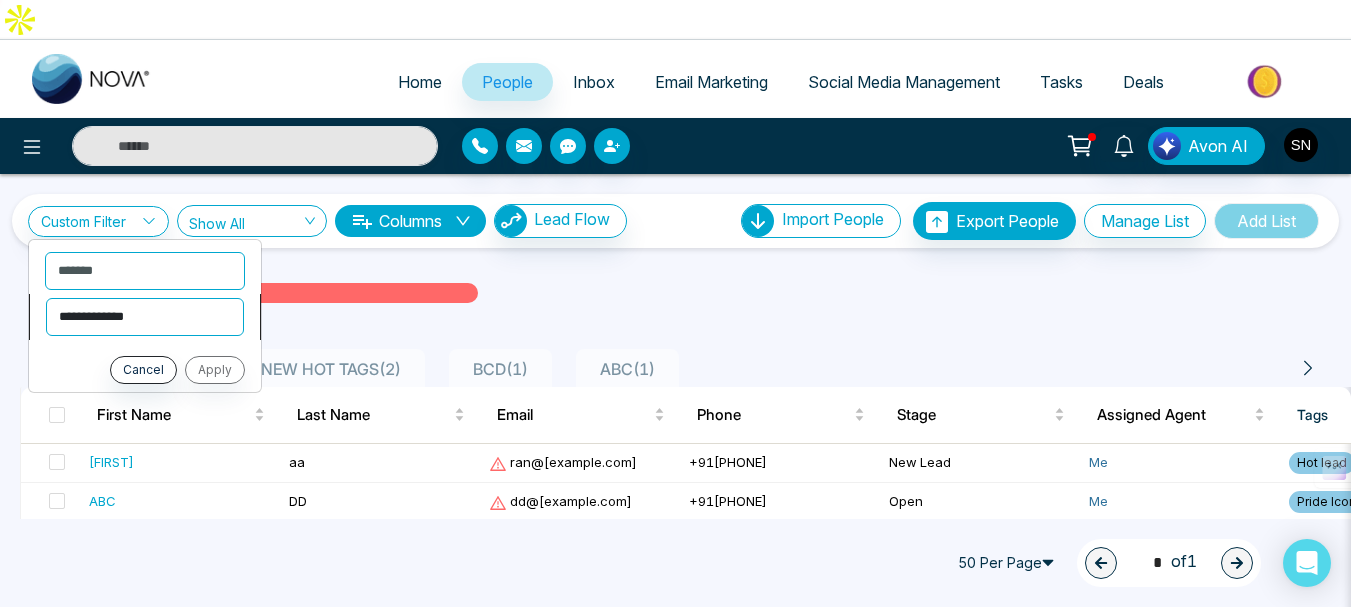 click on "**********" at bounding box center (145, 317) 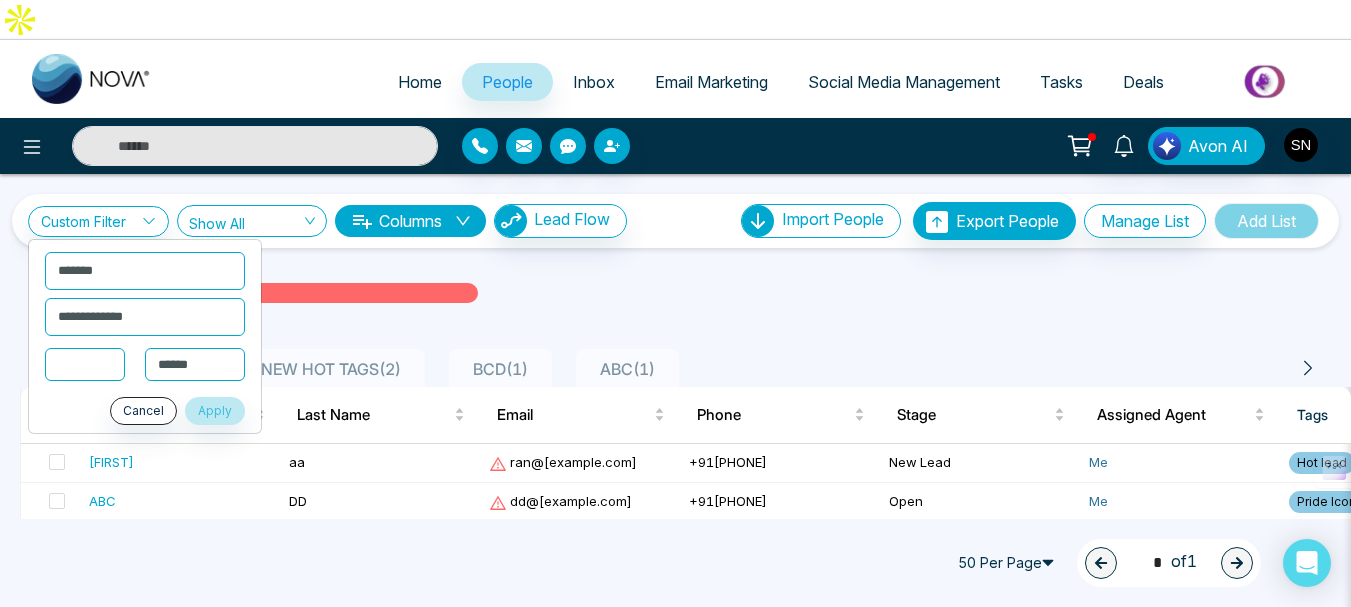 click at bounding box center [85, 364] 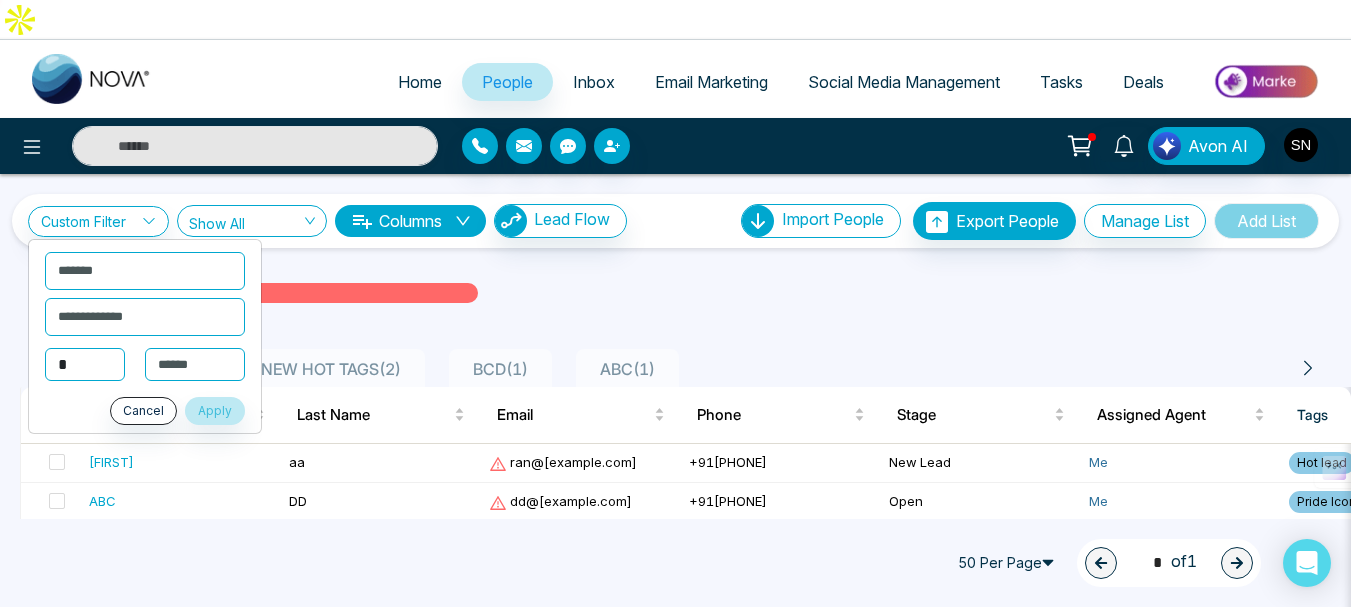 type on "*" 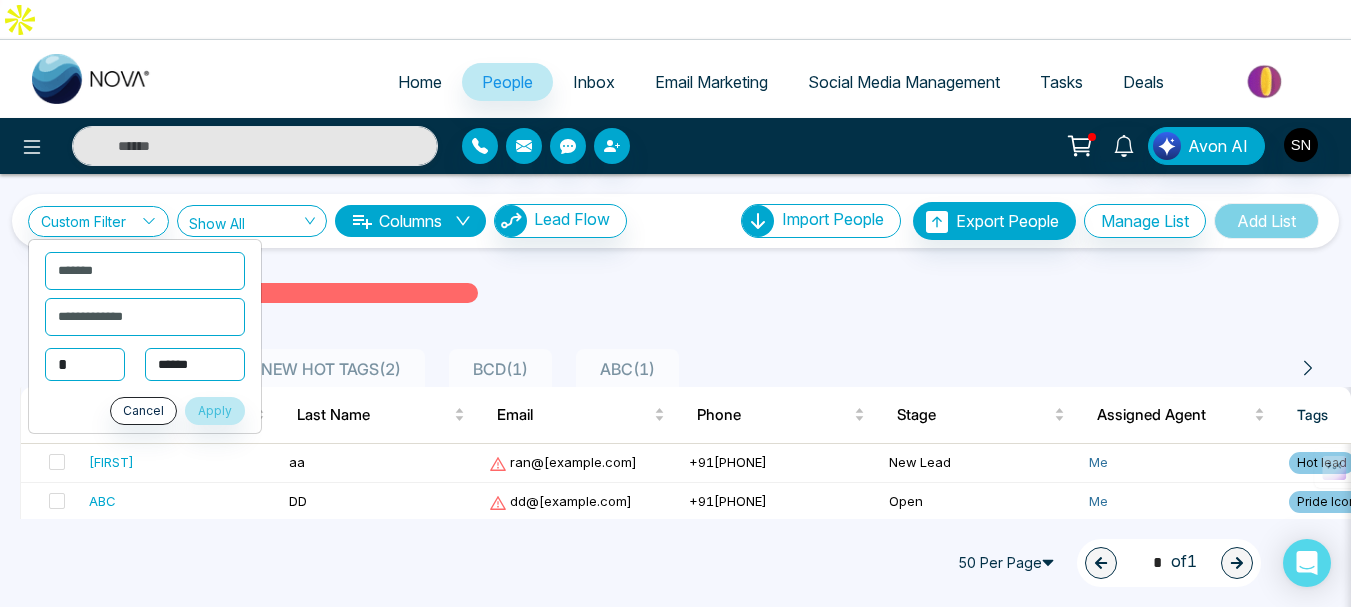 click on "**********" at bounding box center (195, 365) 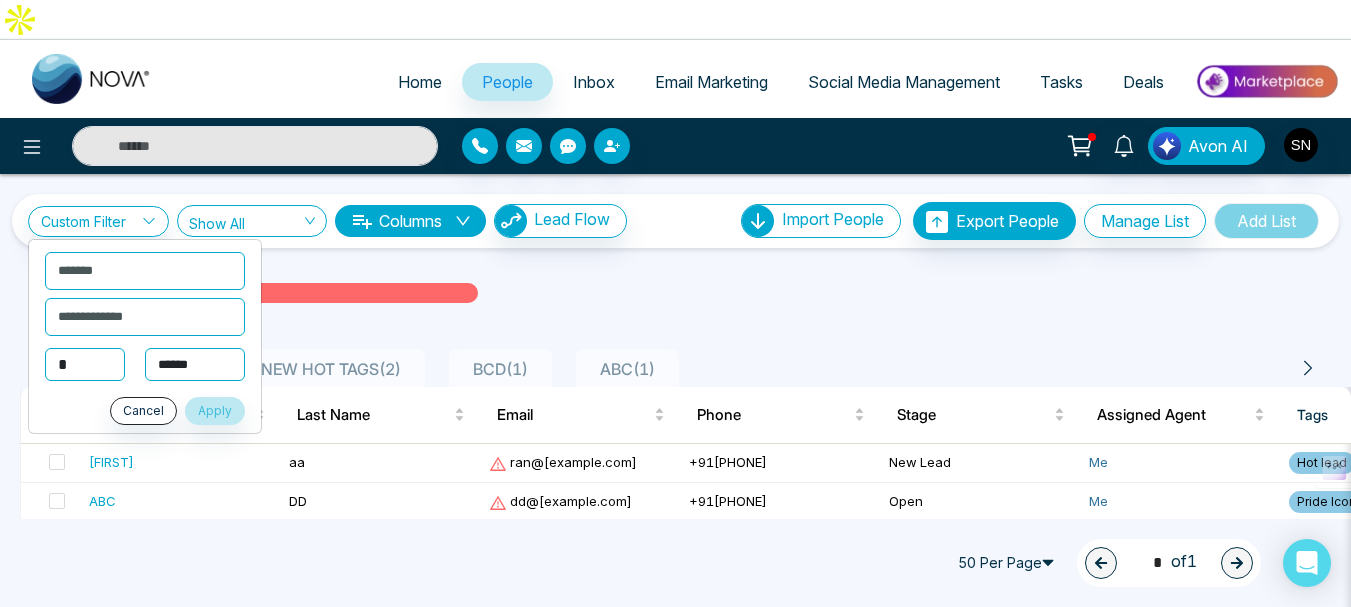 select on "***" 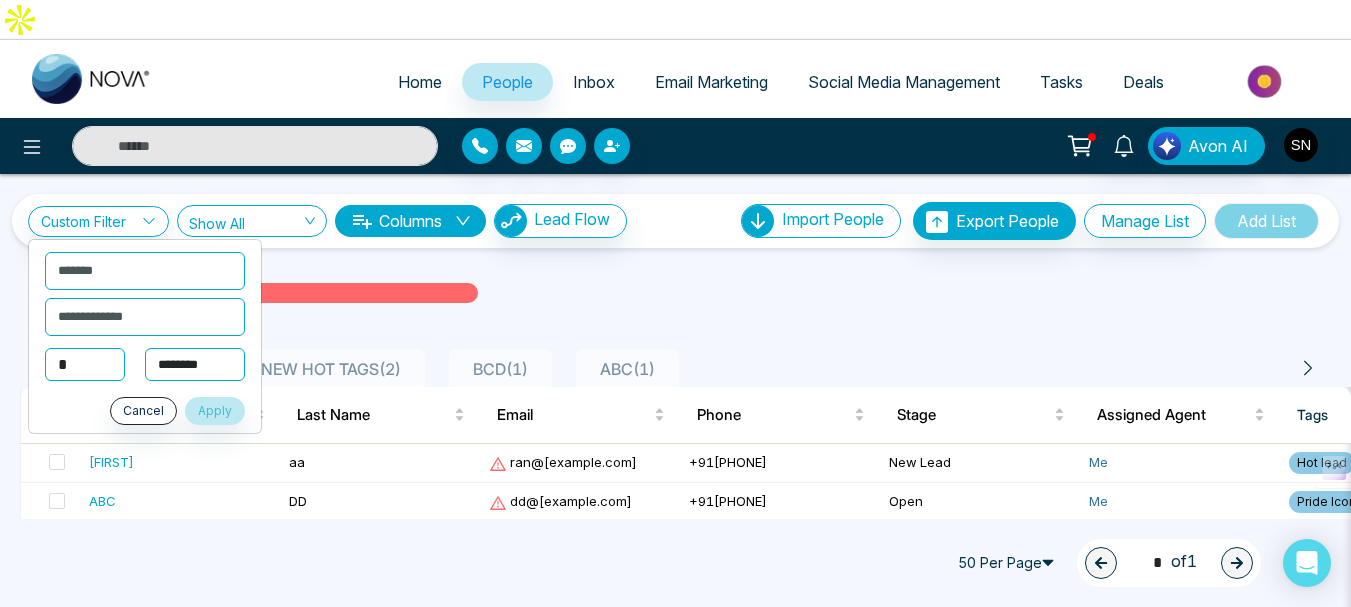 click on "**********" at bounding box center (195, 365) 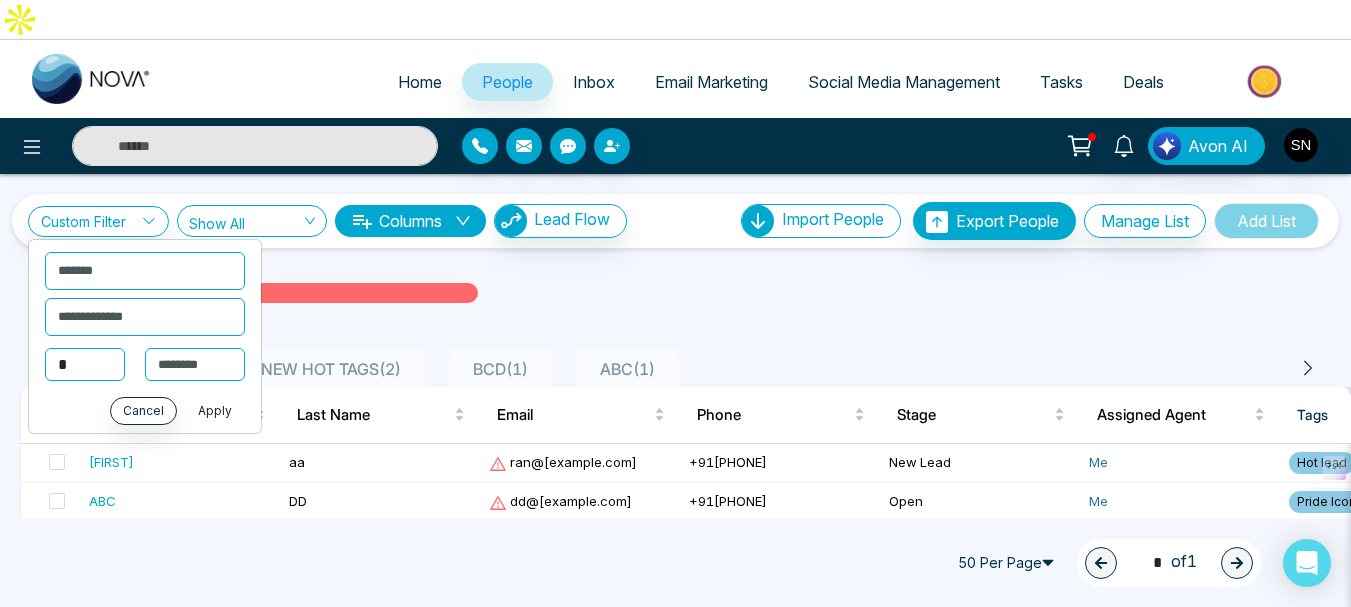 click on "Apply" at bounding box center (215, 411) 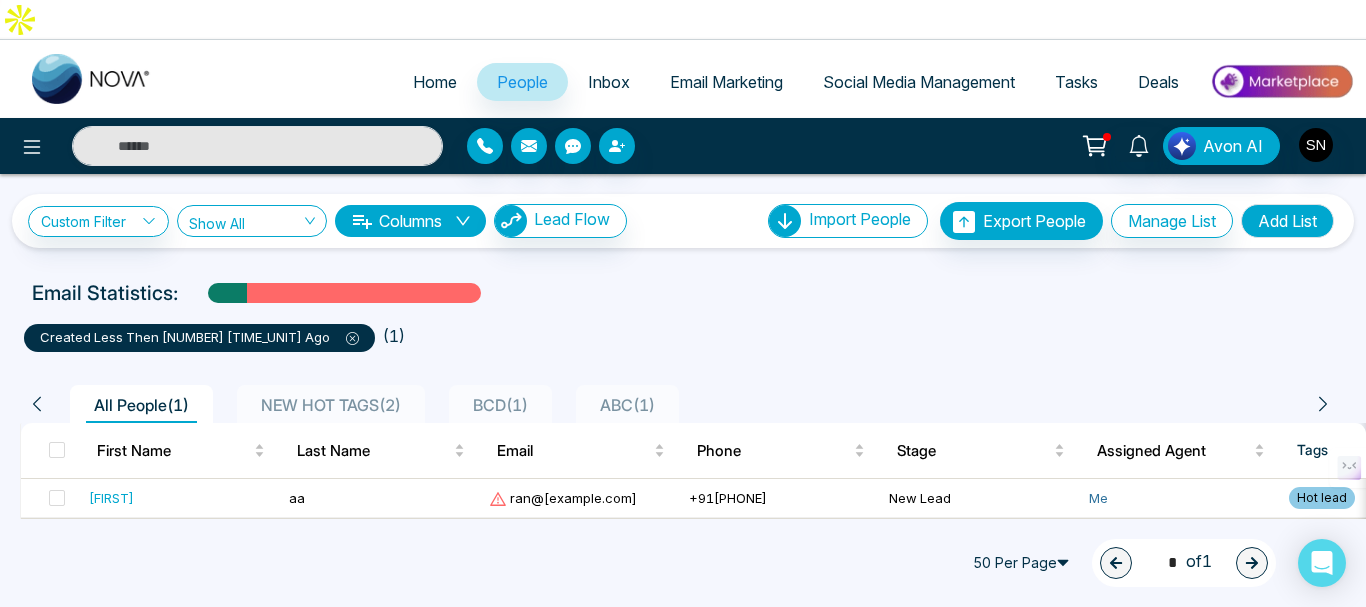 scroll, scrollTop: 0, scrollLeft: 343, axis: horizontal 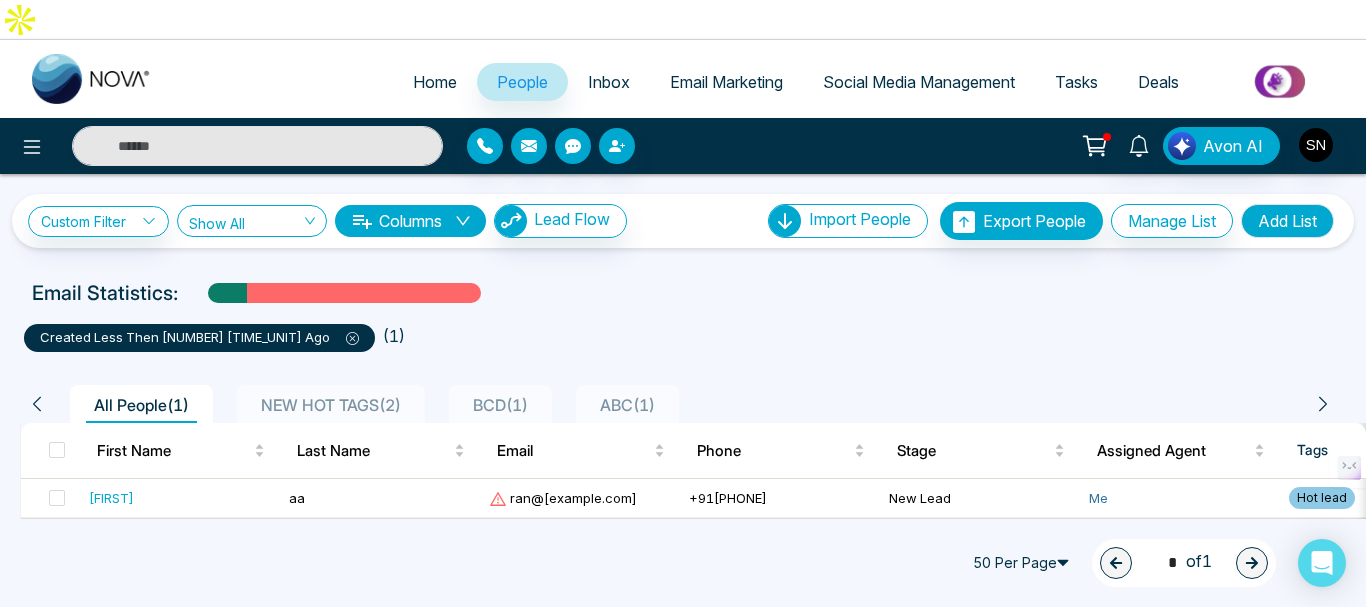 click 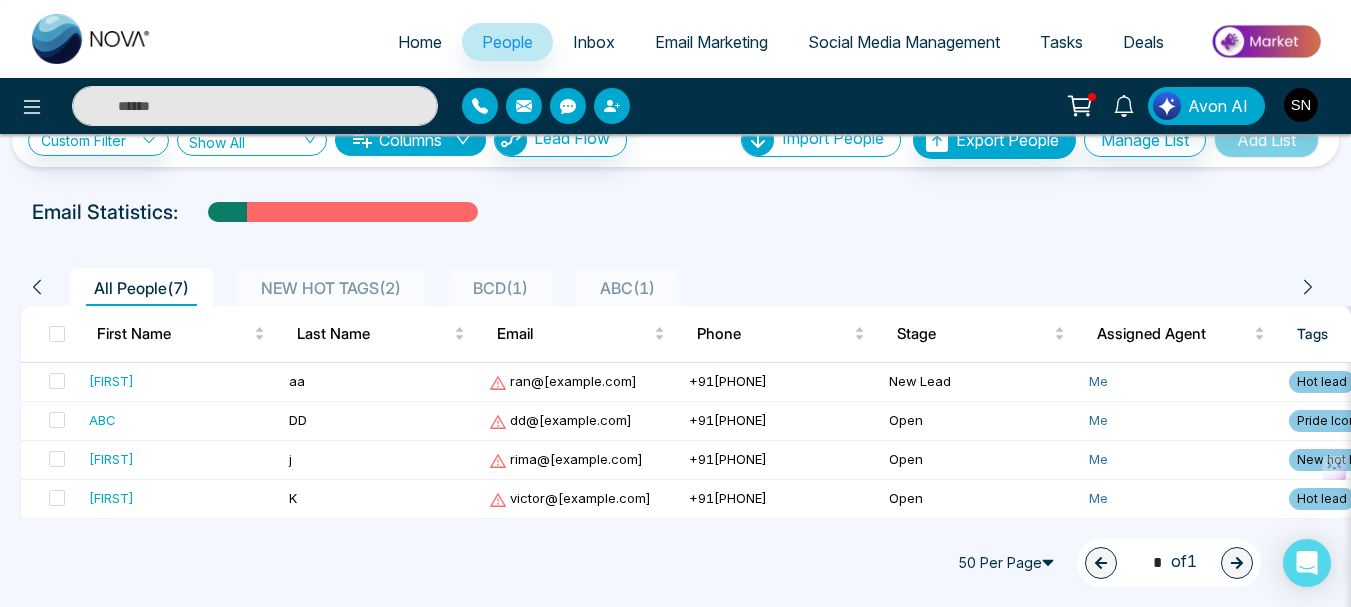 scroll, scrollTop: 0, scrollLeft: 0, axis: both 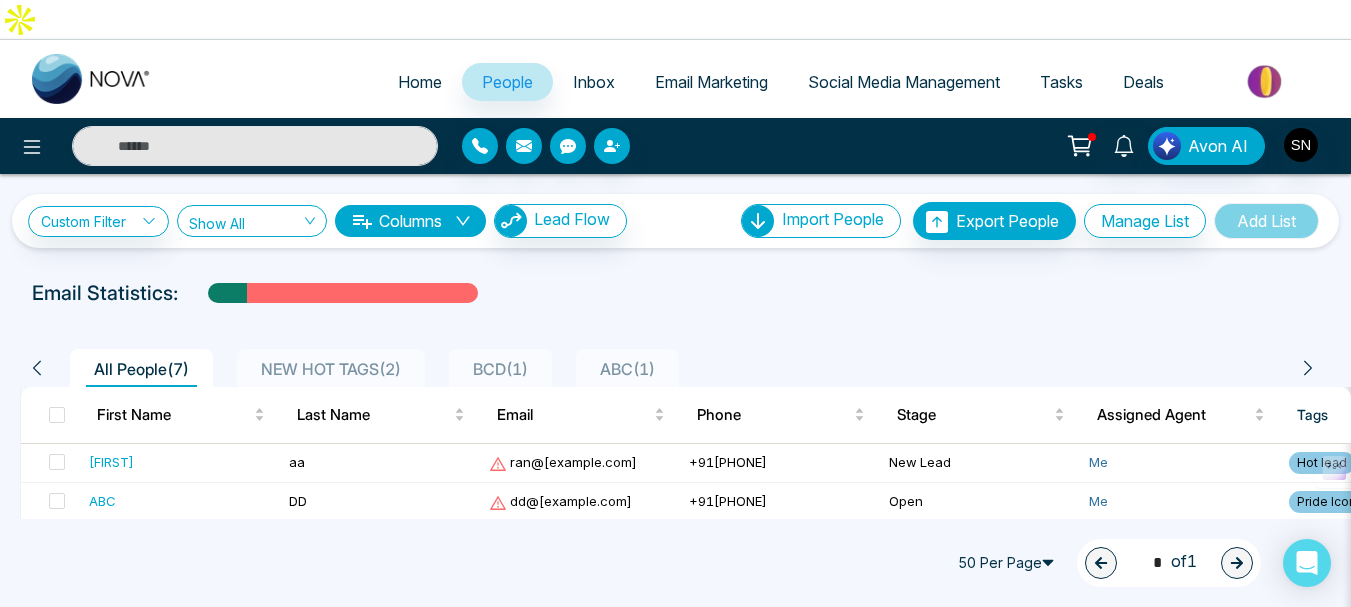 click on "**********" at bounding box center (675, 221) 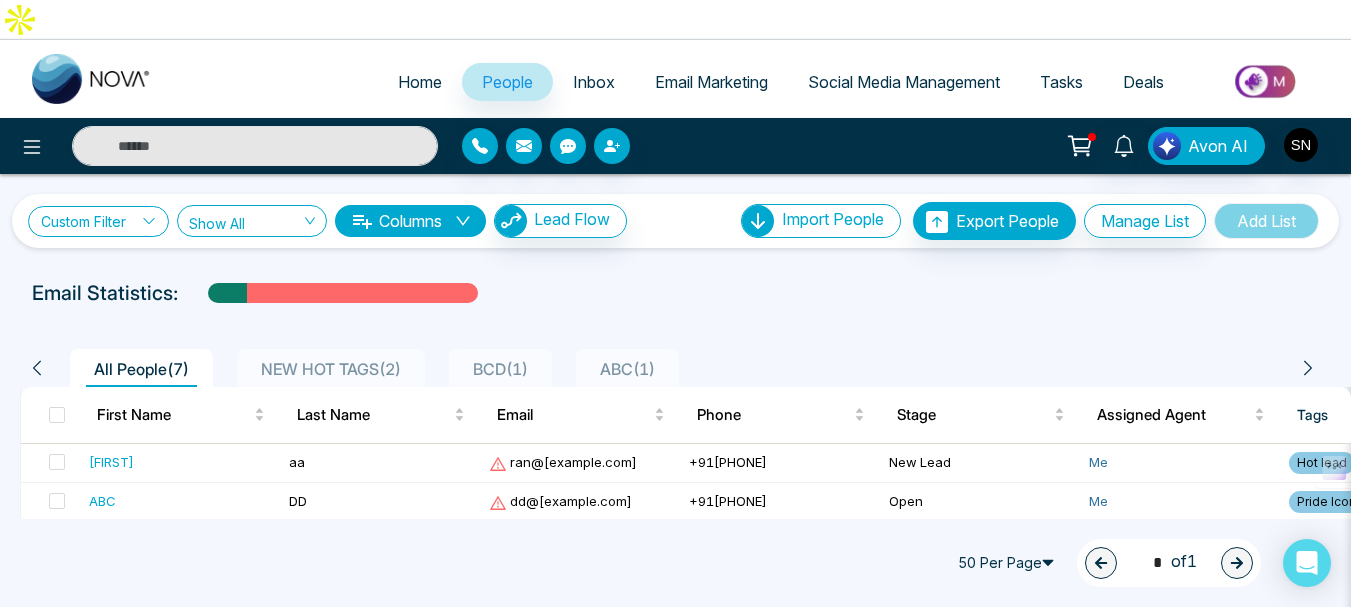 click on "Custom Filter" at bounding box center (98, 221) 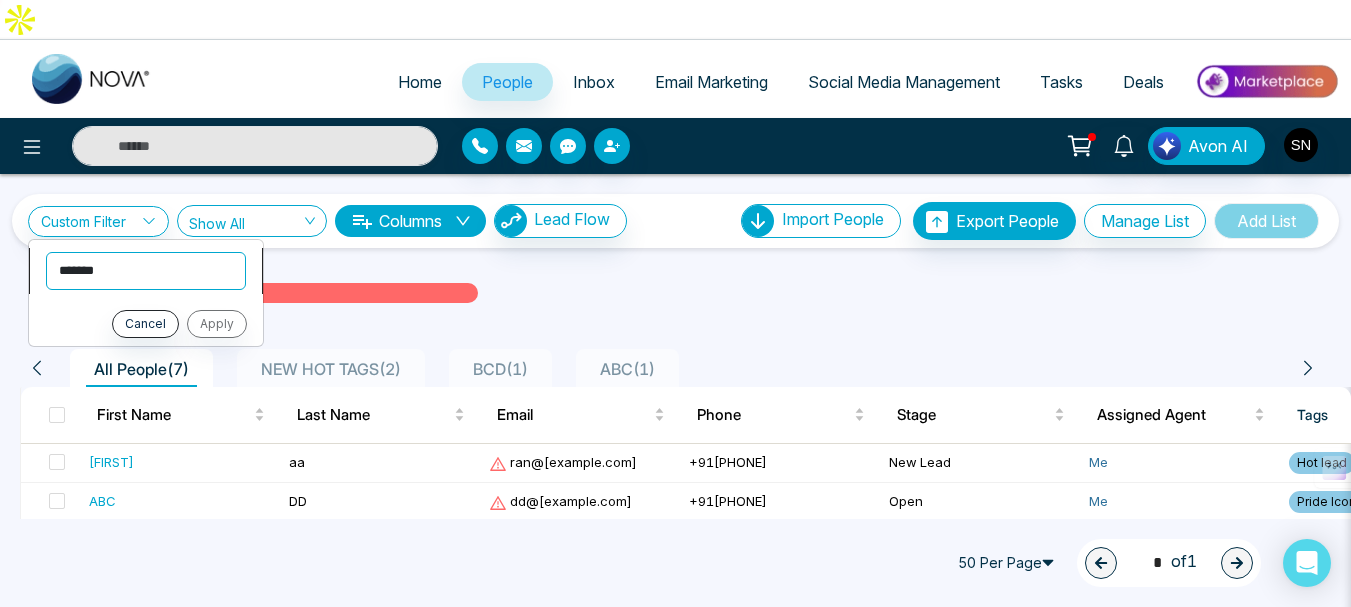 click on "**********" at bounding box center [146, 271] 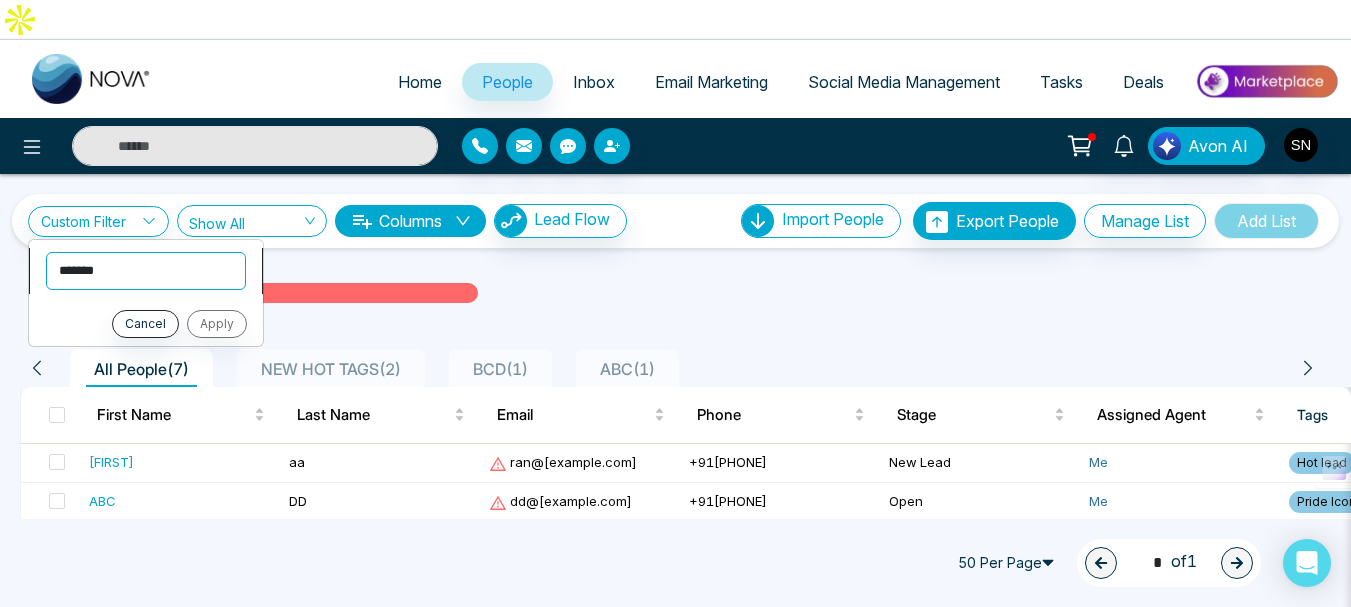 select on "*******" 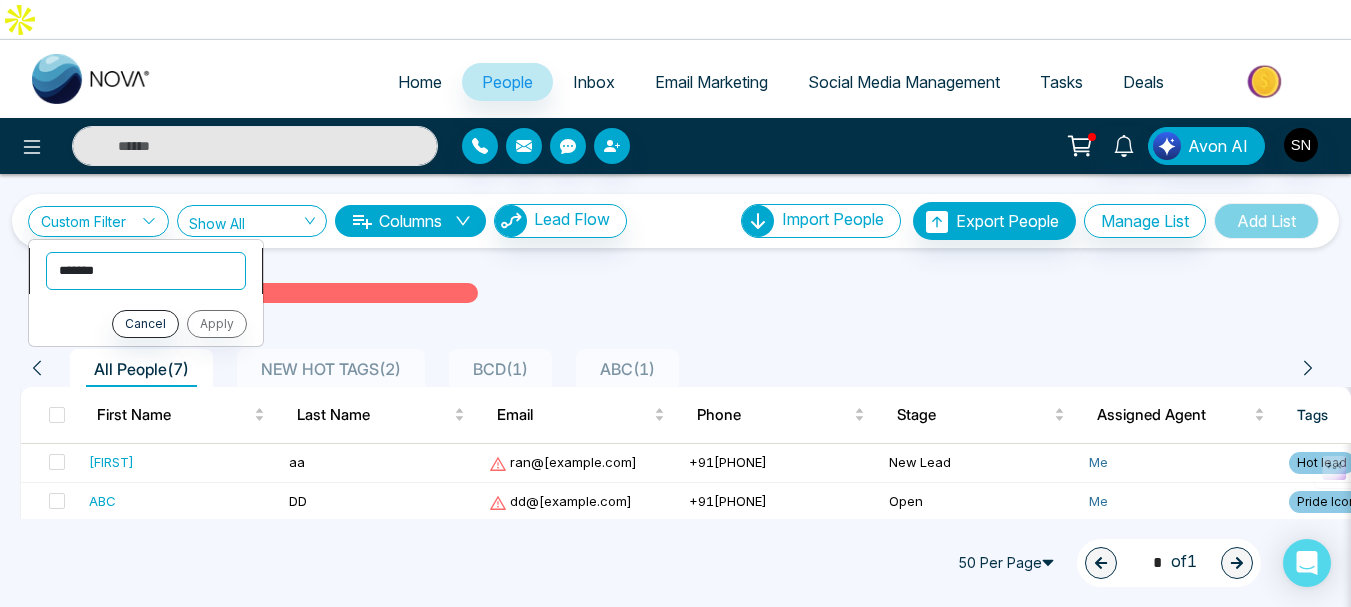 click on "**********" at bounding box center [146, 271] 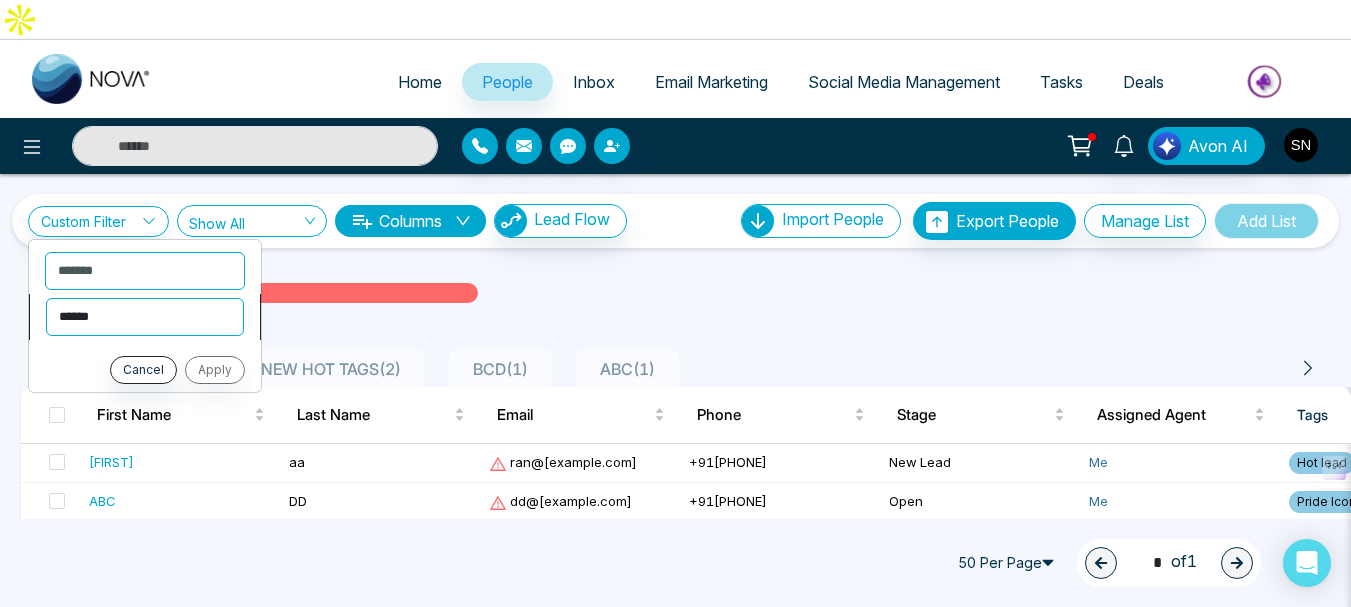 click on "**********" at bounding box center (145, 317) 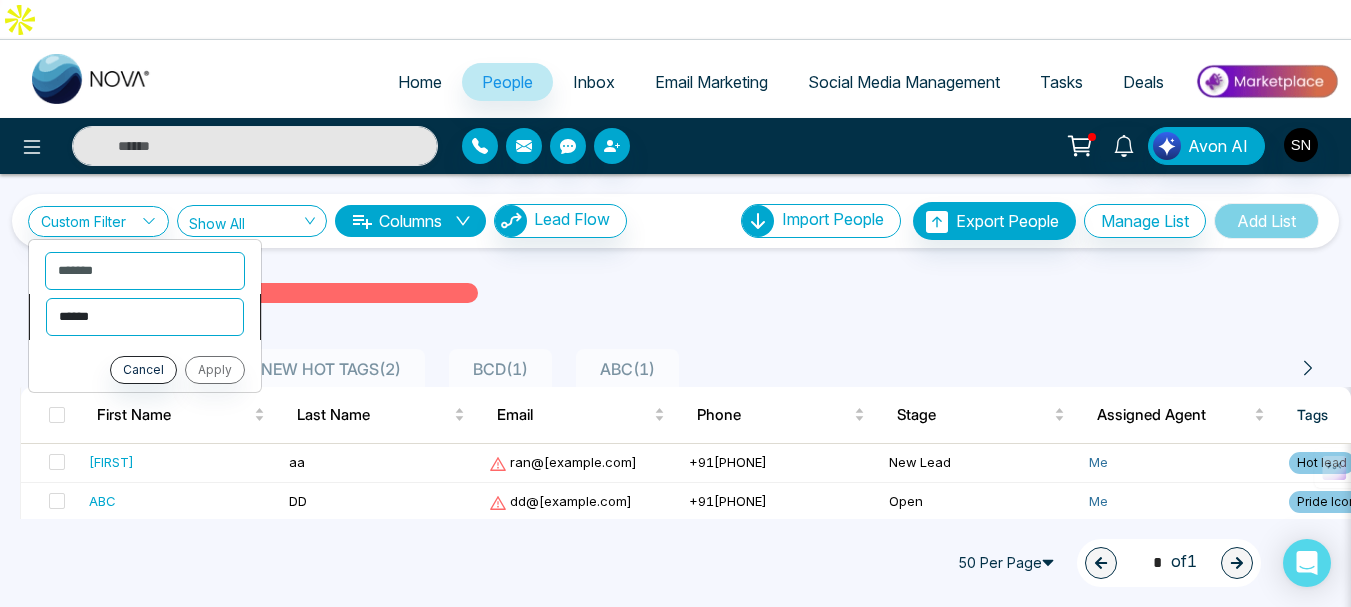 select on "*********" 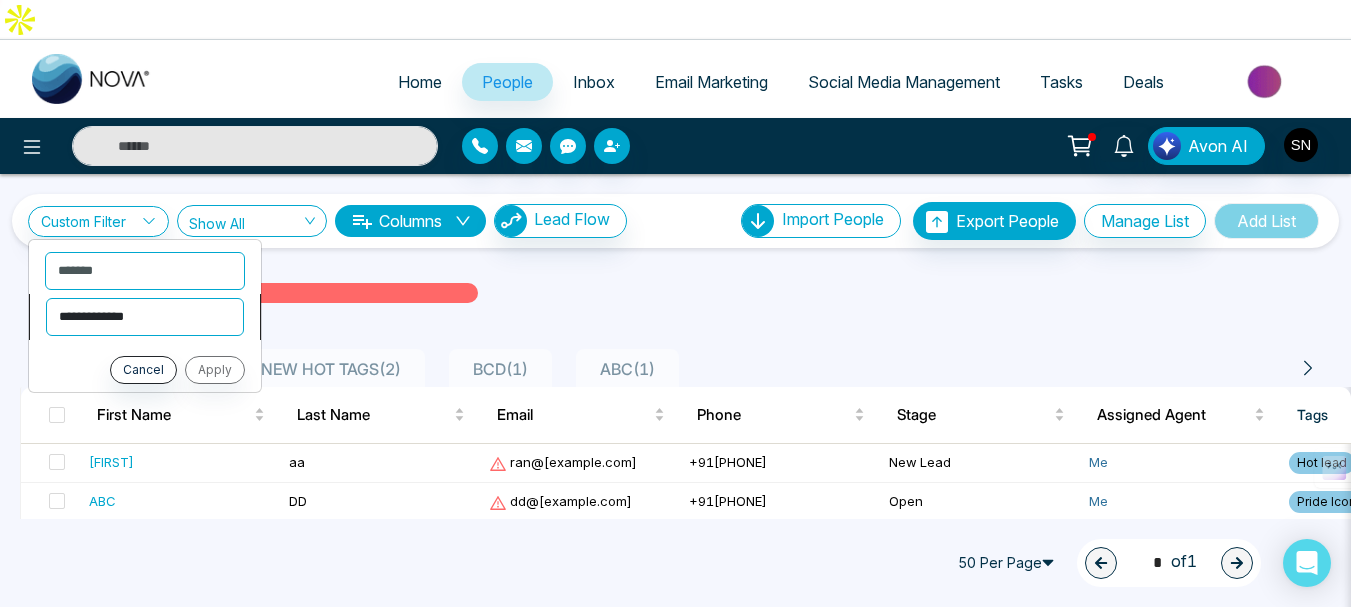 click on "**********" at bounding box center (145, 317) 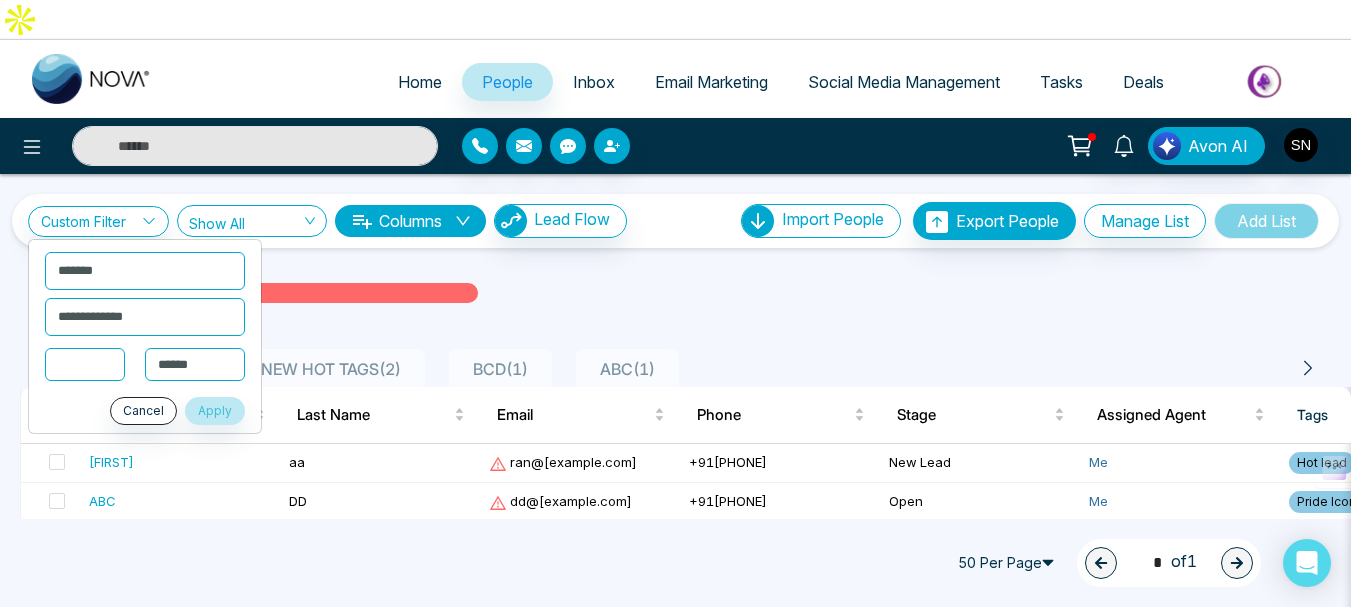 click at bounding box center [85, 364] 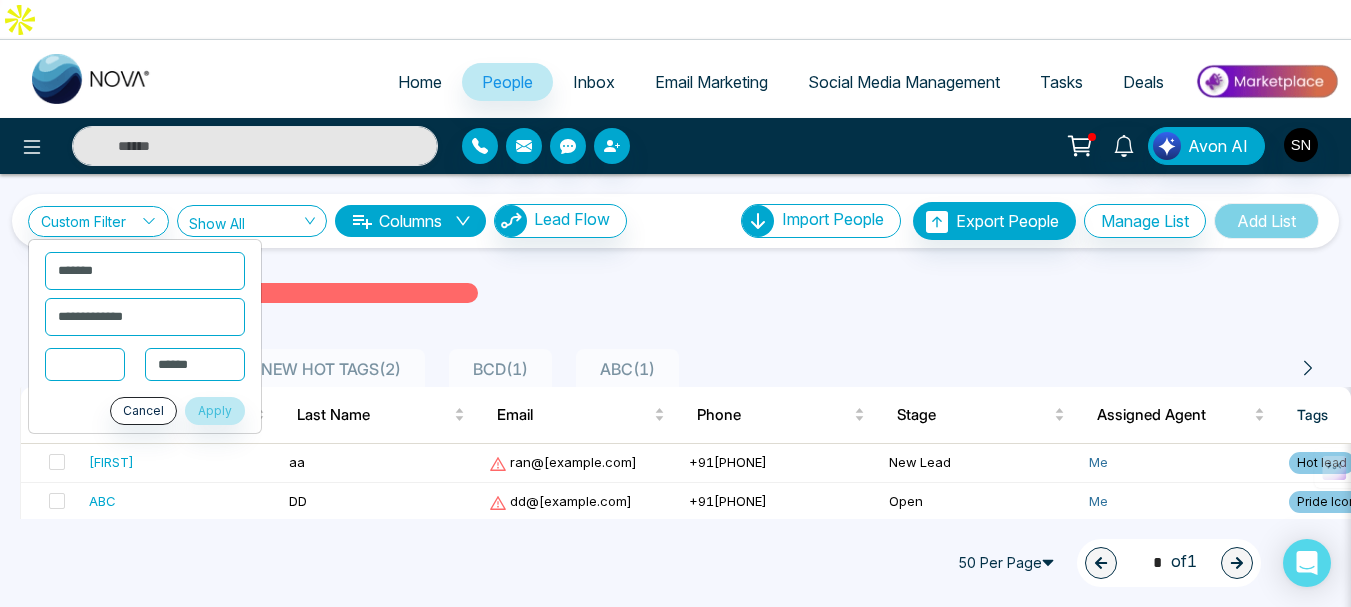 type on "*" 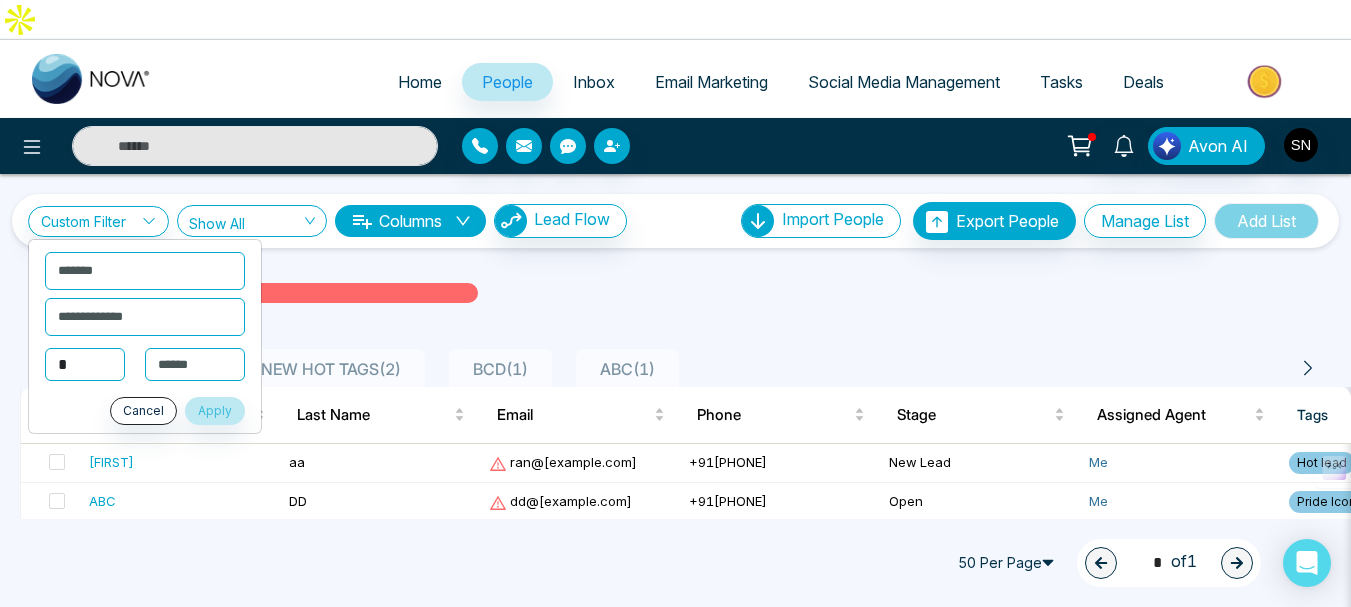 type on "*" 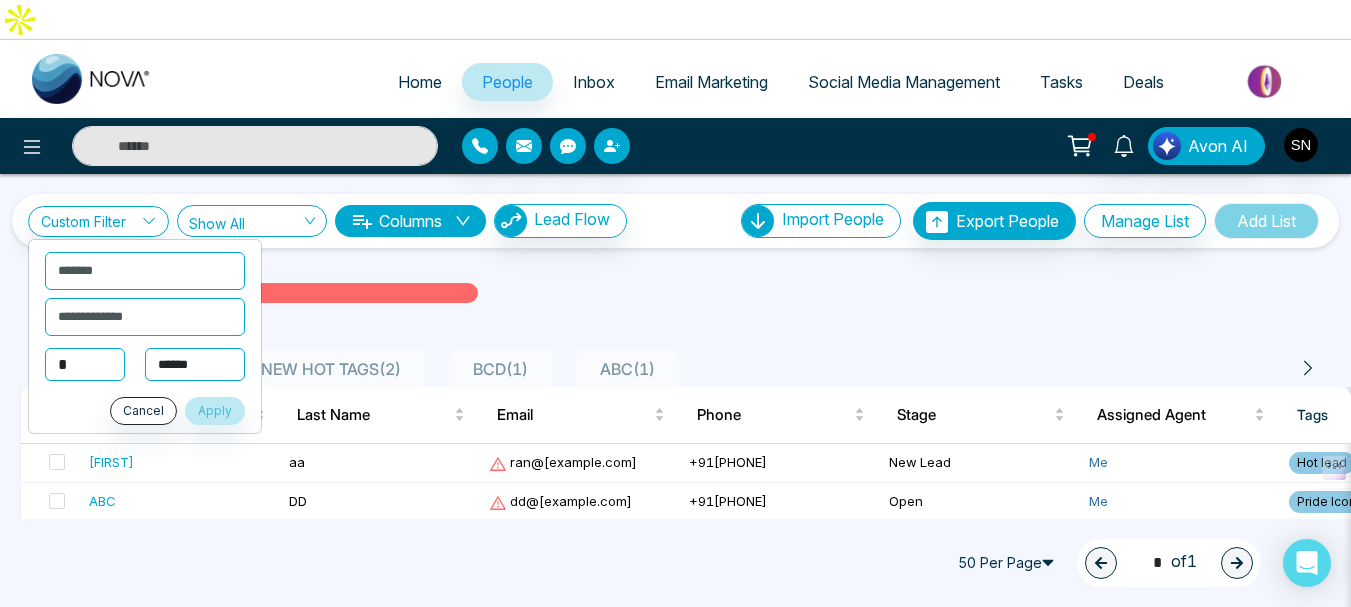 click on "**********" at bounding box center [195, 365] 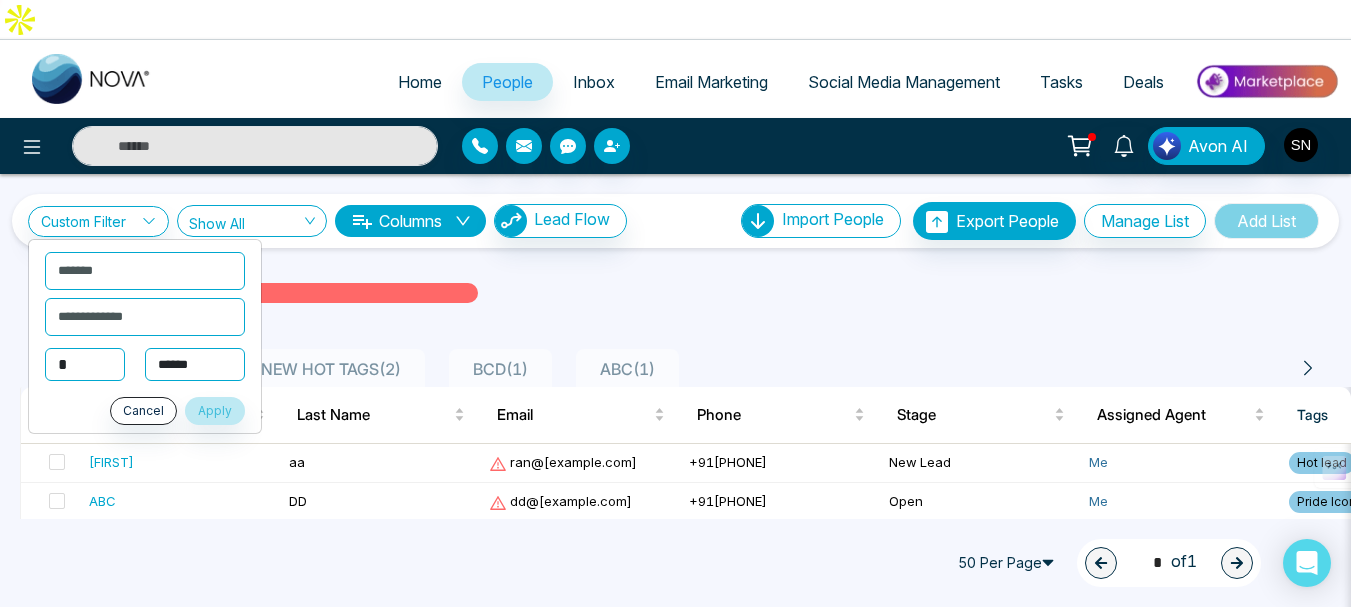 select on "***" 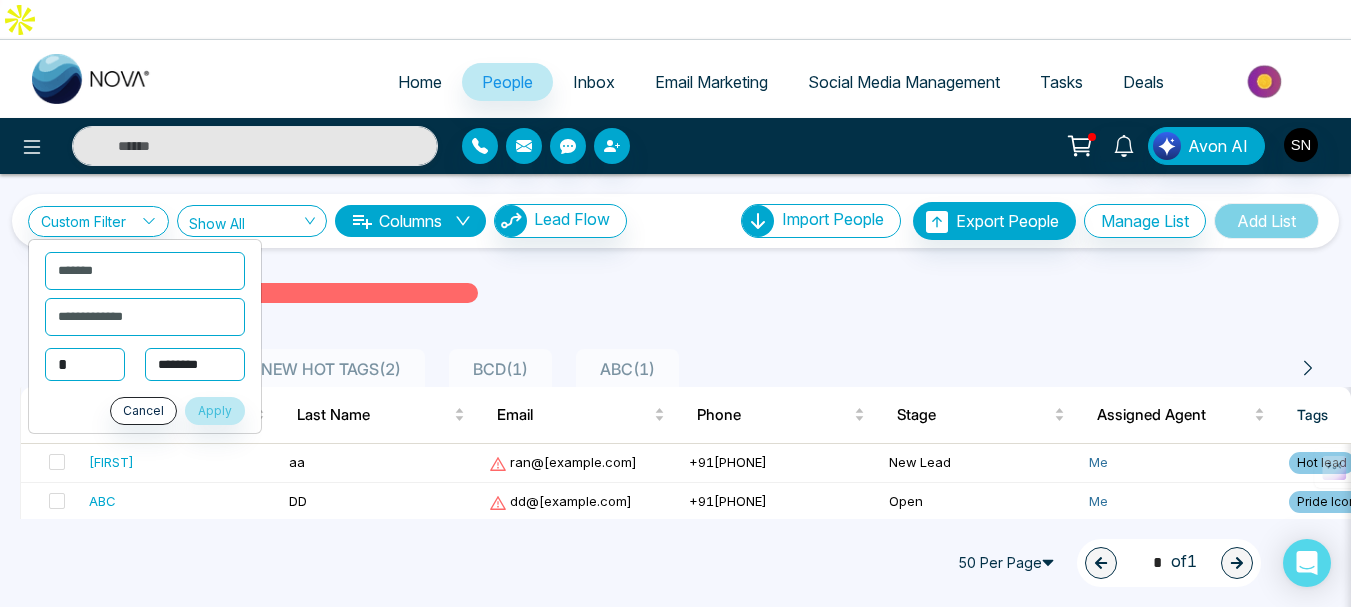 click on "**********" at bounding box center [195, 365] 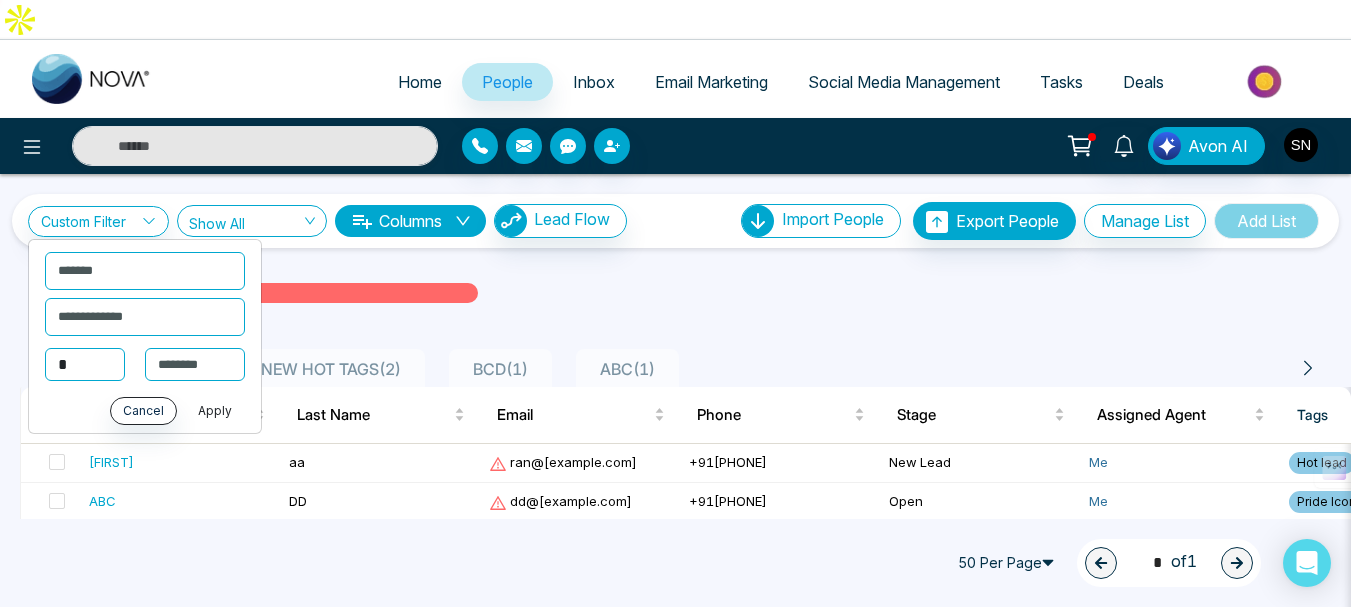 click on "Apply" at bounding box center [215, 411] 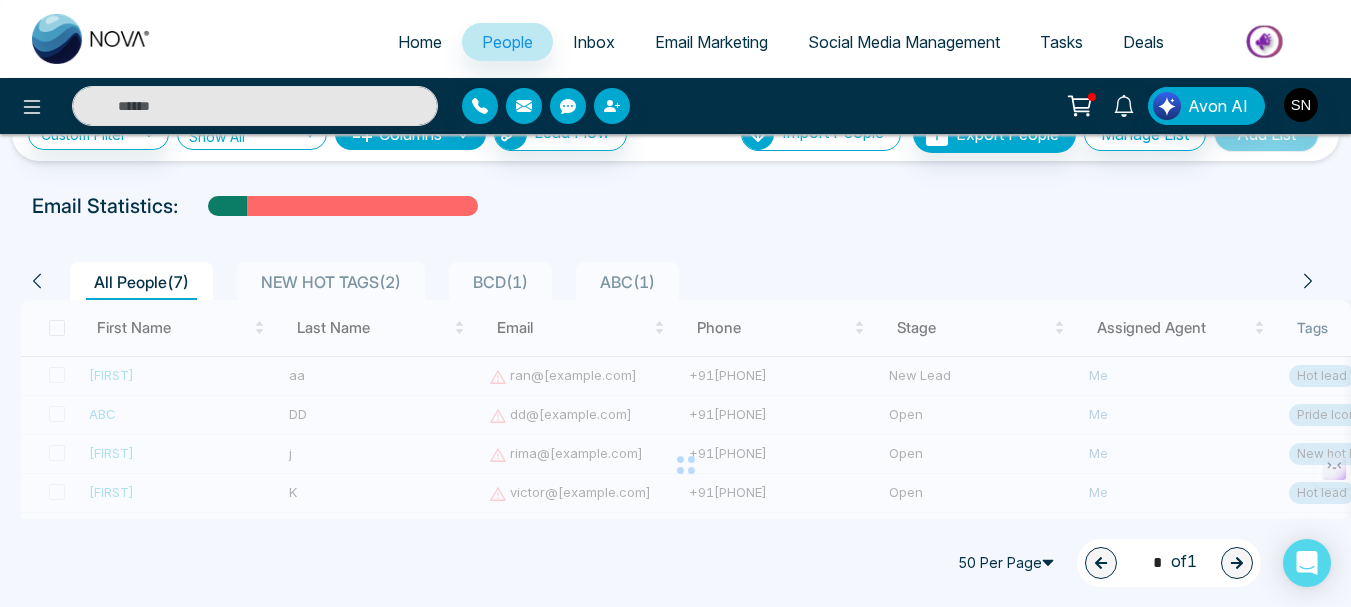 scroll, scrollTop: 0, scrollLeft: 0, axis: both 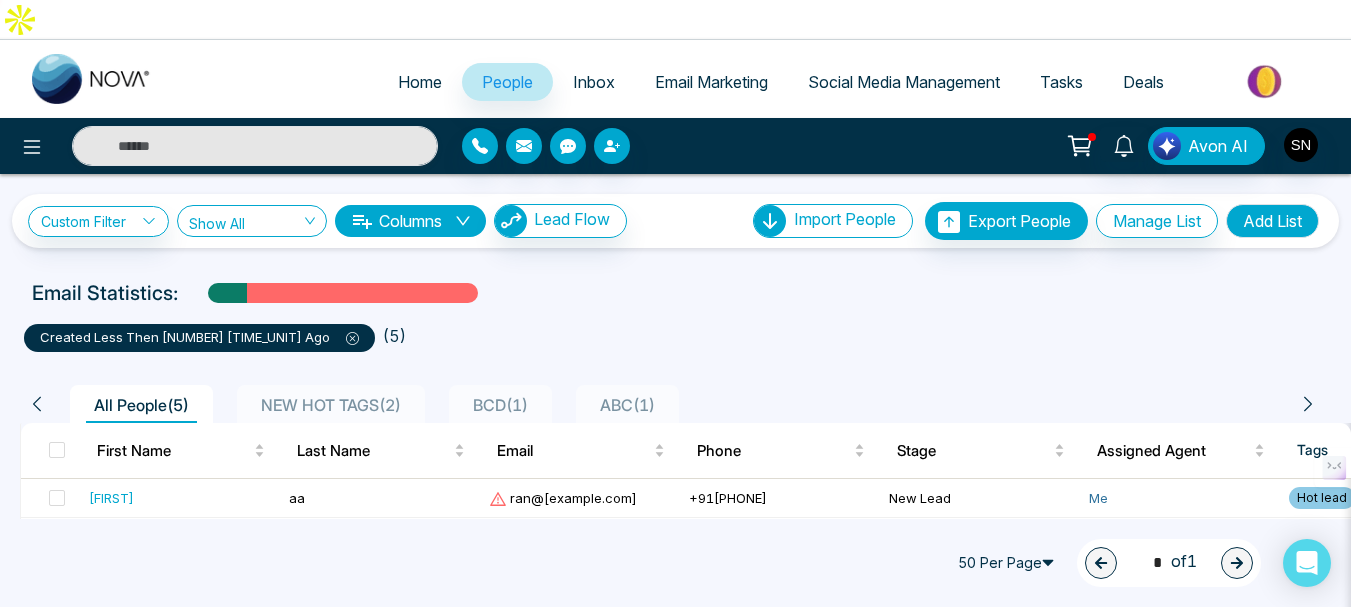click on "ABC  ( 1 )" at bounding box center [627, 405] 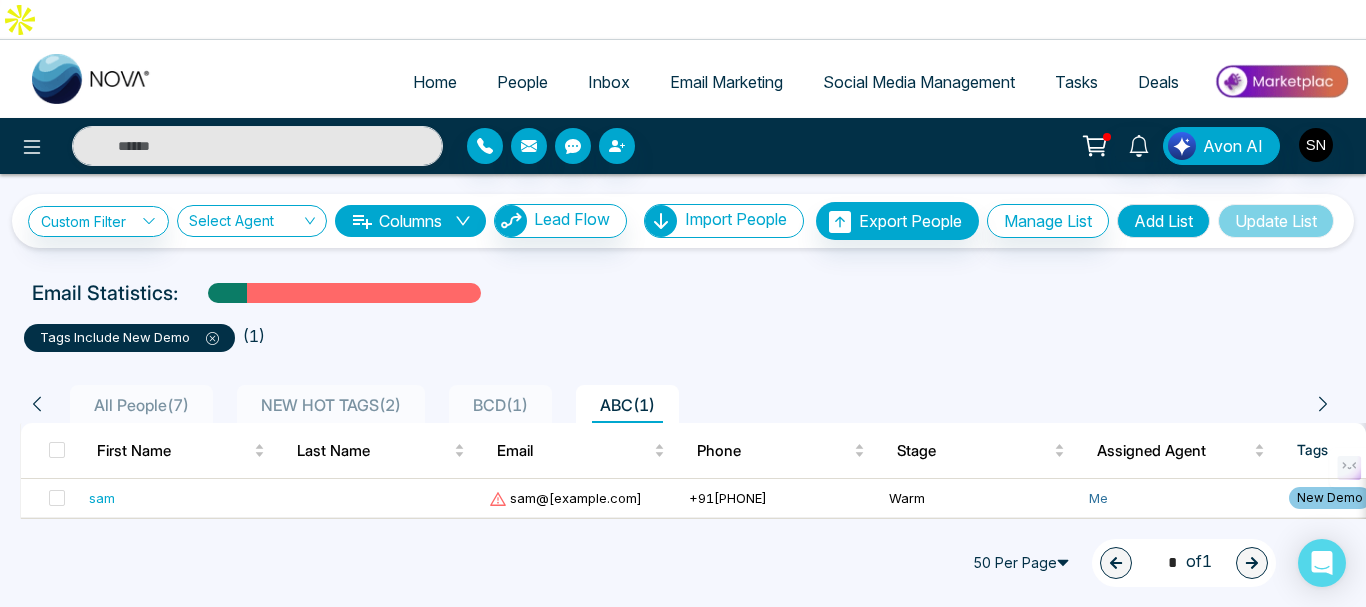 click on "ABC  ( 1 )" at bounding box center [627, 404] 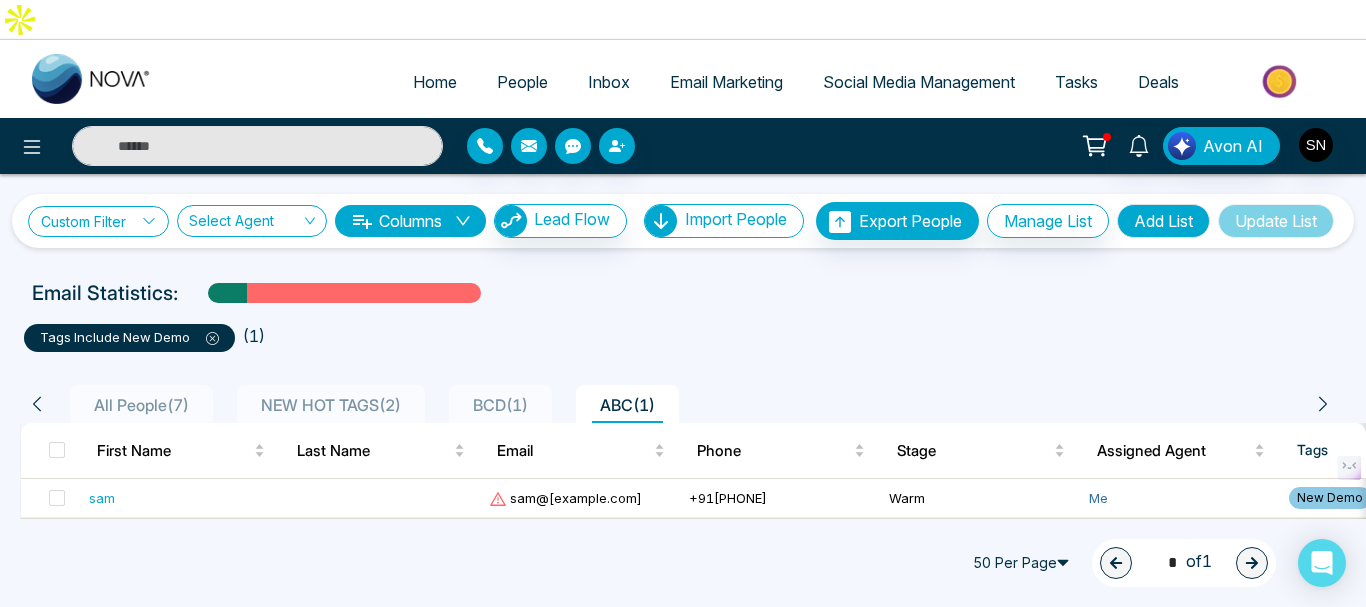 click on "Custom Filter" at bounding box center (98, 221) 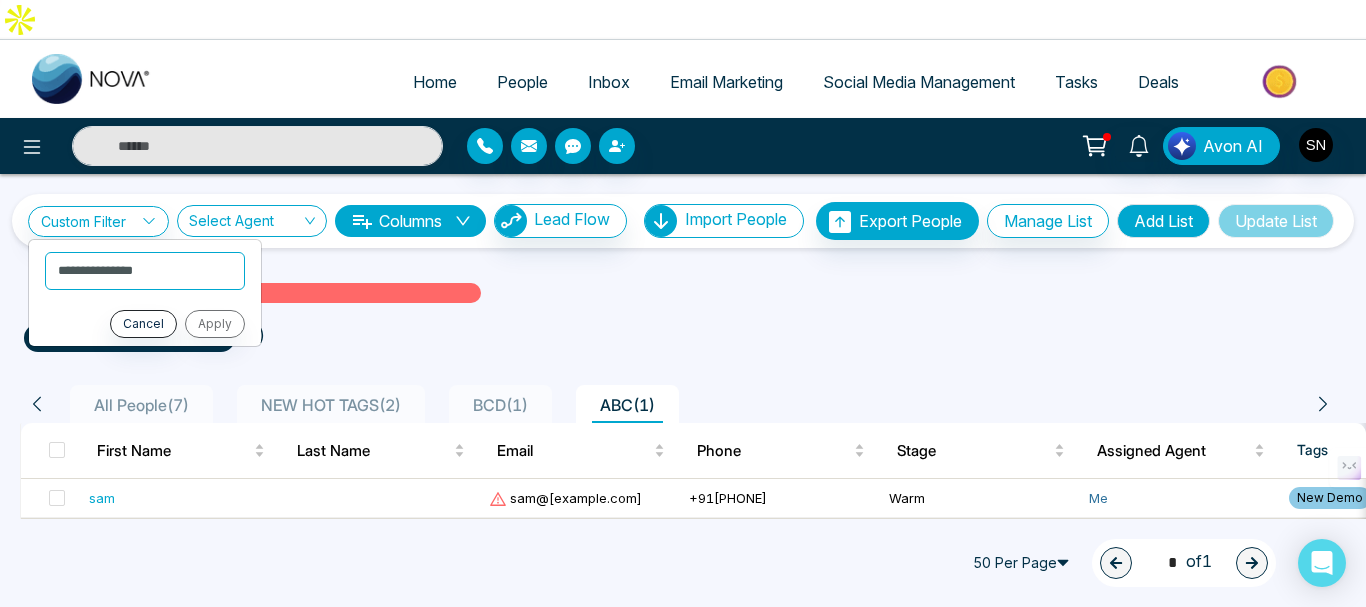 click on "Cancel Apply" at bounding box center [145, 324] 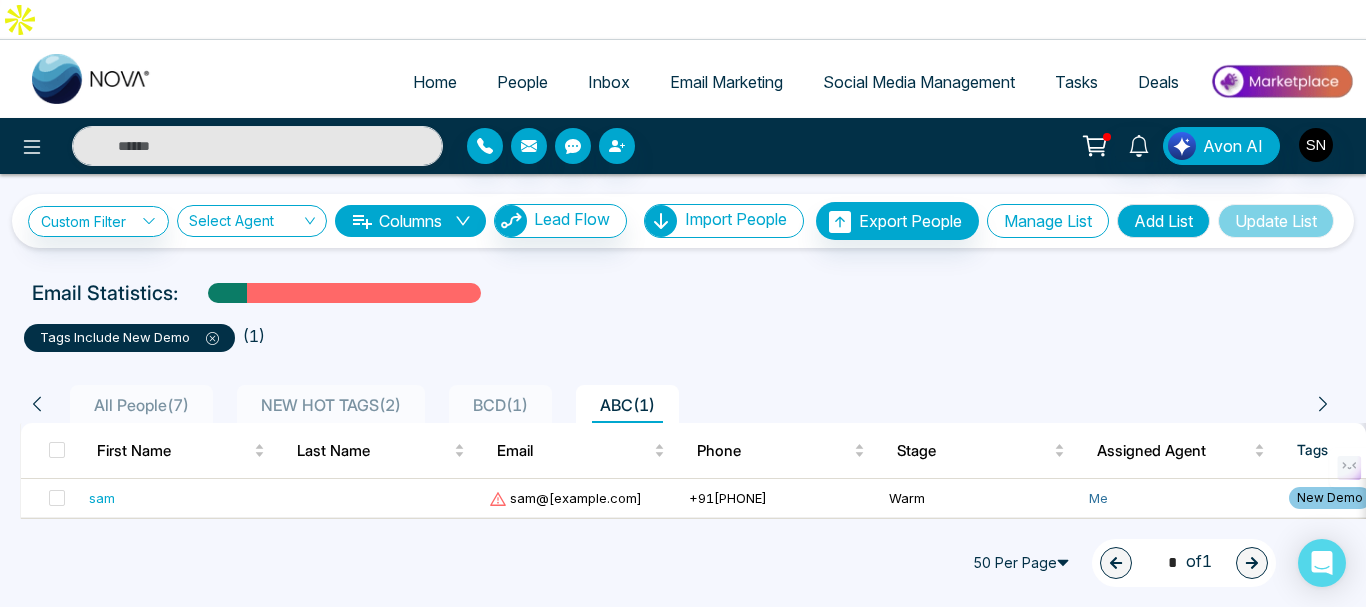 click on "Manage List" at bounding box center (1048, 221) 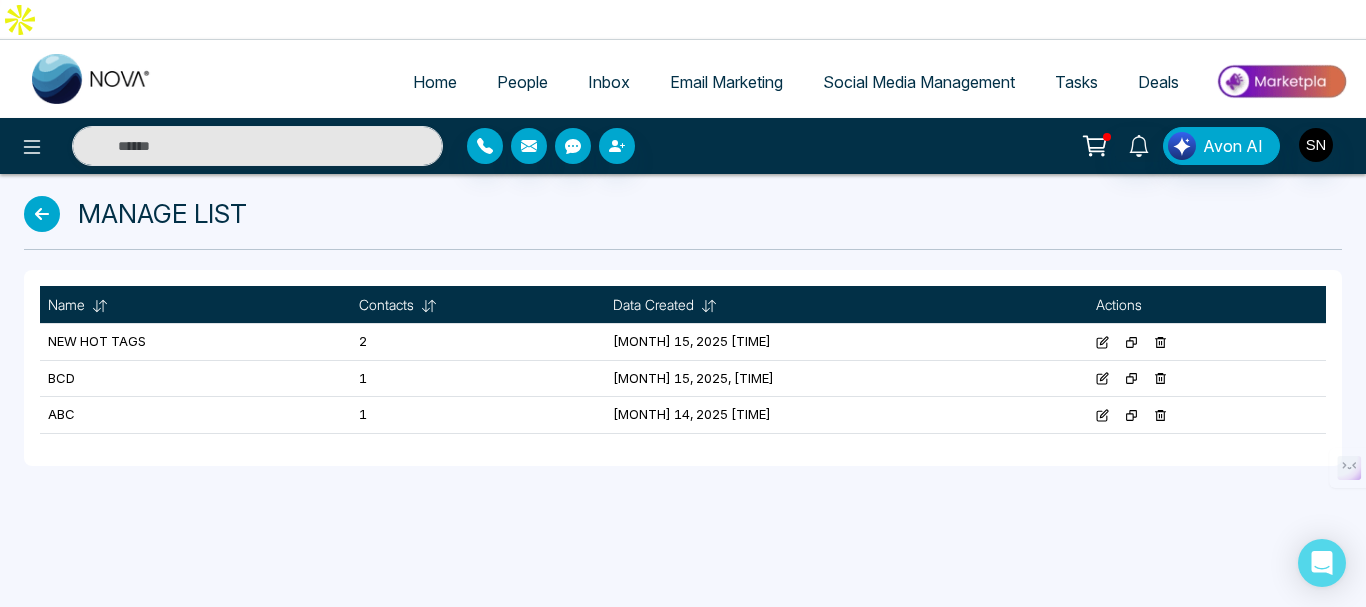 click at bounding box center [42, 214] 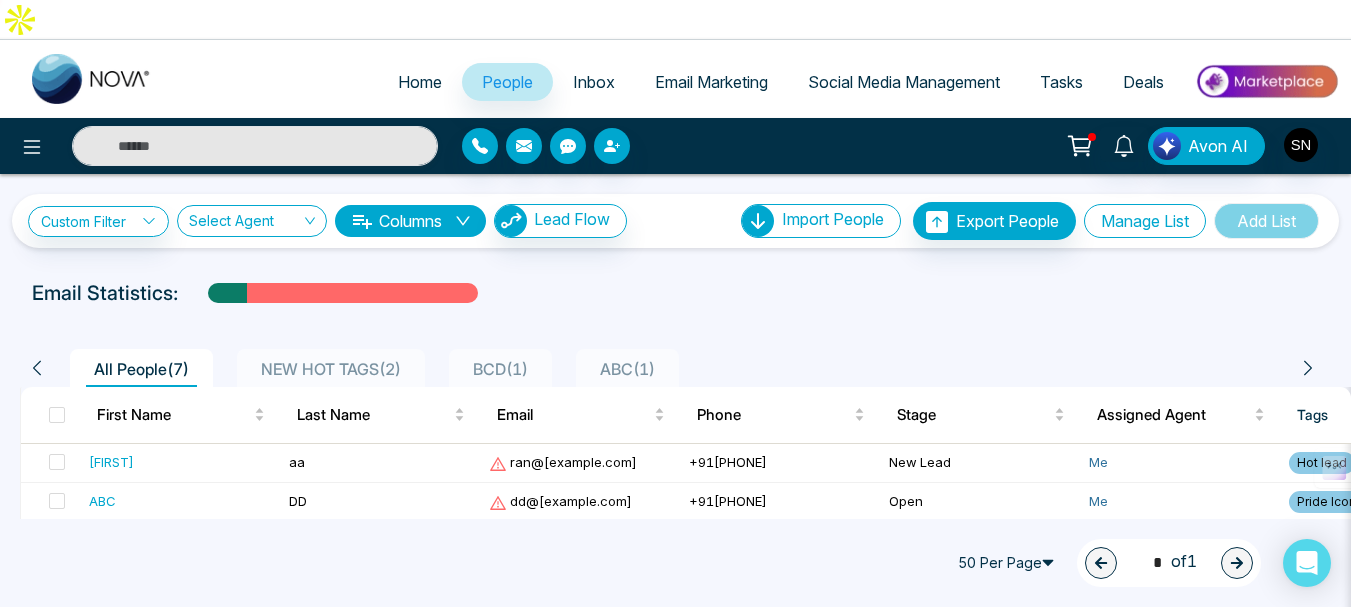 click on "Manage List" at bounding box center [1145, 221] 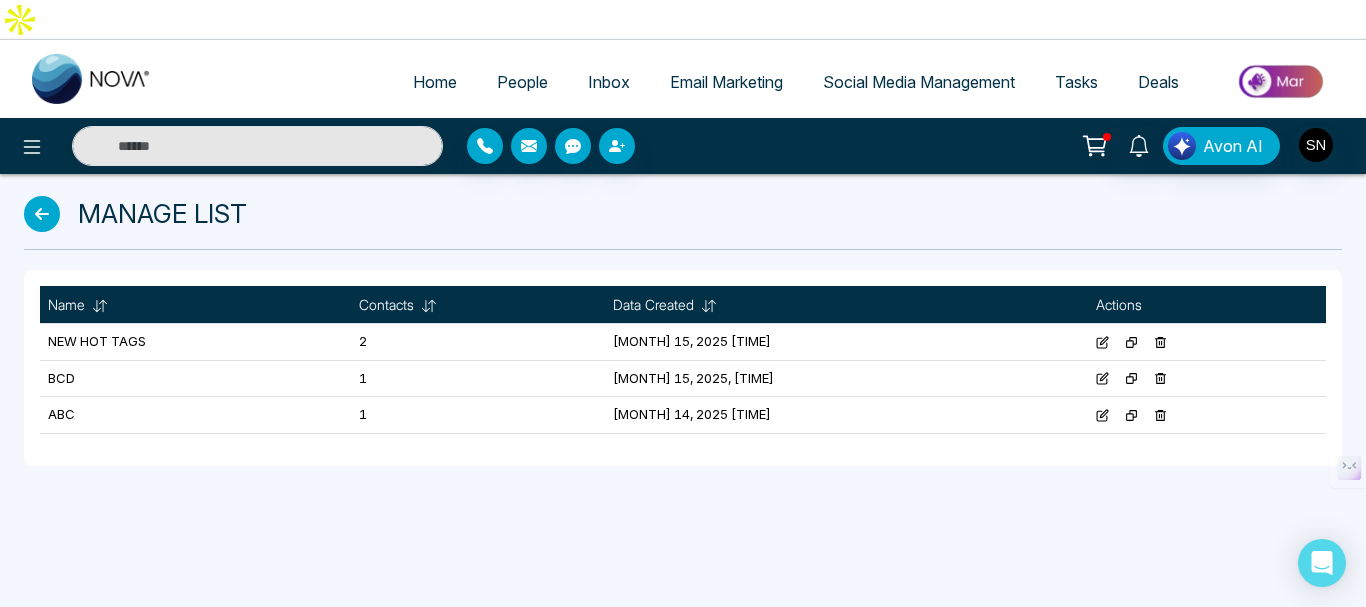 click at bounding box center [42, 214] 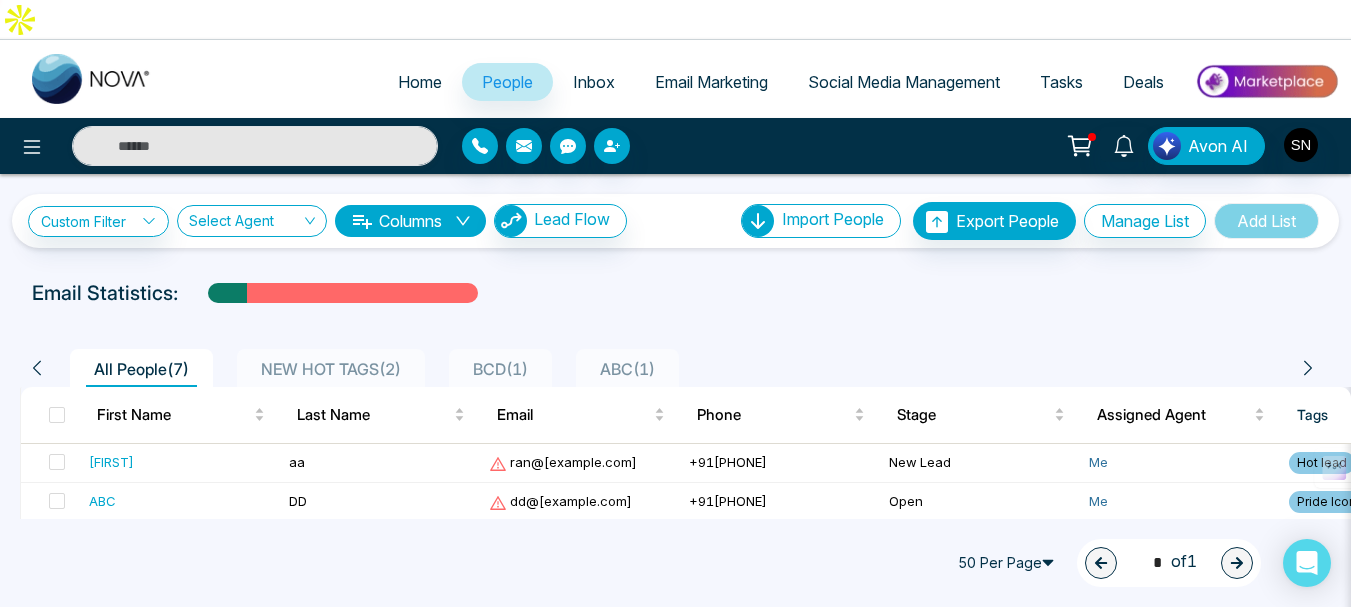 scroll, scrollTop: 174, scrollLeft: 0, axis: vertical 